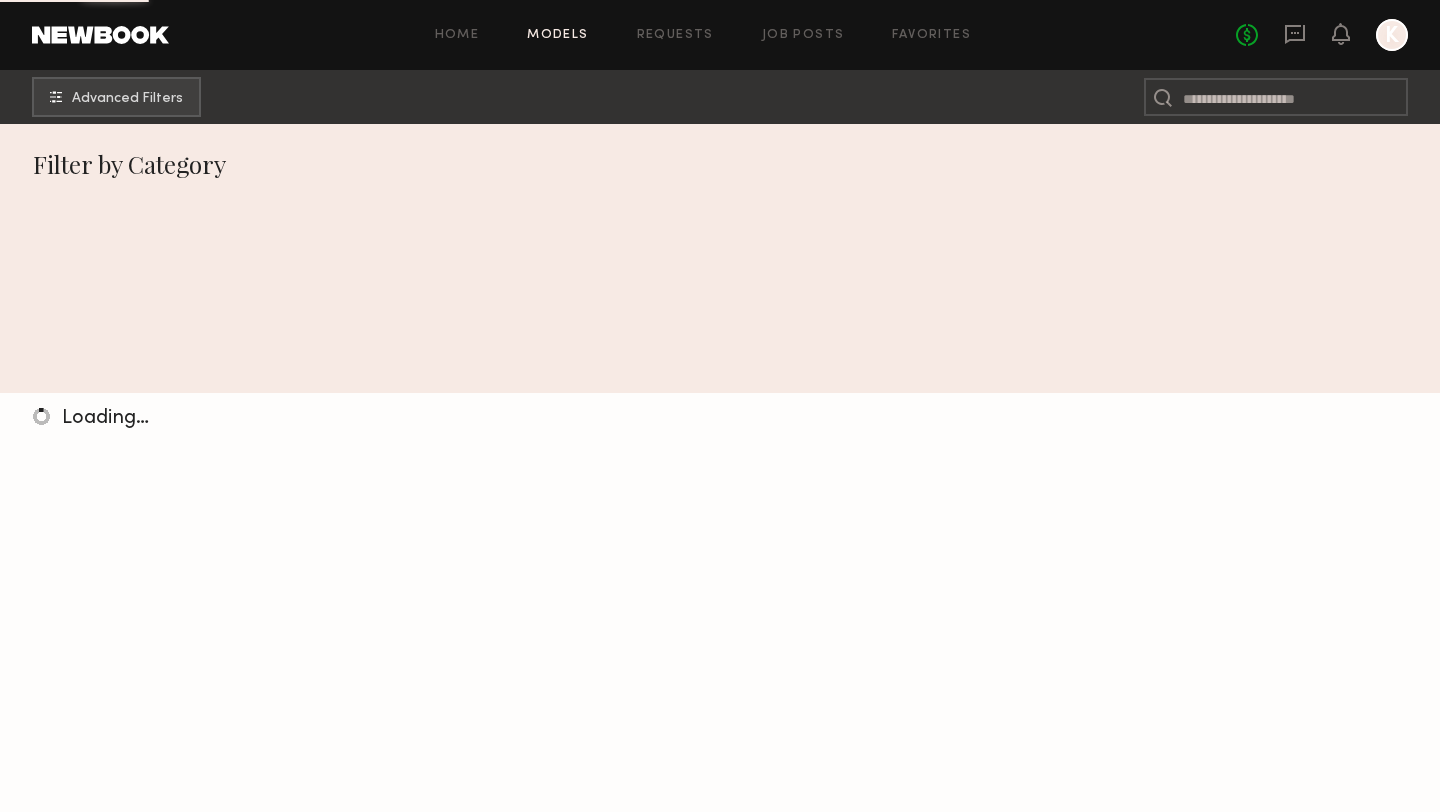 scroll, scrollTop: 0, scrollLeft: 0, axis: both 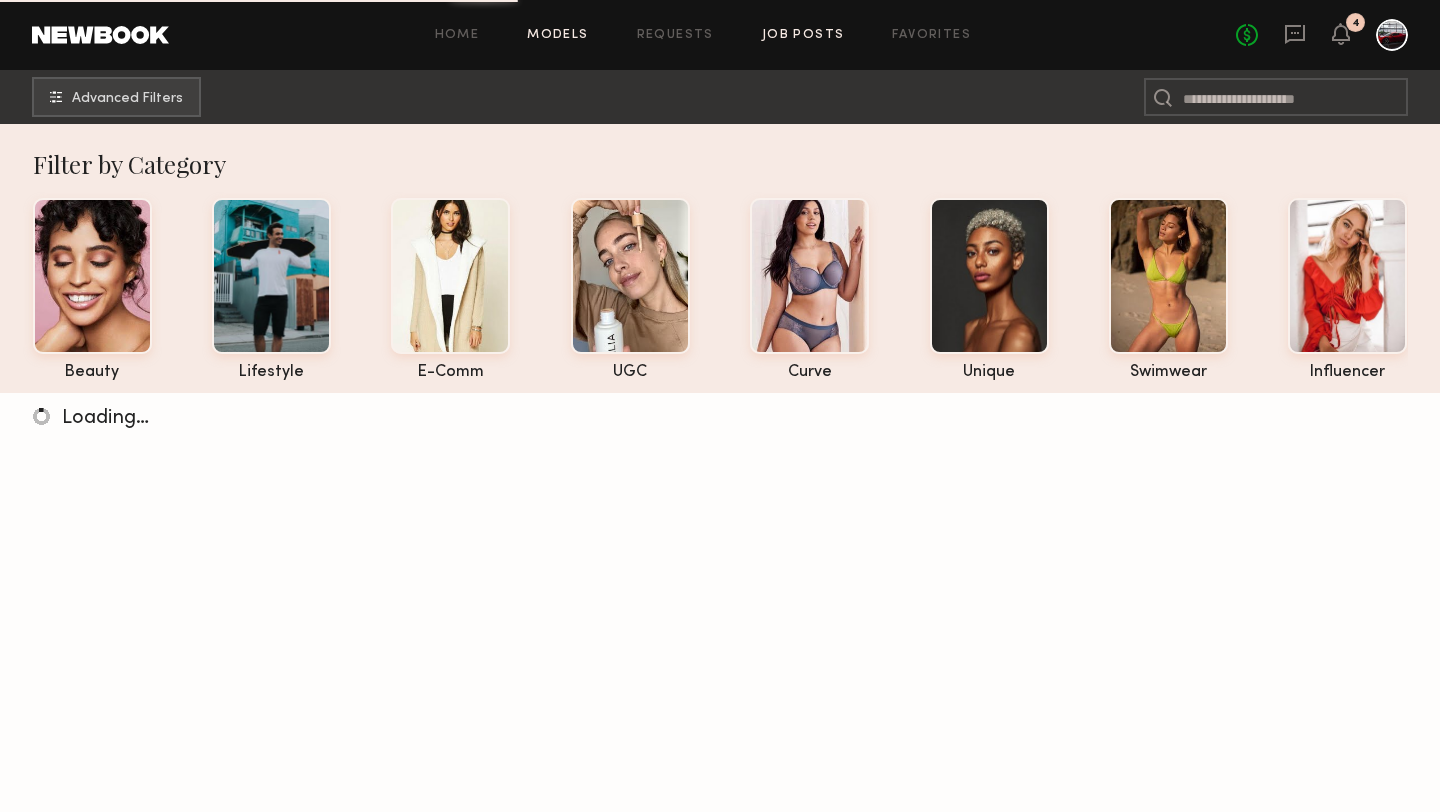 click on "Job Posts" 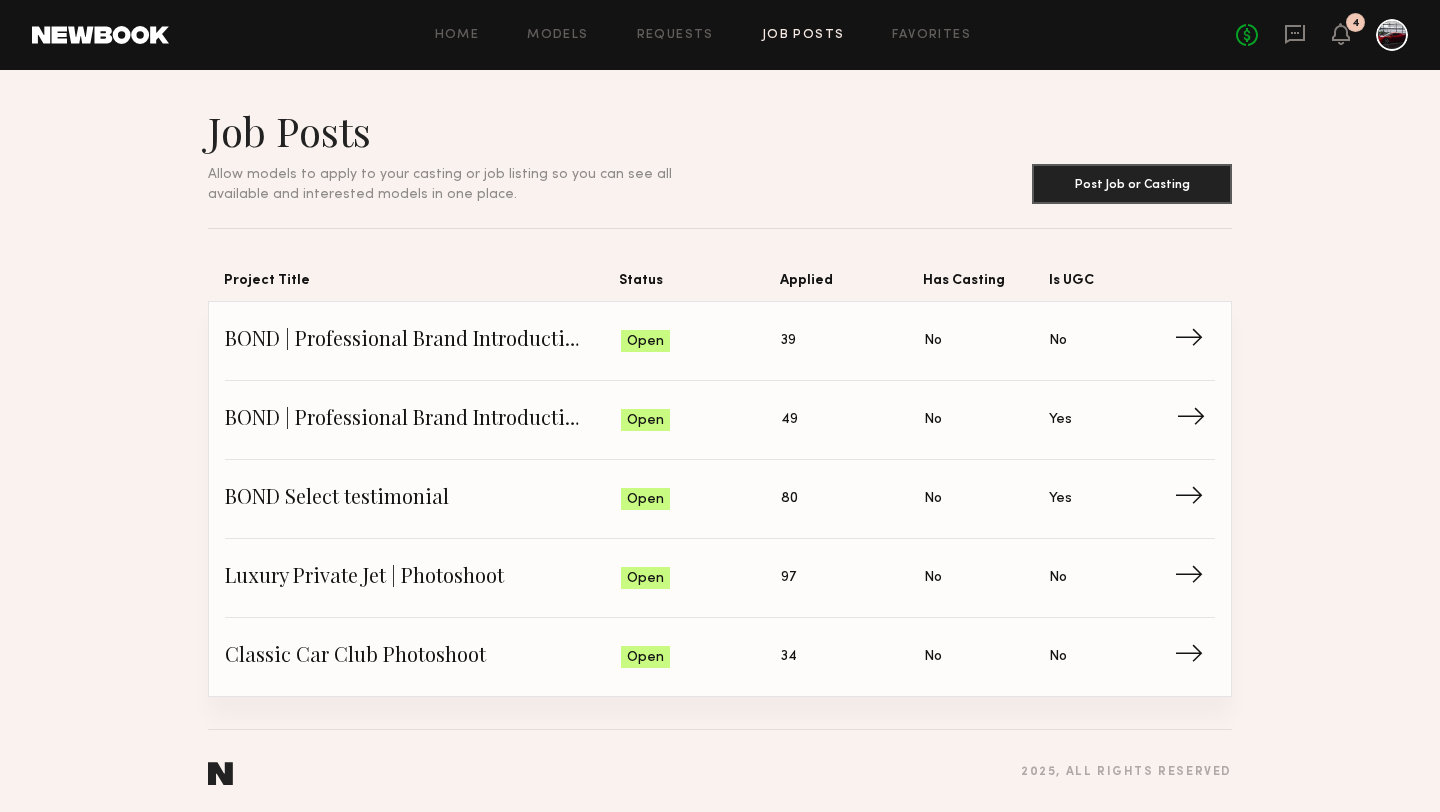 click on "BOND | Professional Brand Introduction Video" 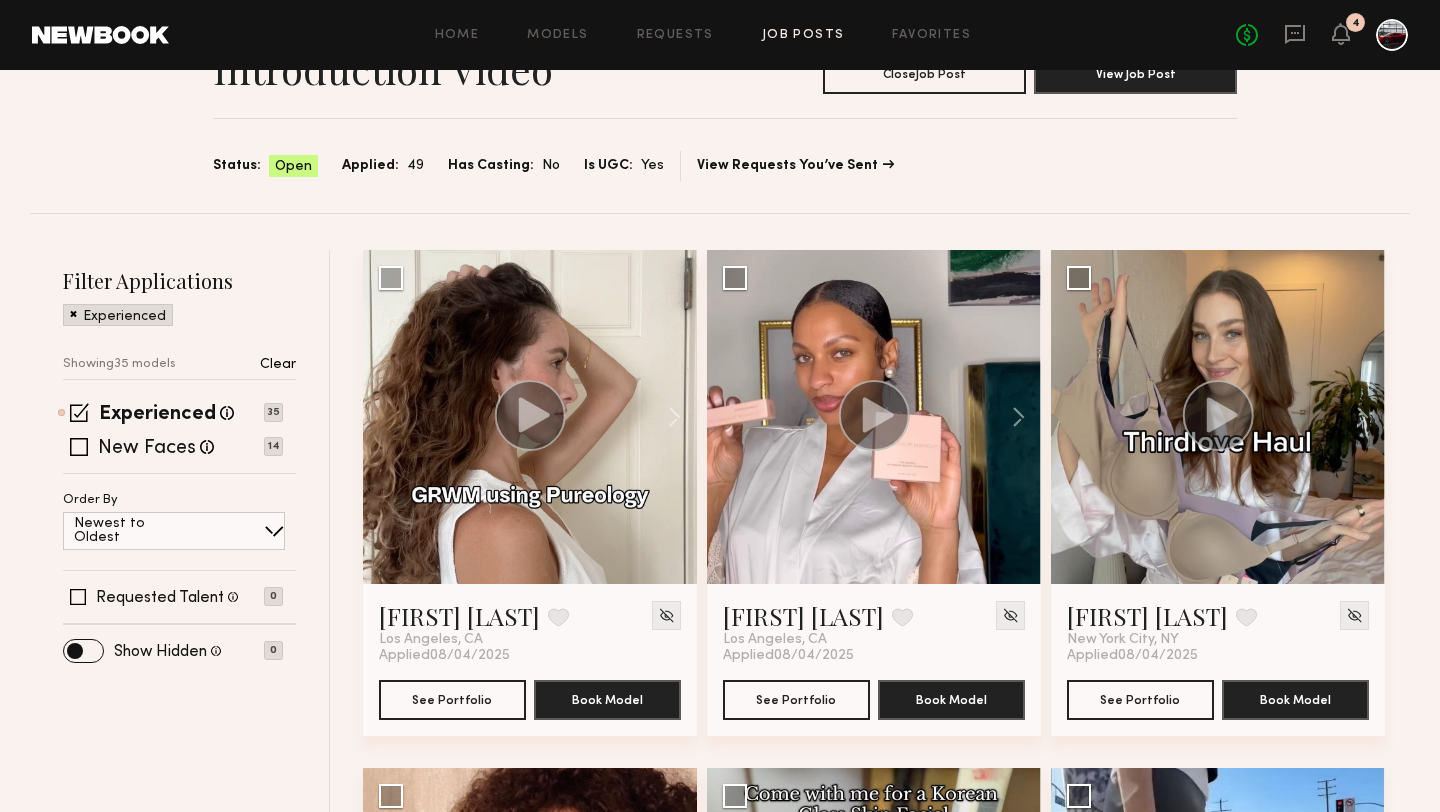 scroll, scrollTop: 115, scrollLeft: 0, axis: vertical 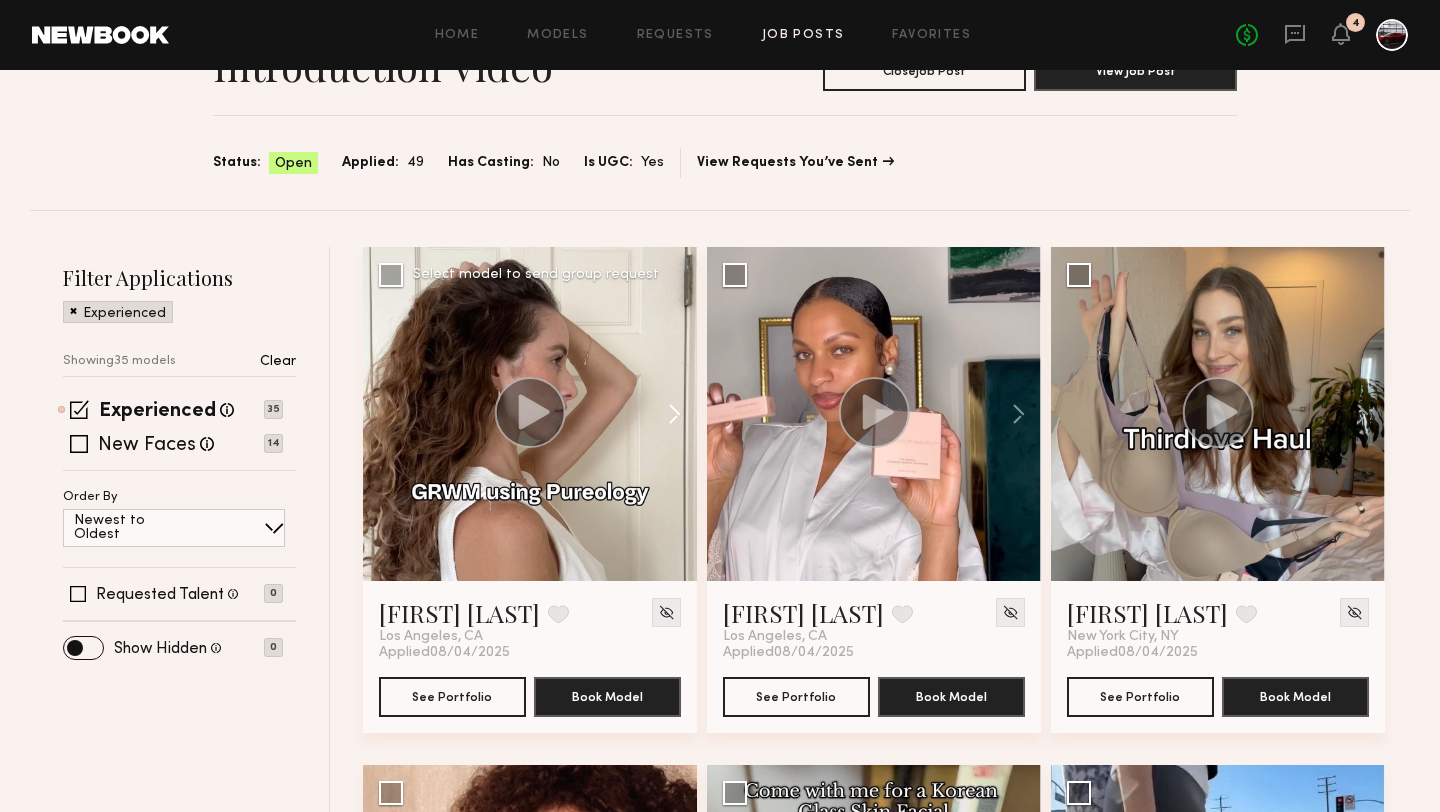 click 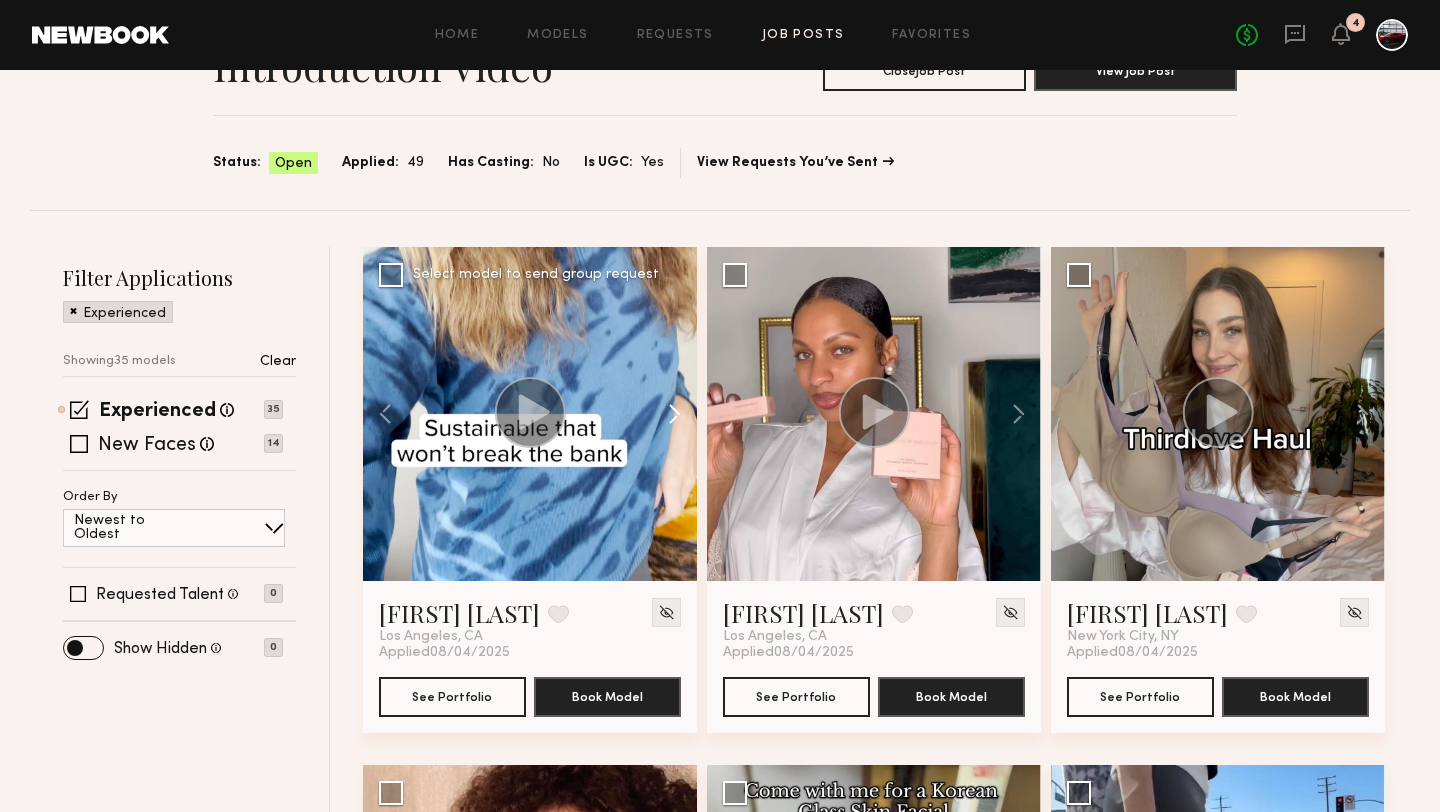 click 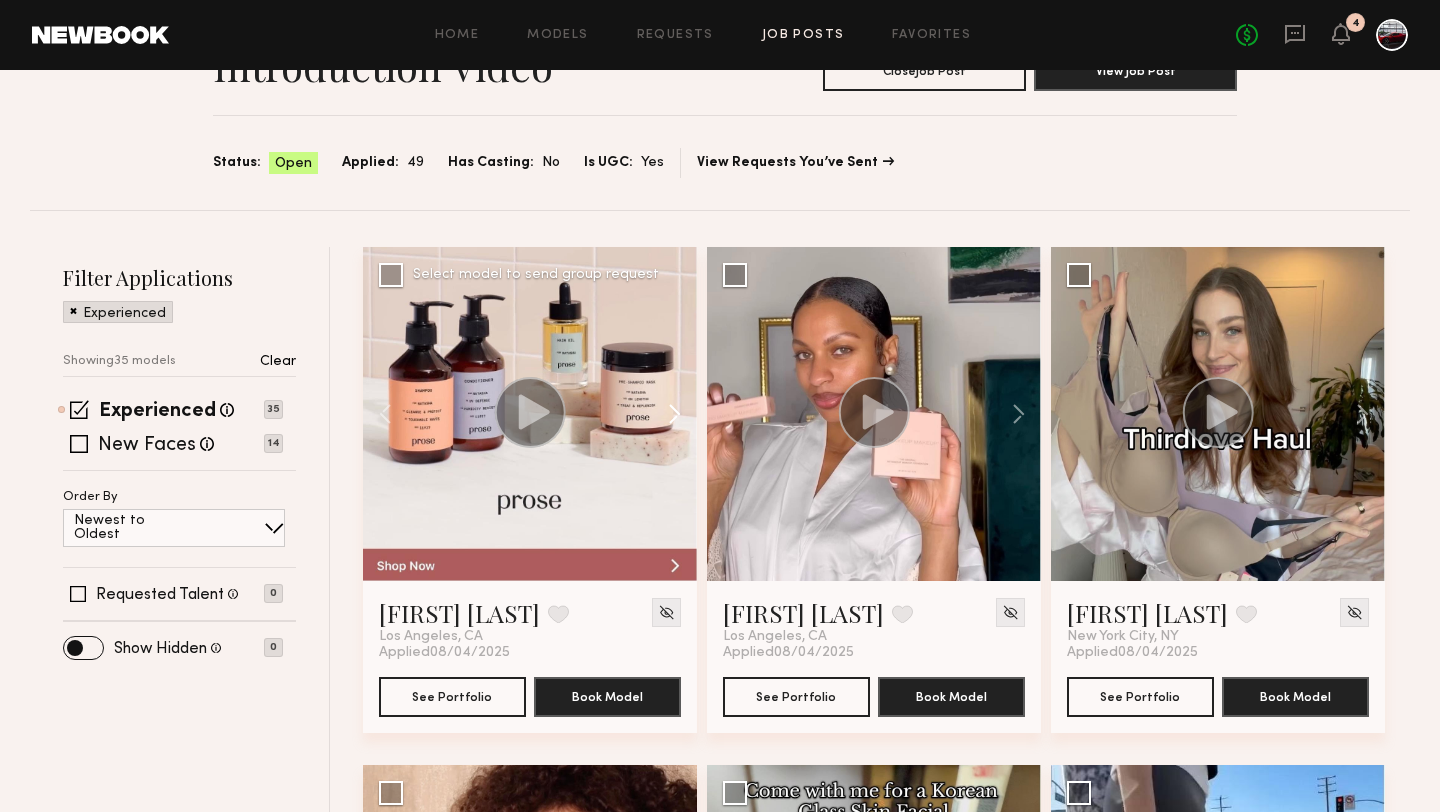 click 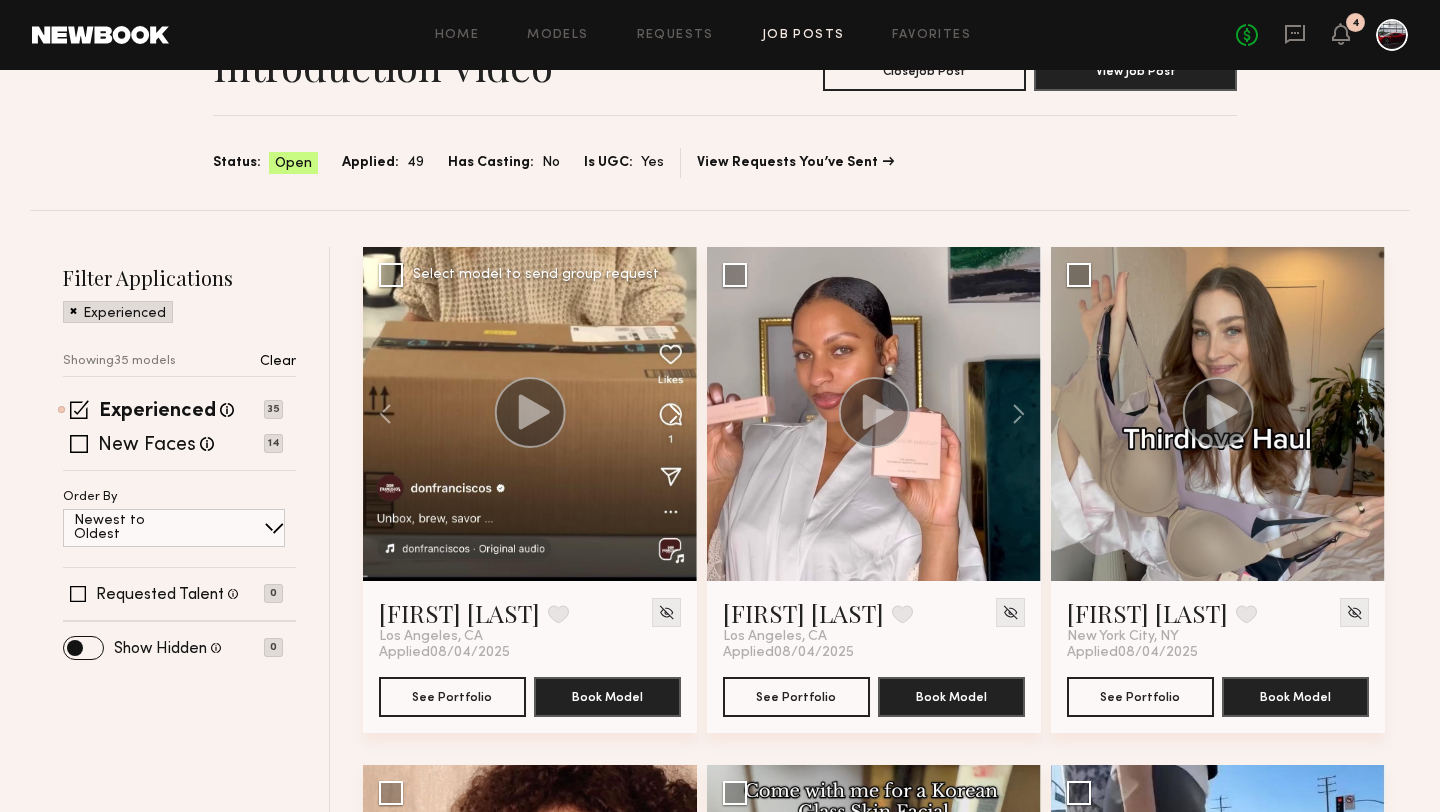 click 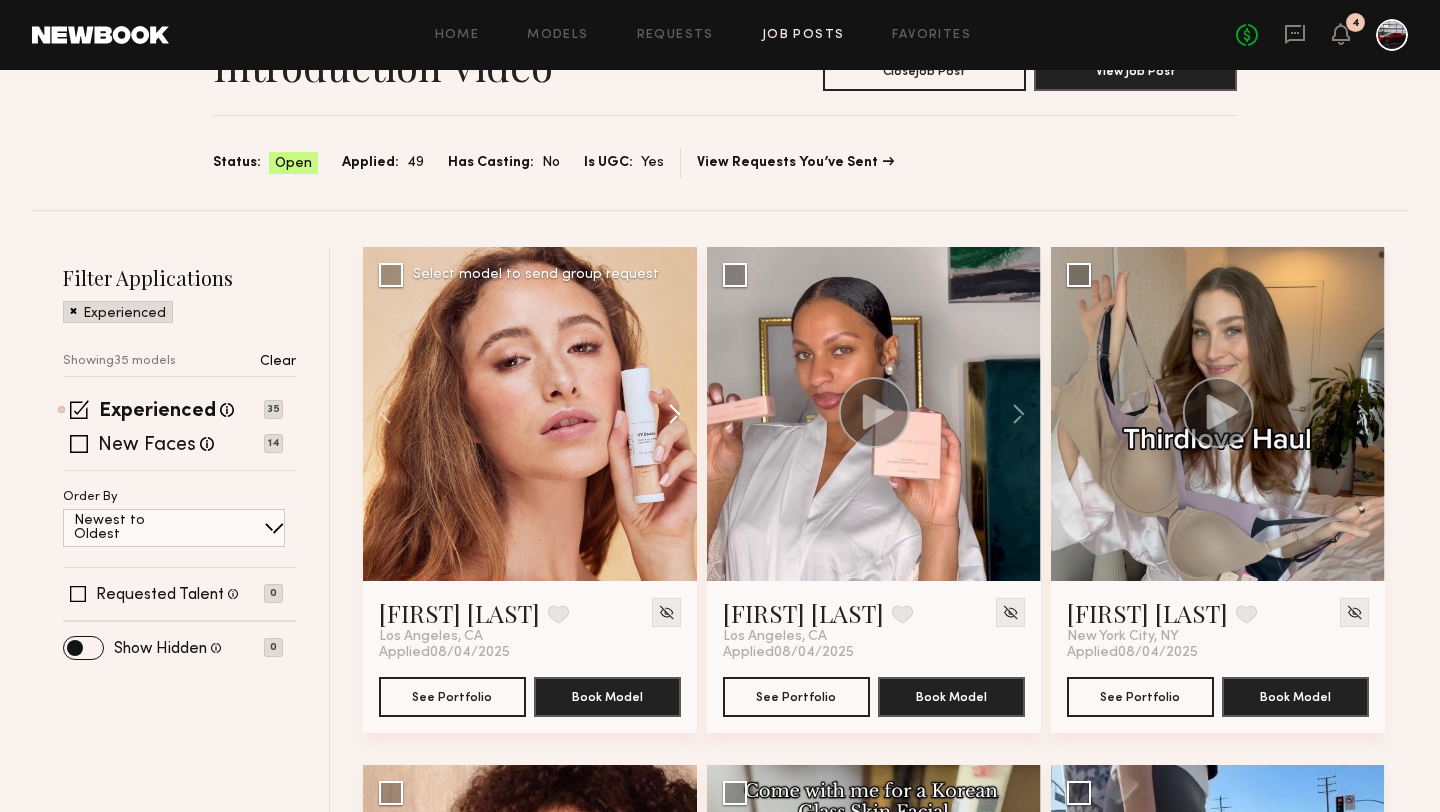 click 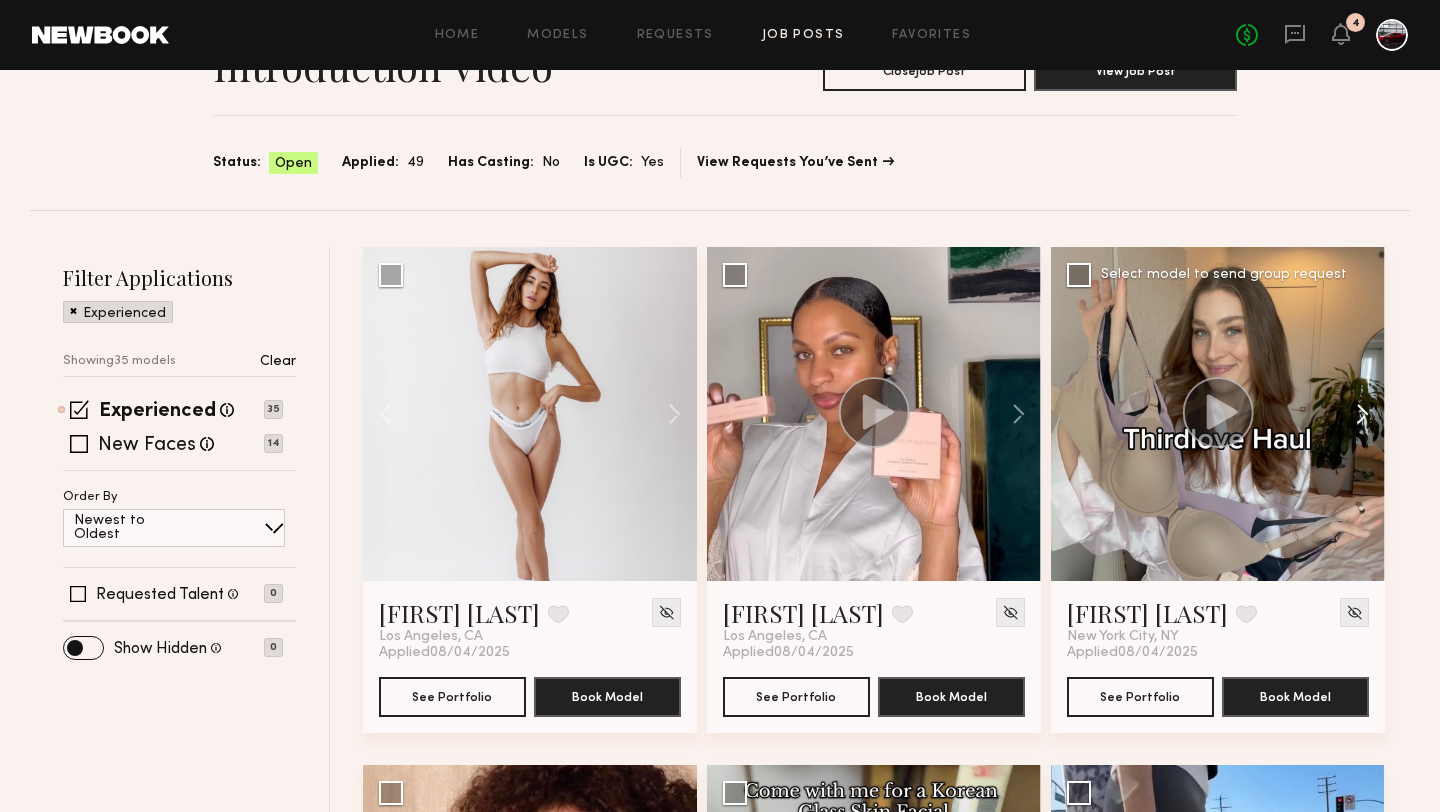 click 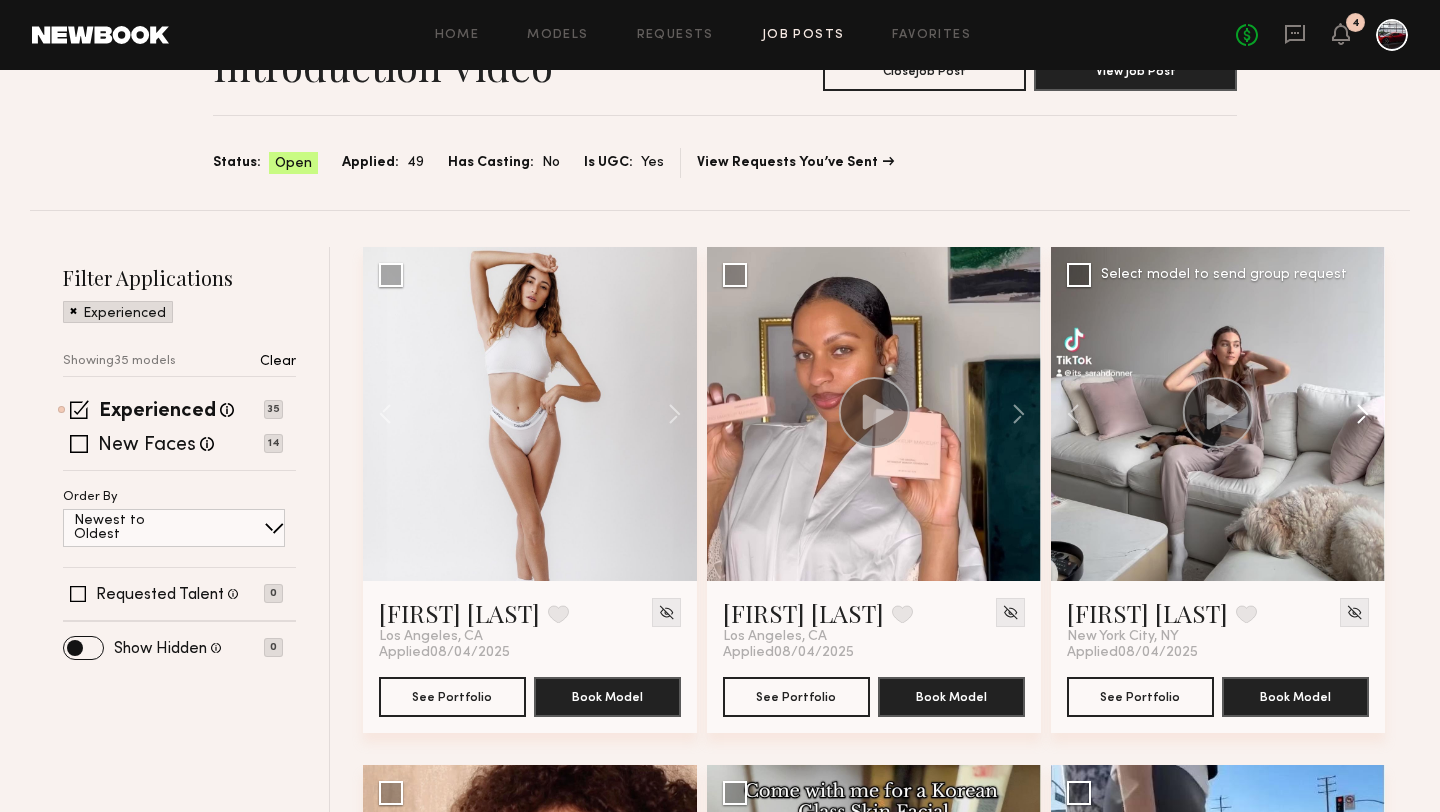 click 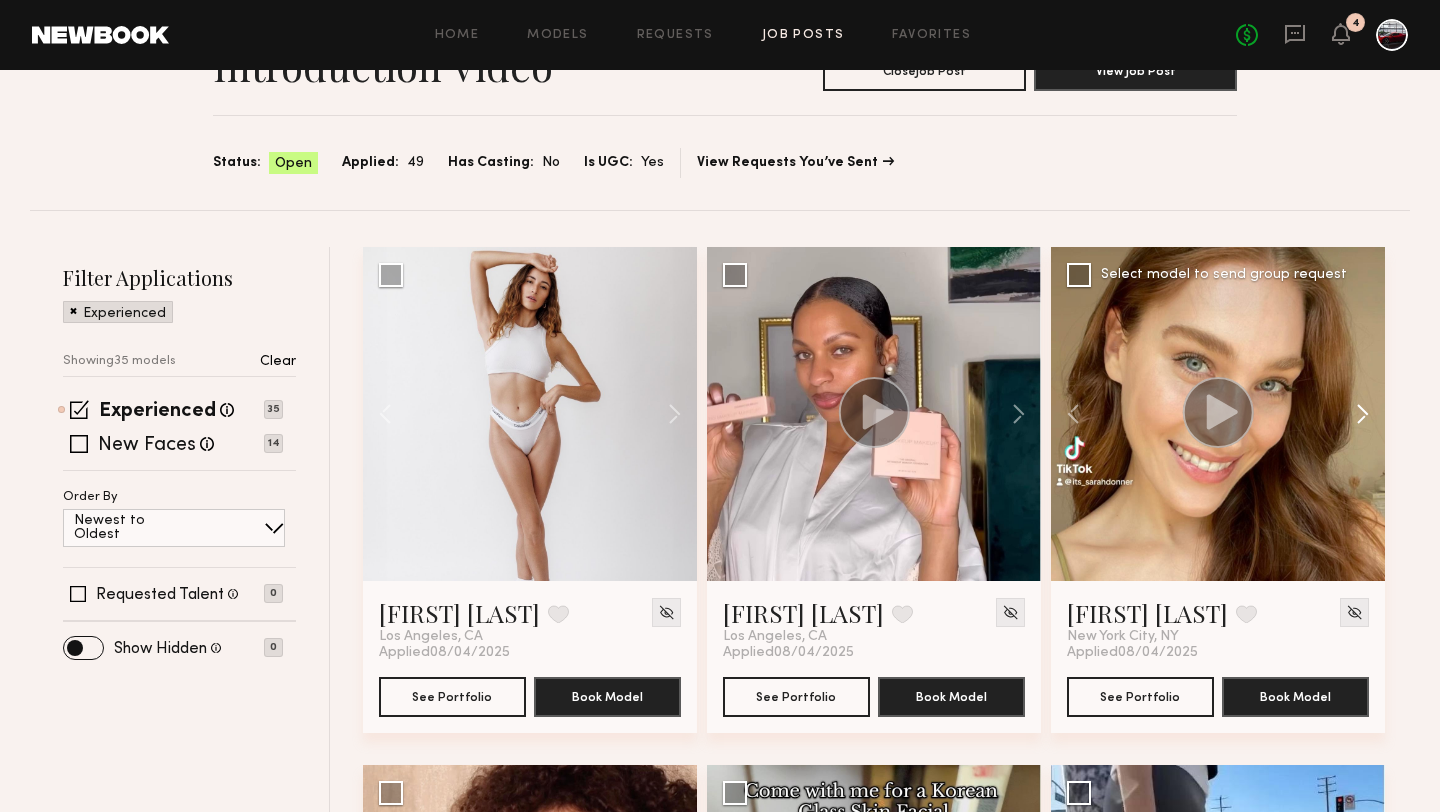 click 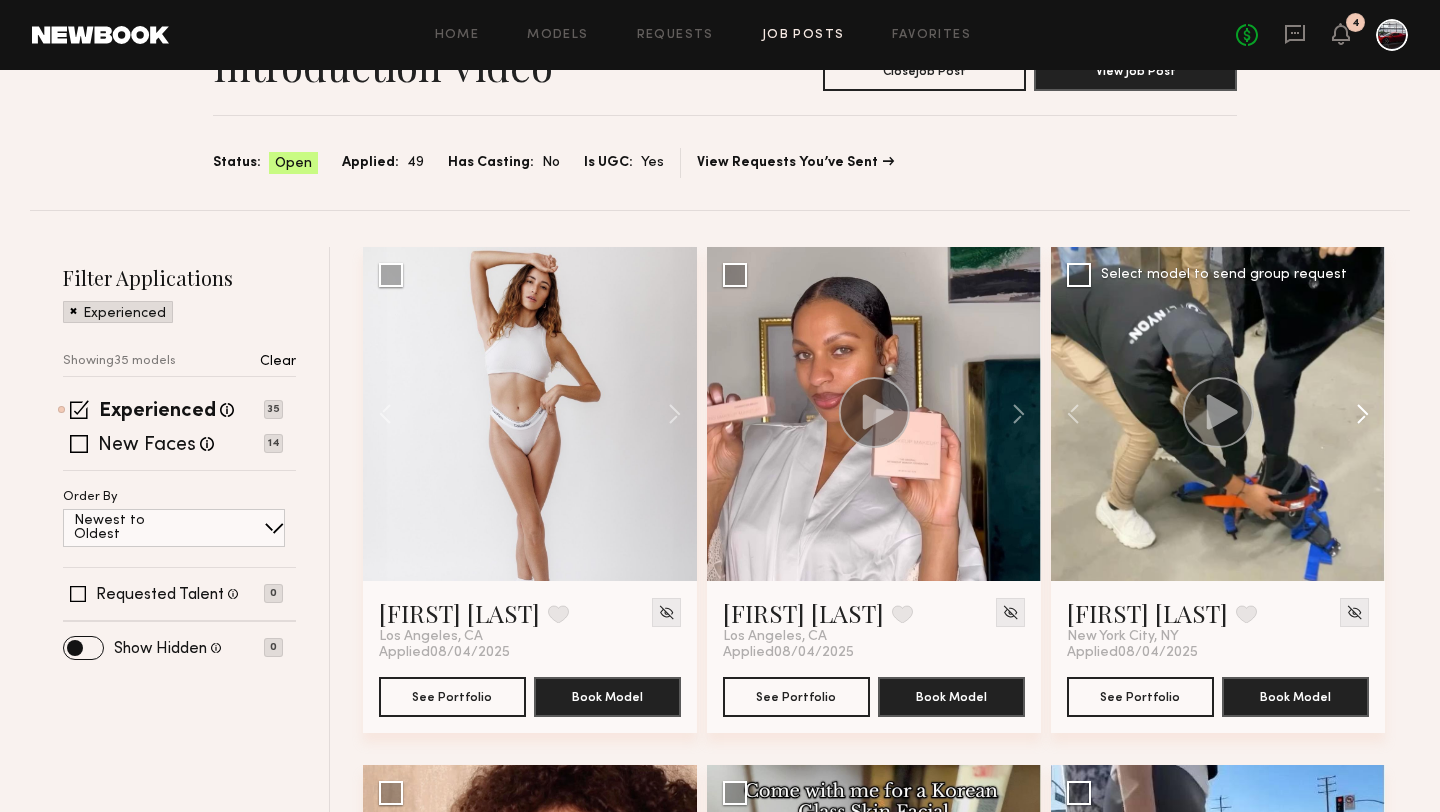 click 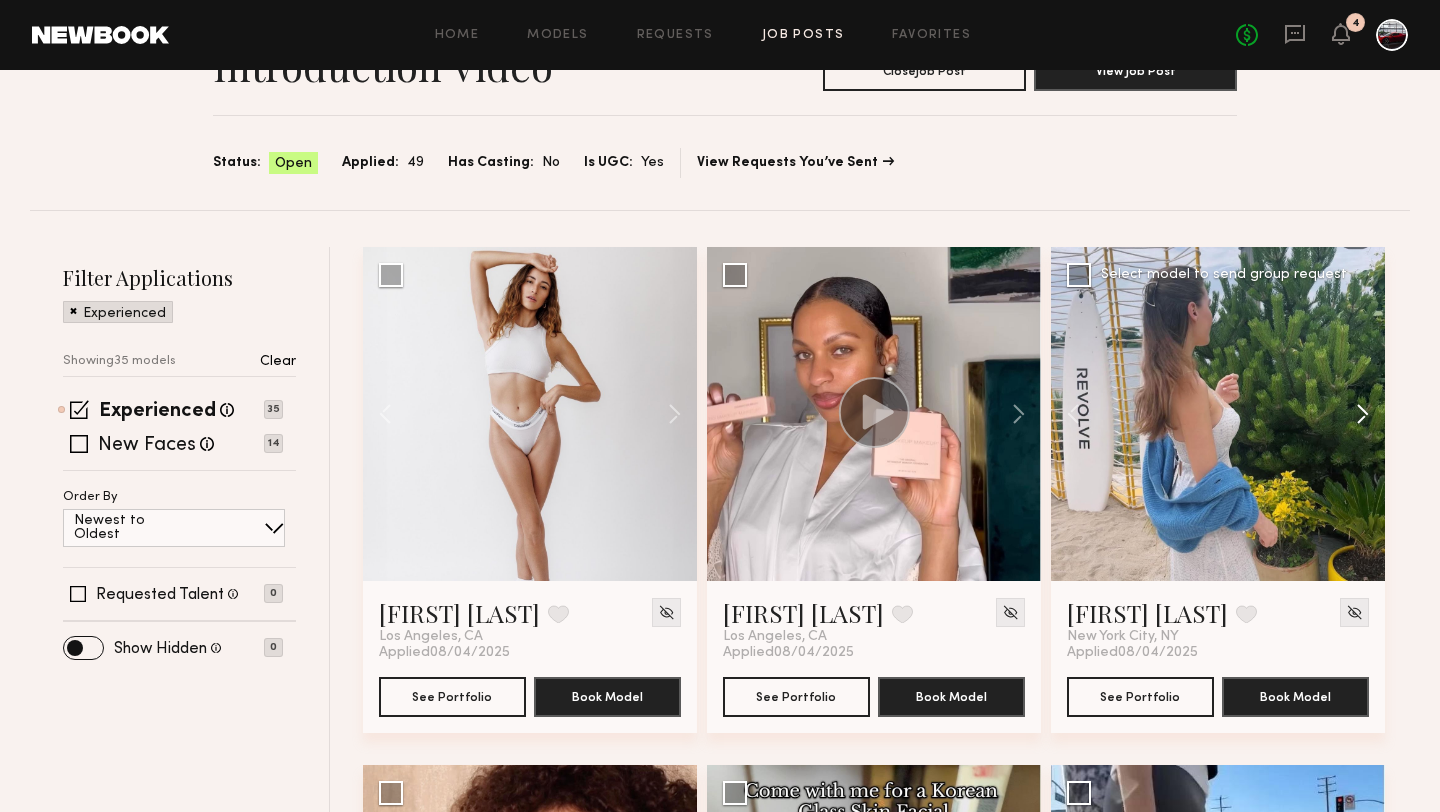 click 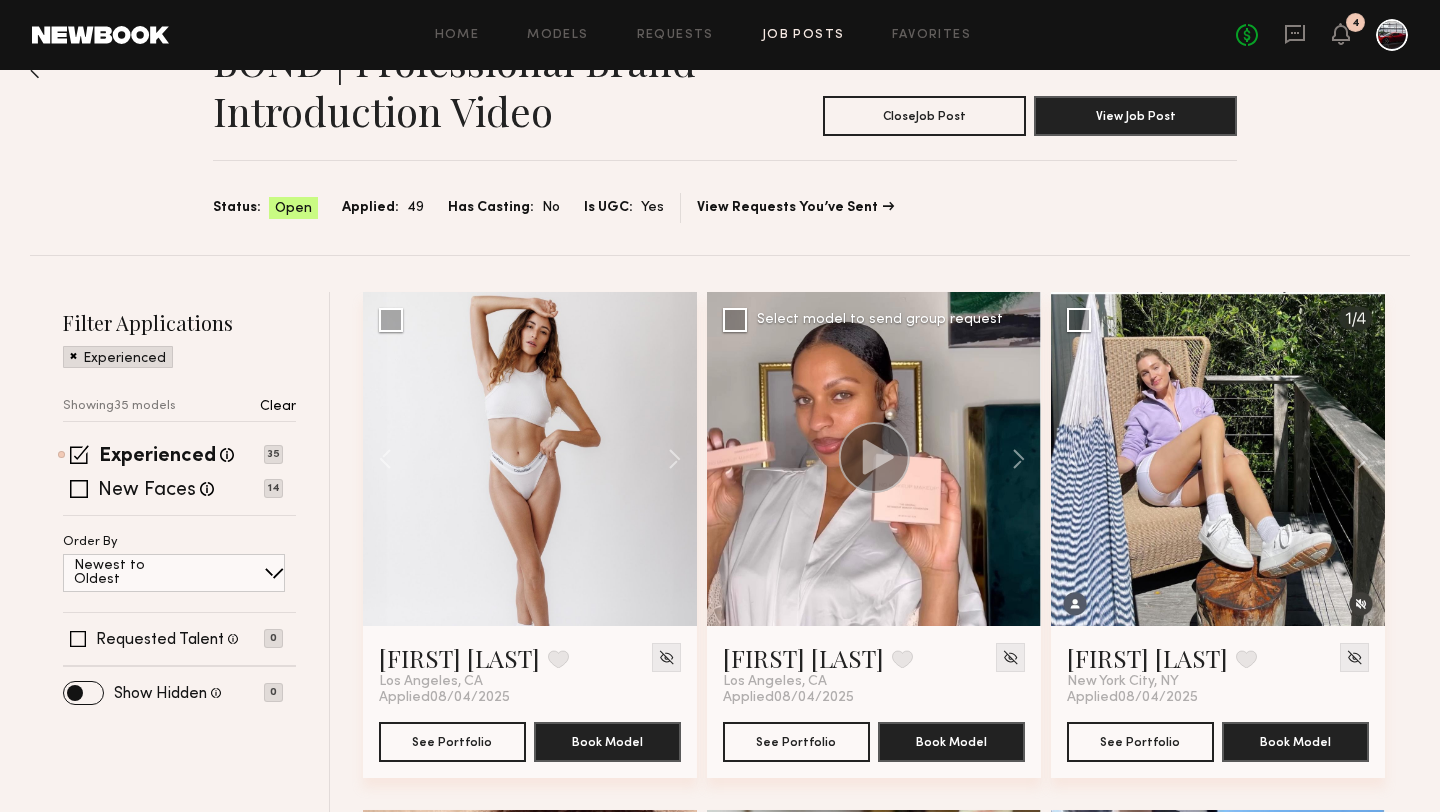 scroll, scrollTop: 69, scrollLeft: 0, axis: vertical 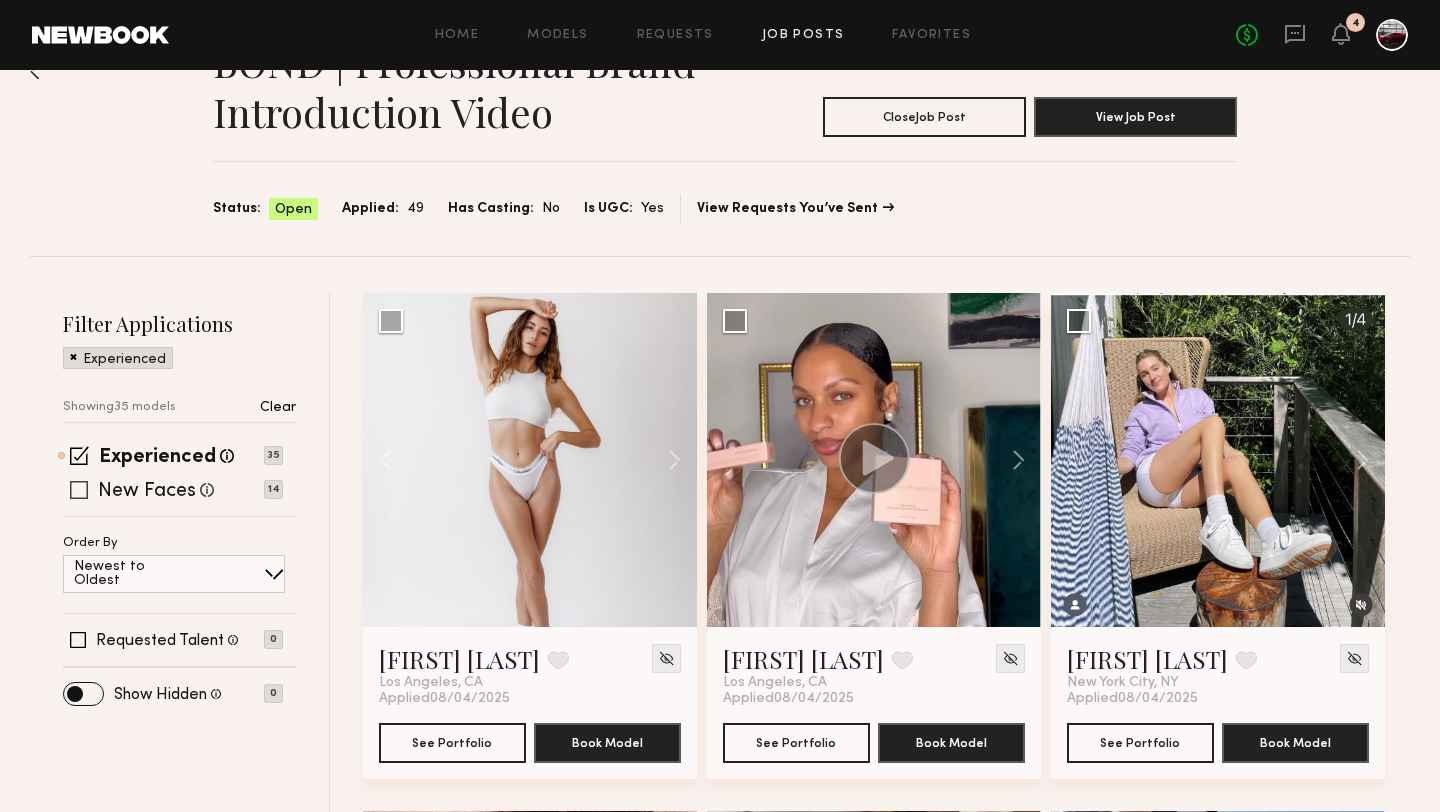 click 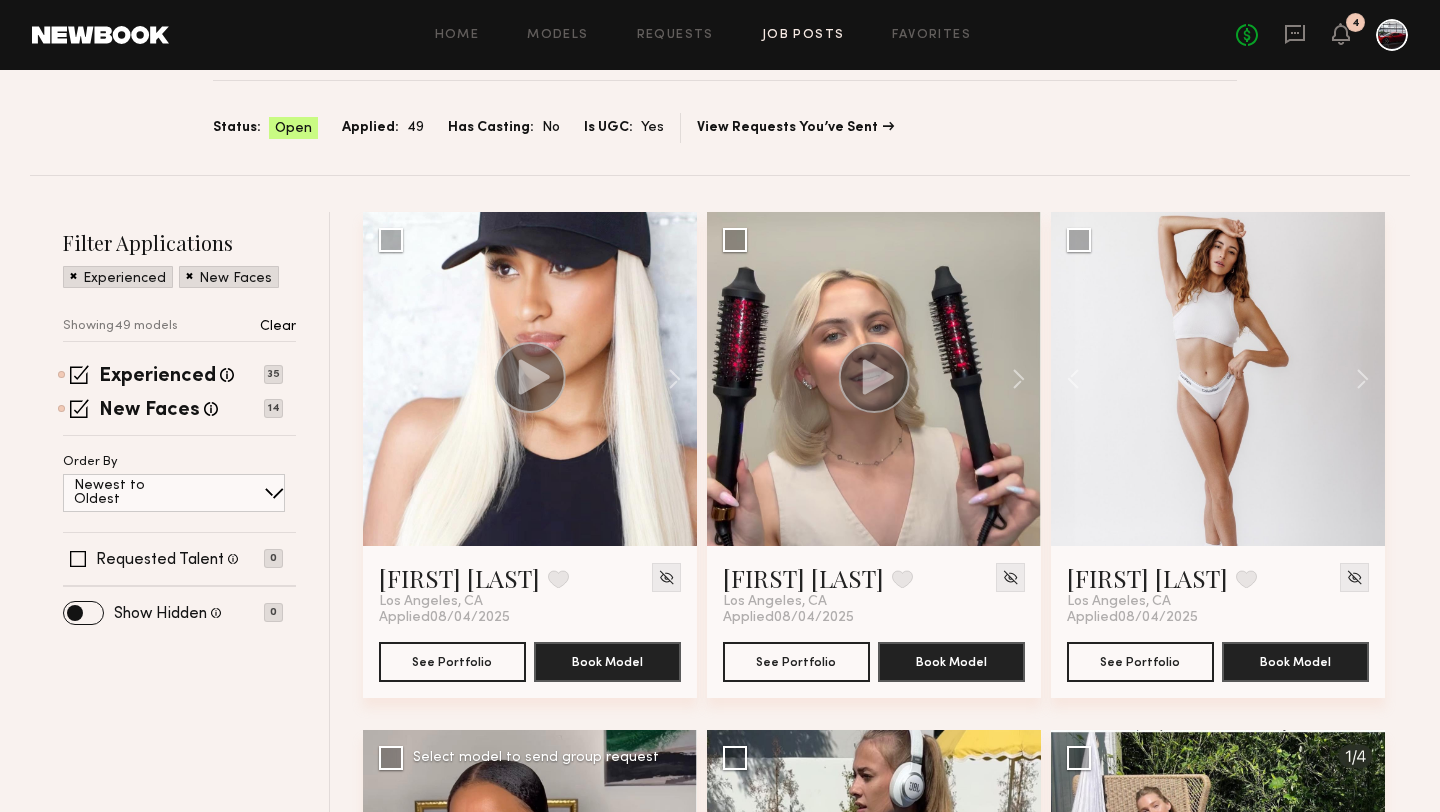 scroll, scrollTop: 151, scrollLeft: 0, axis: vertical 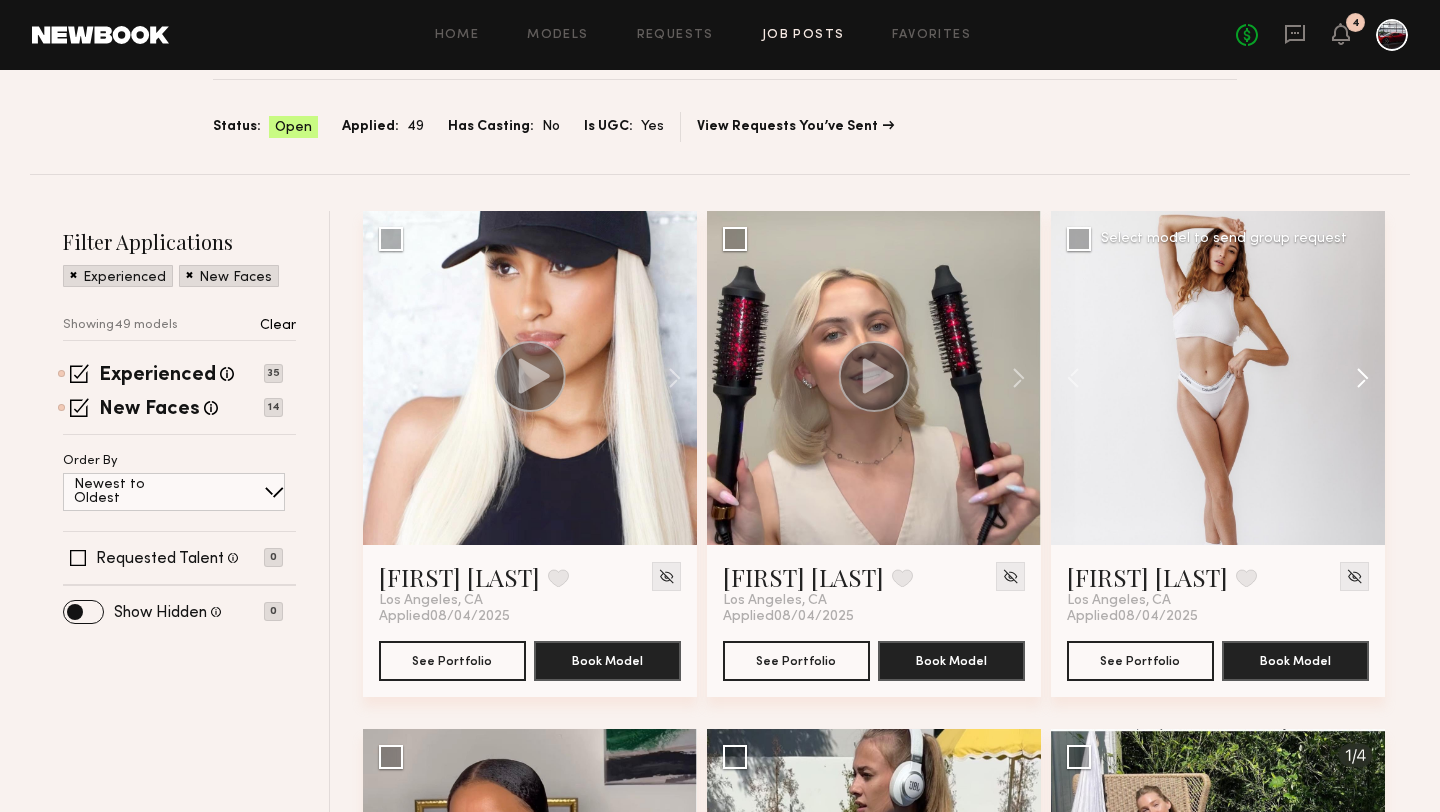 click 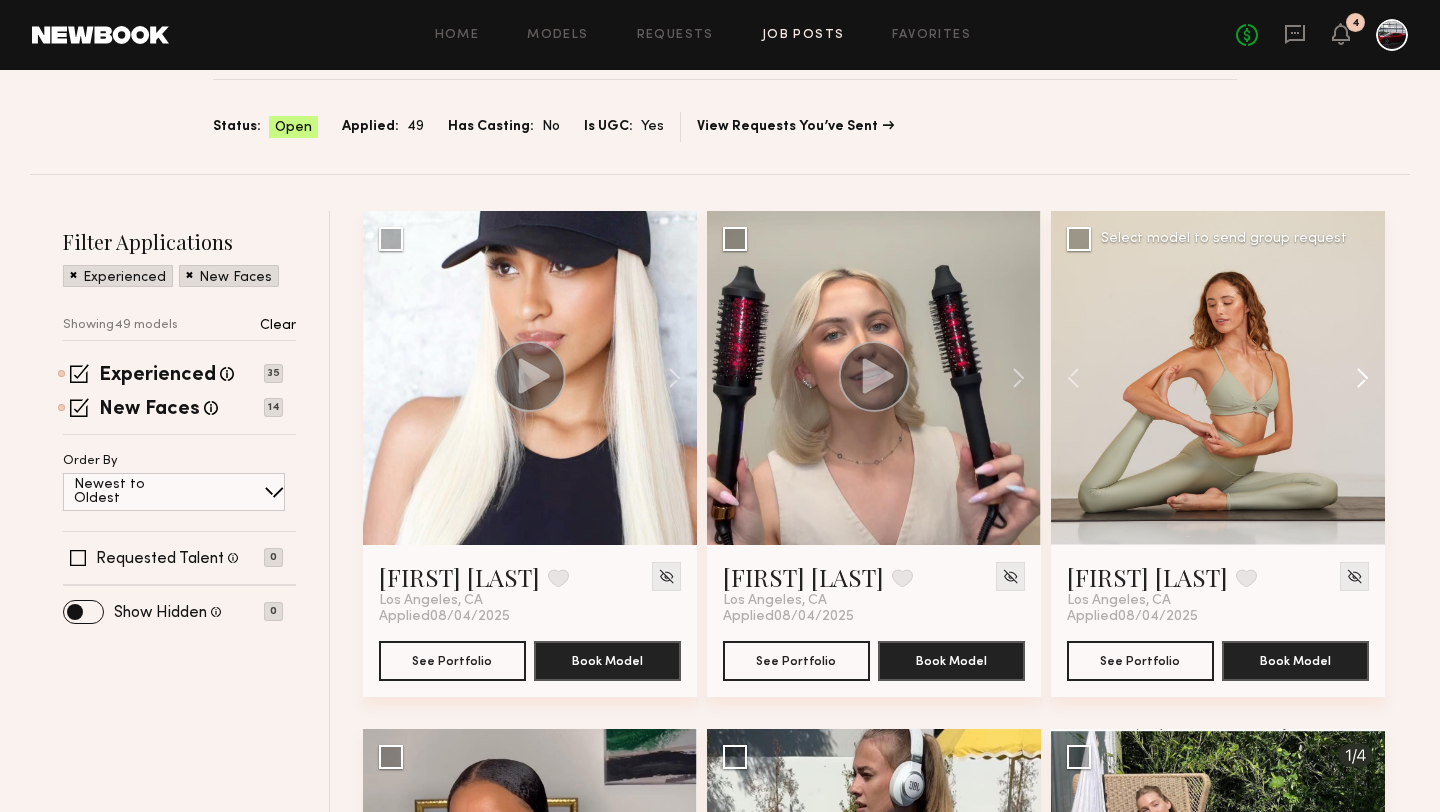 click 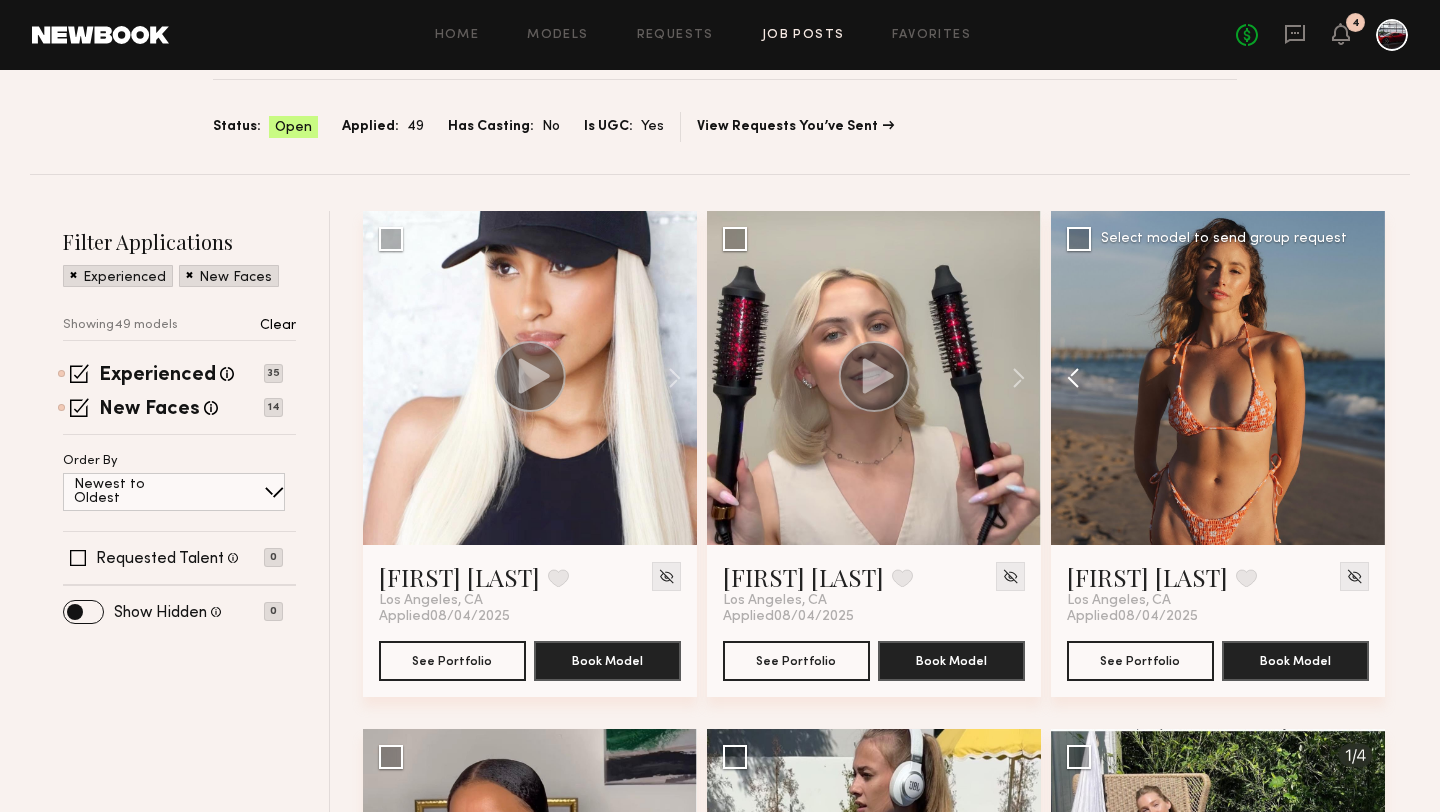 click 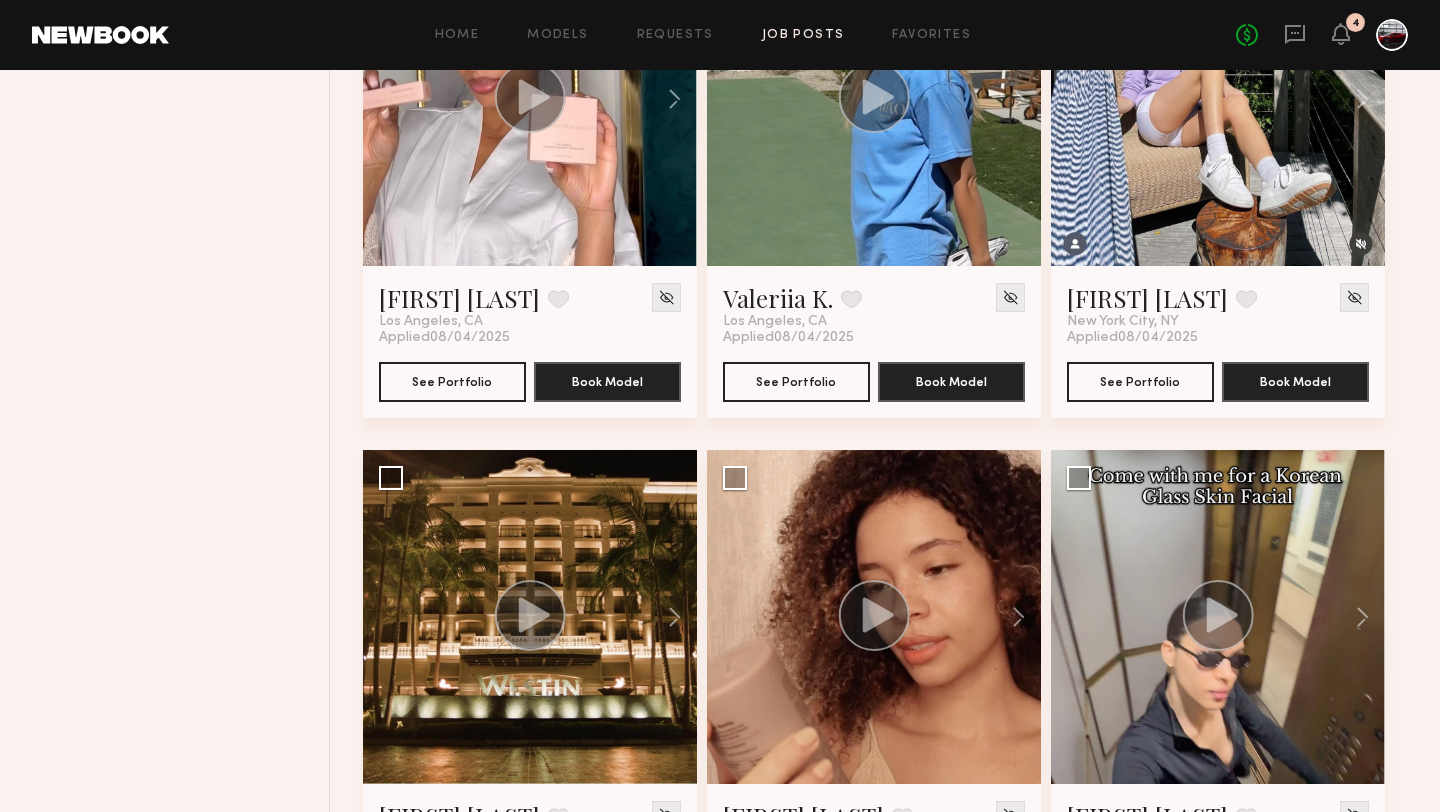 scroll, scrollTop: 517, scrollLeft: 0, axis: vertical 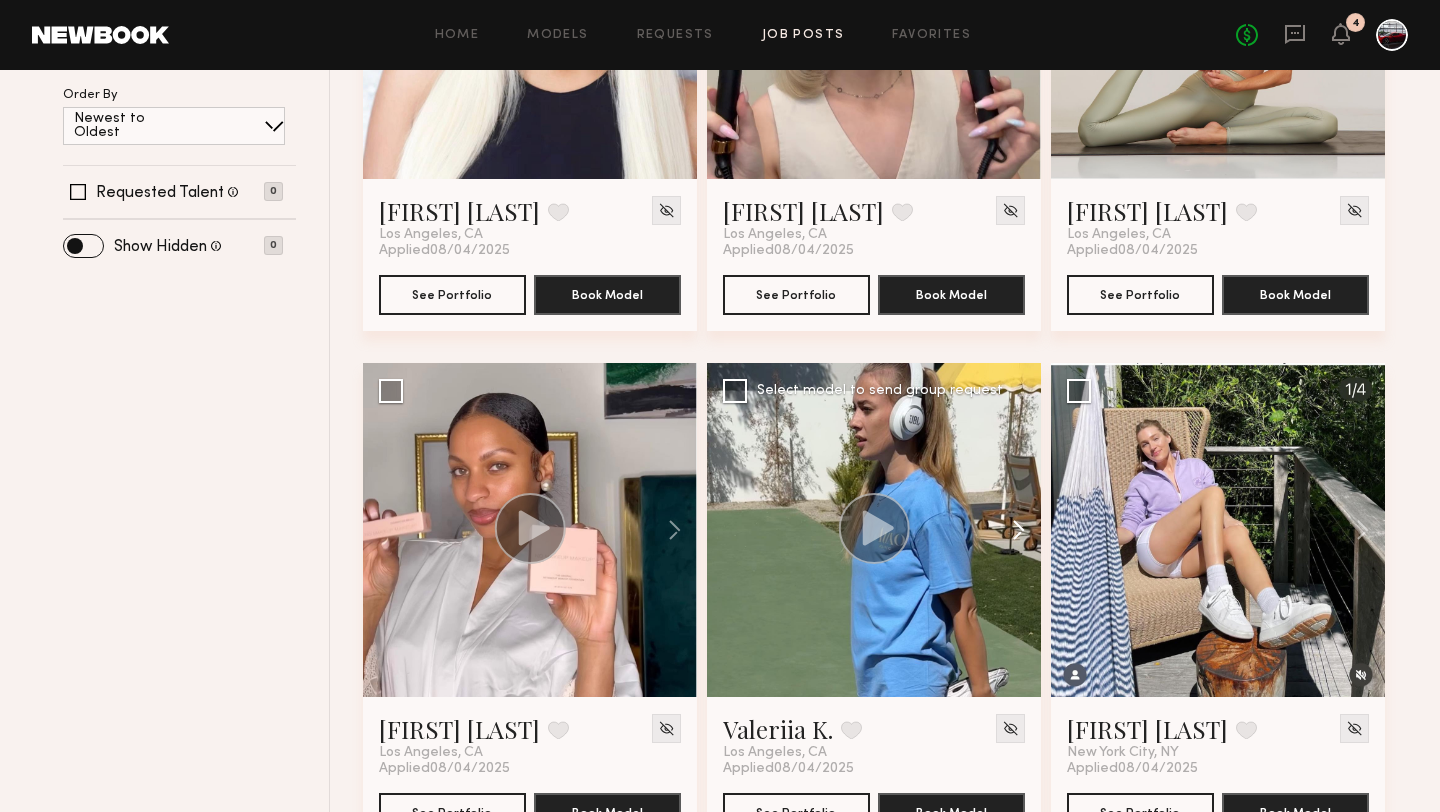 click 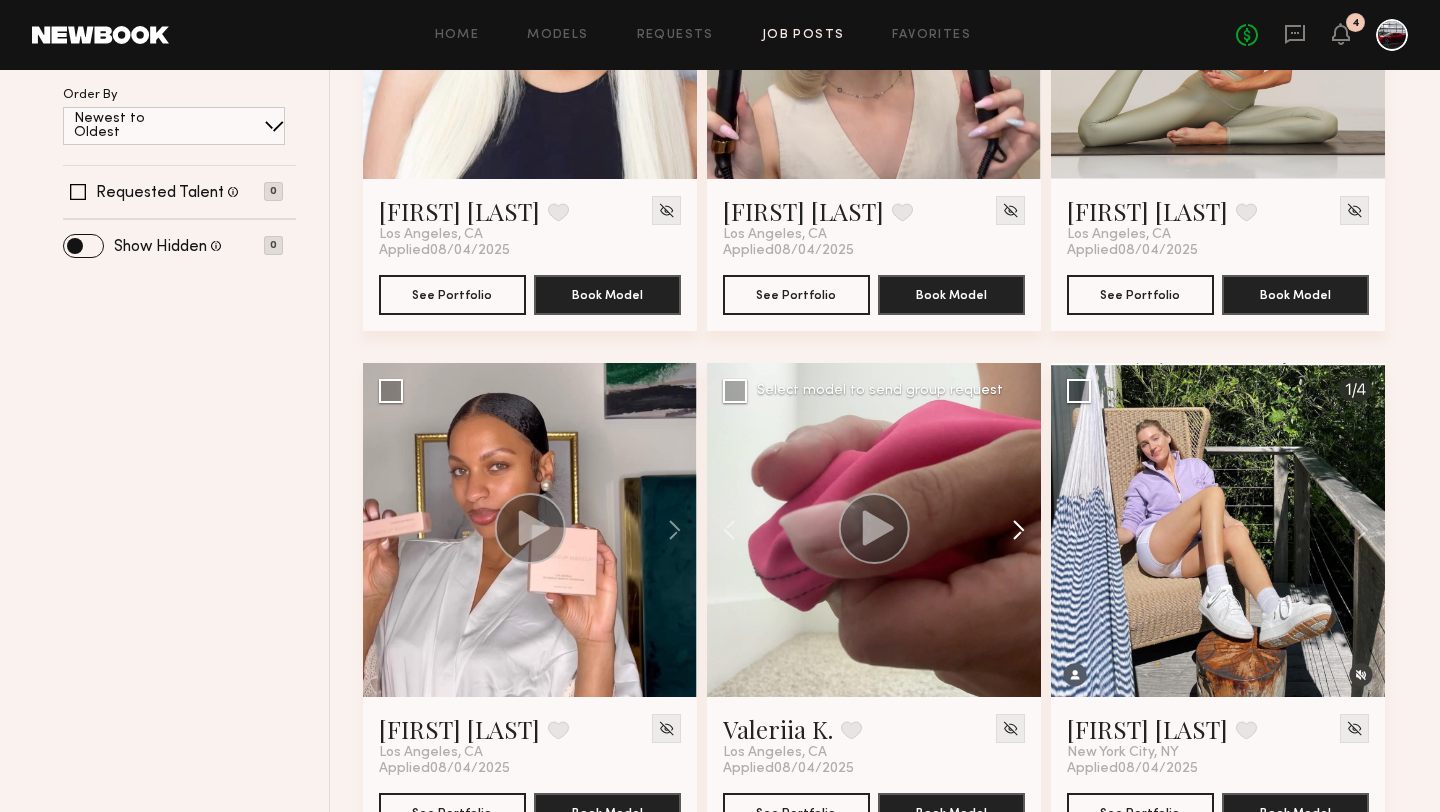 click 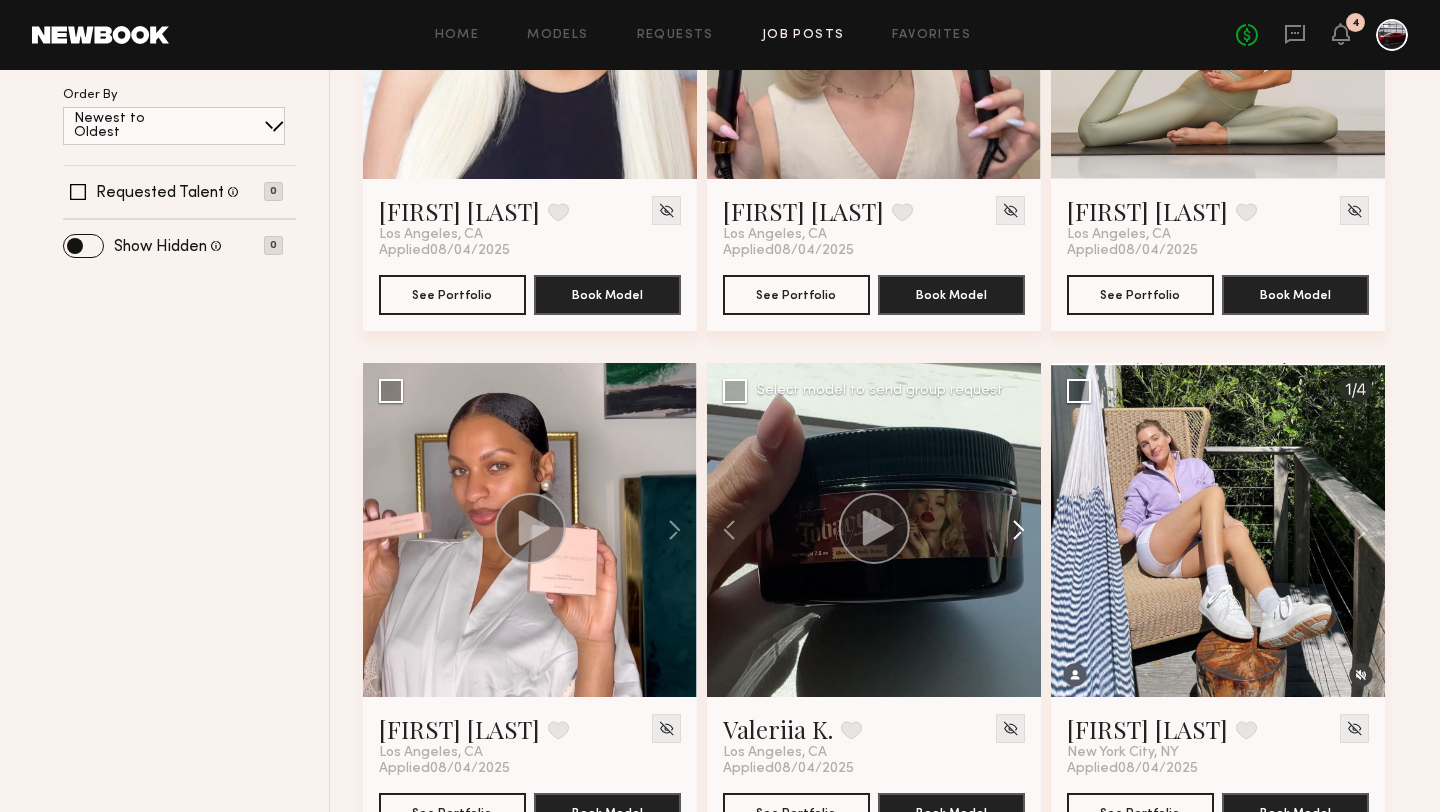 click 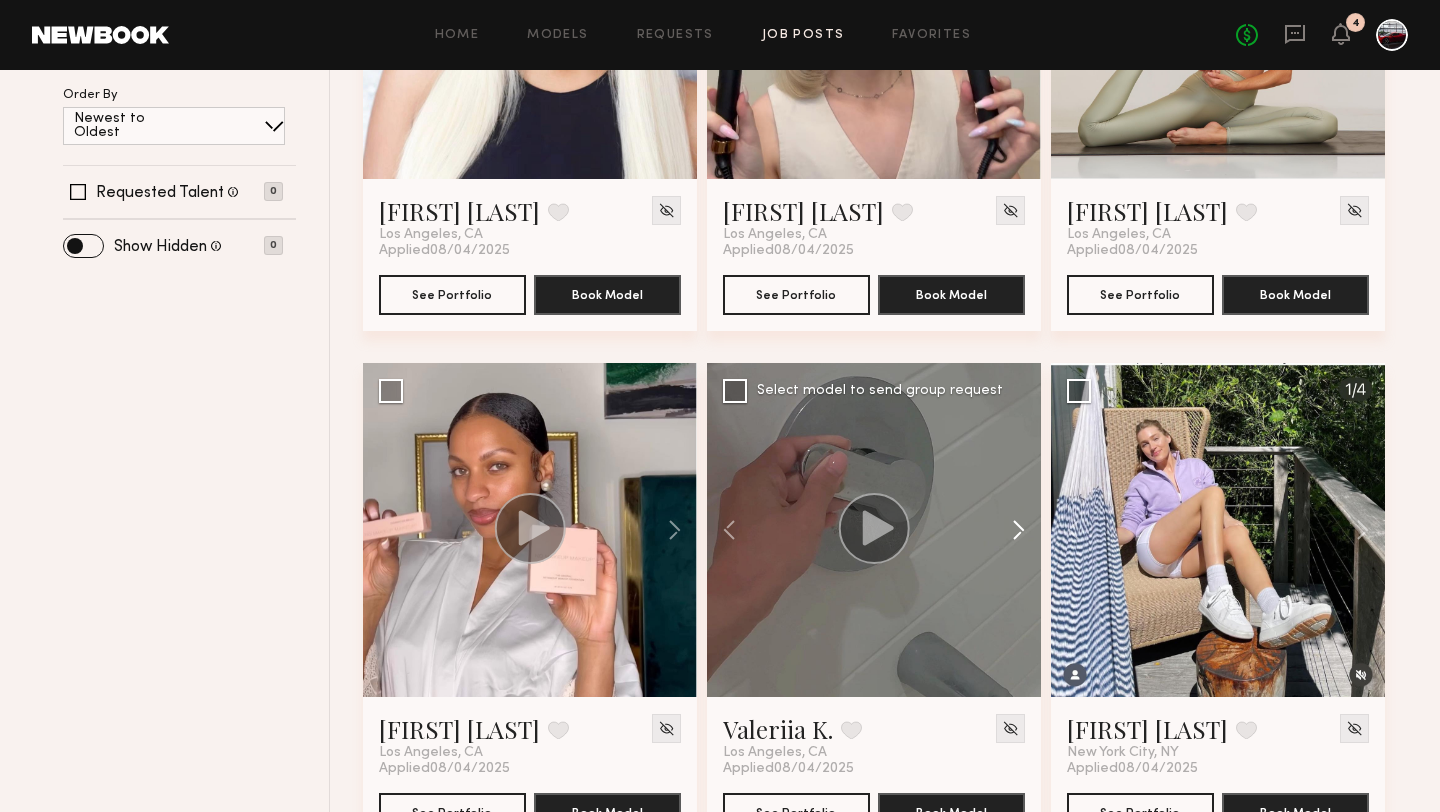 click 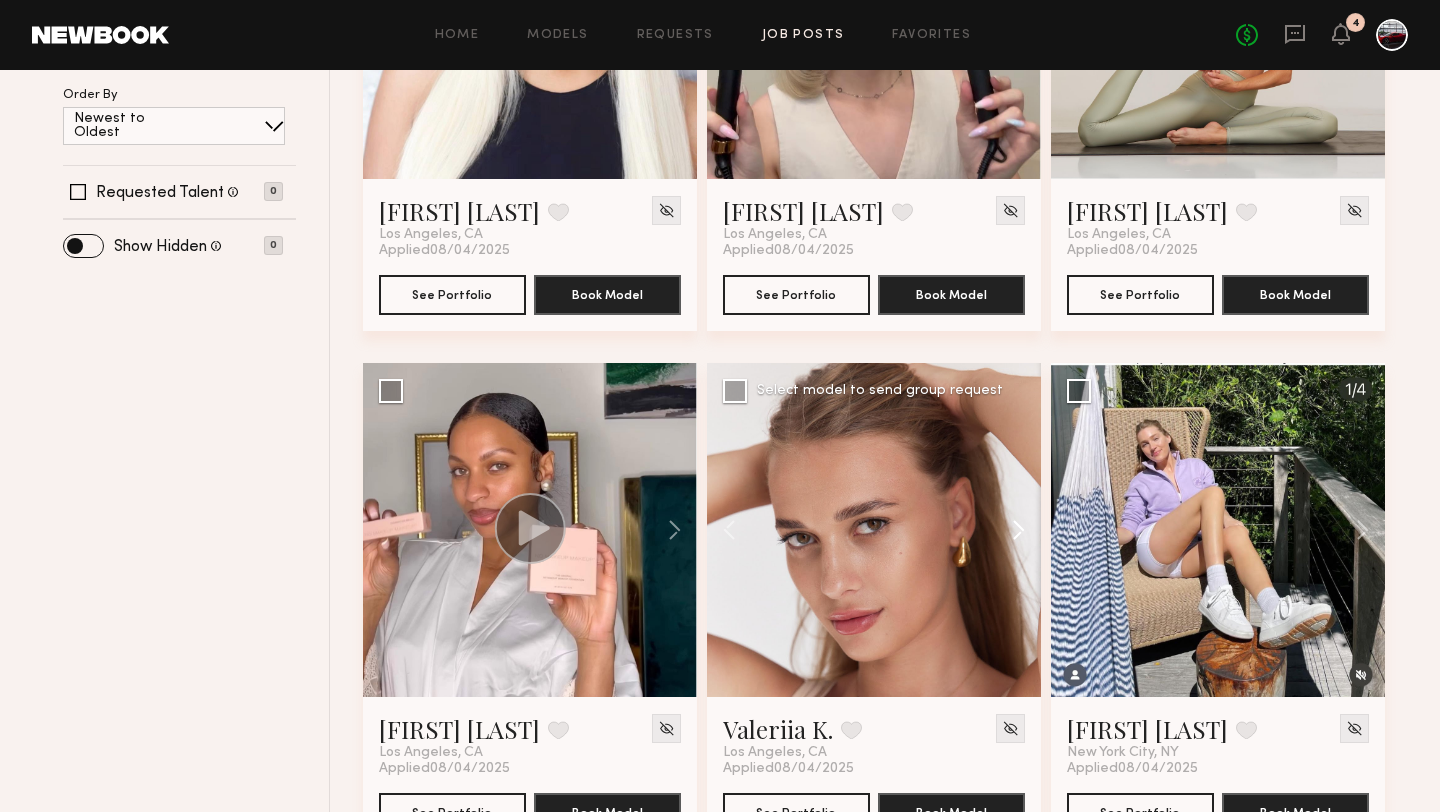 click 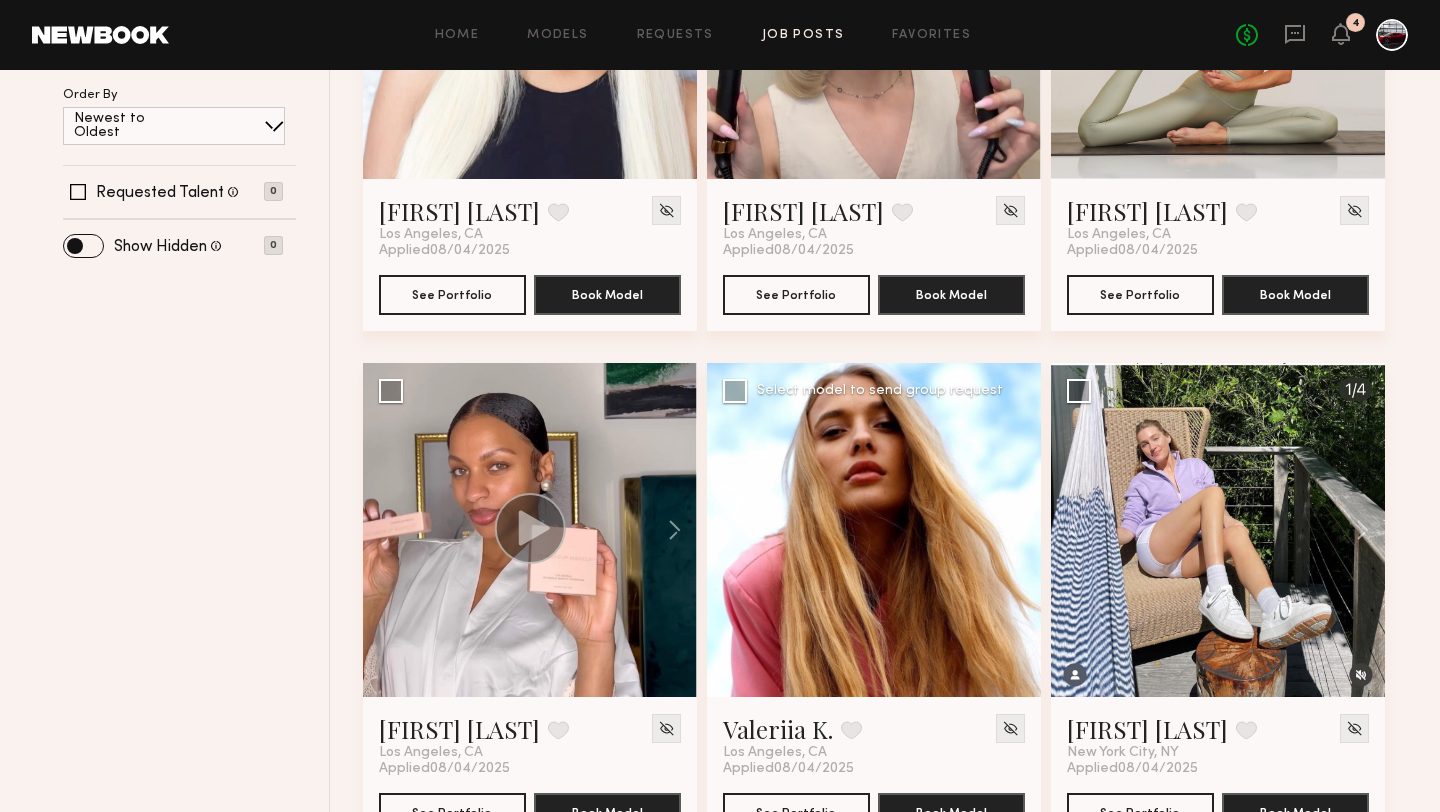 click 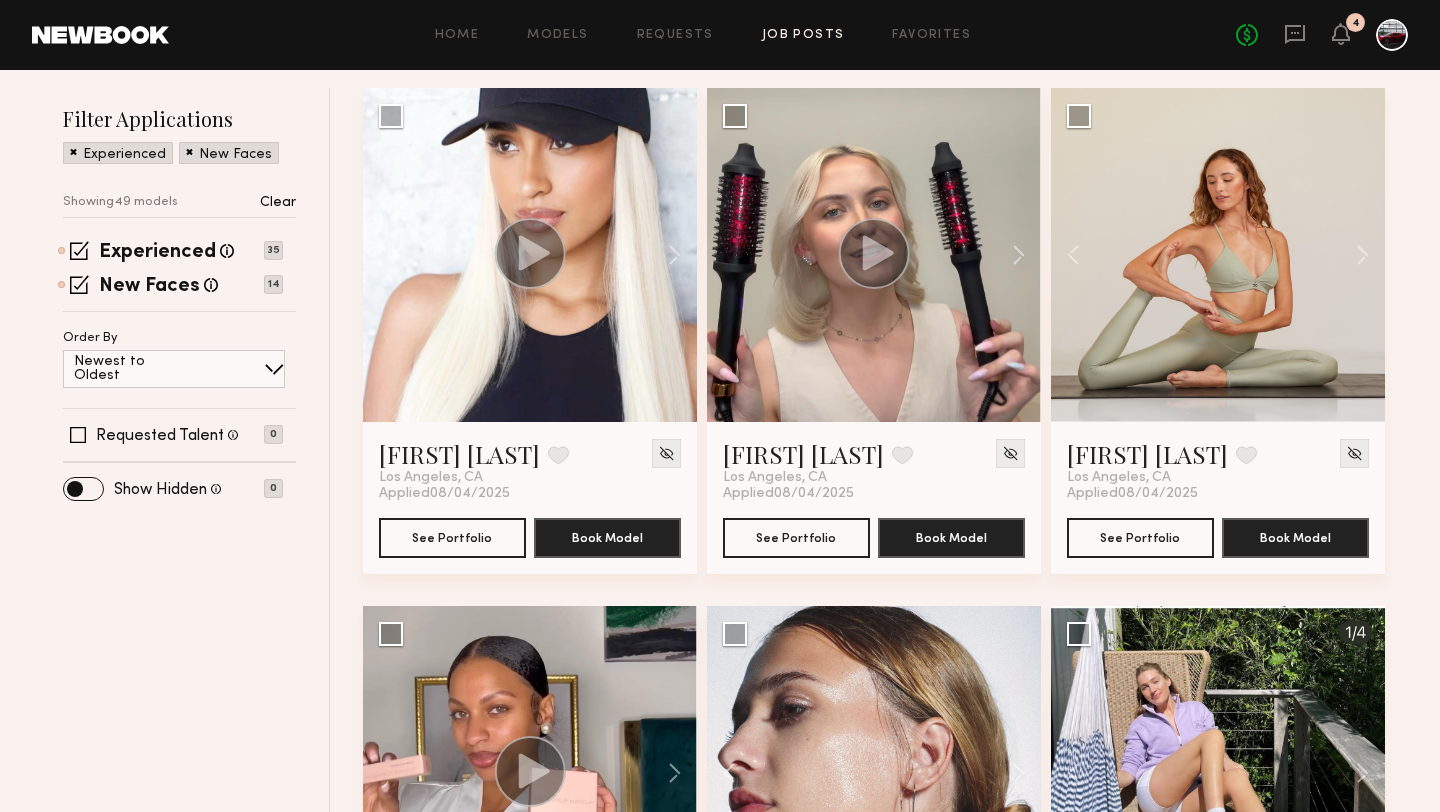 scroll, scrollTop: 0, scrollLeft: 0, axis: both 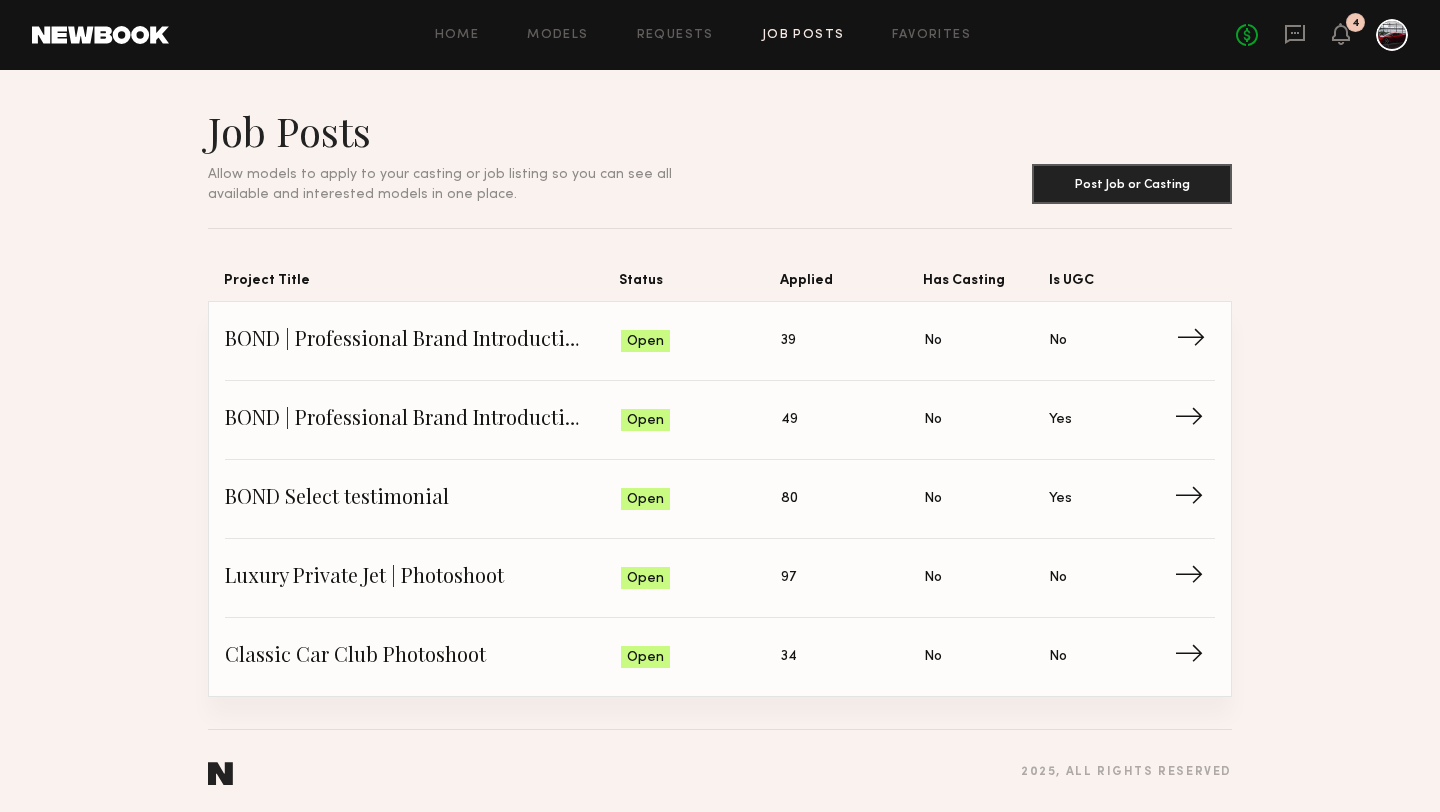 click on "BOND | Professional Brand Introduction Video" 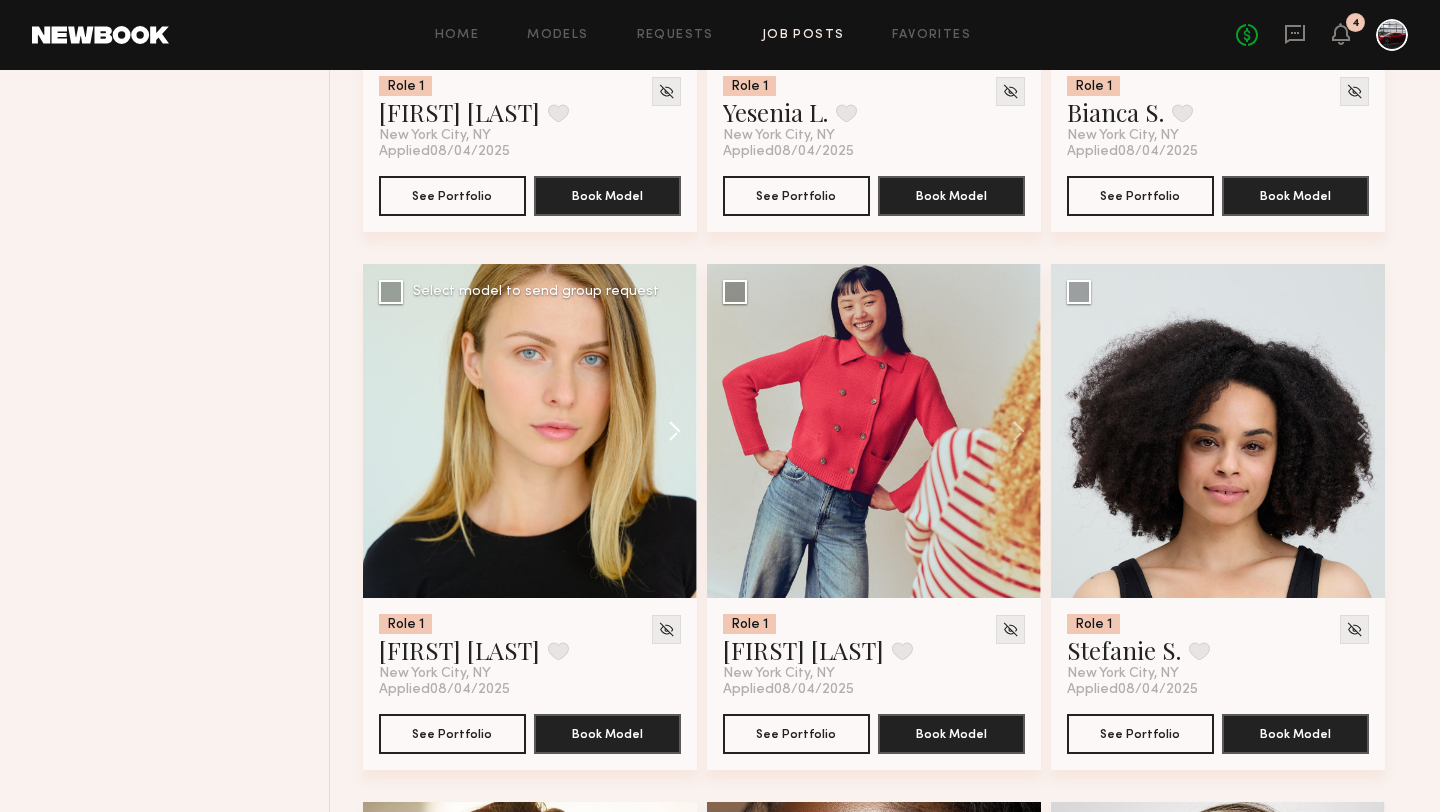 scroll, scrollTop: 1175, scrollLeft: 0, axis: vertical 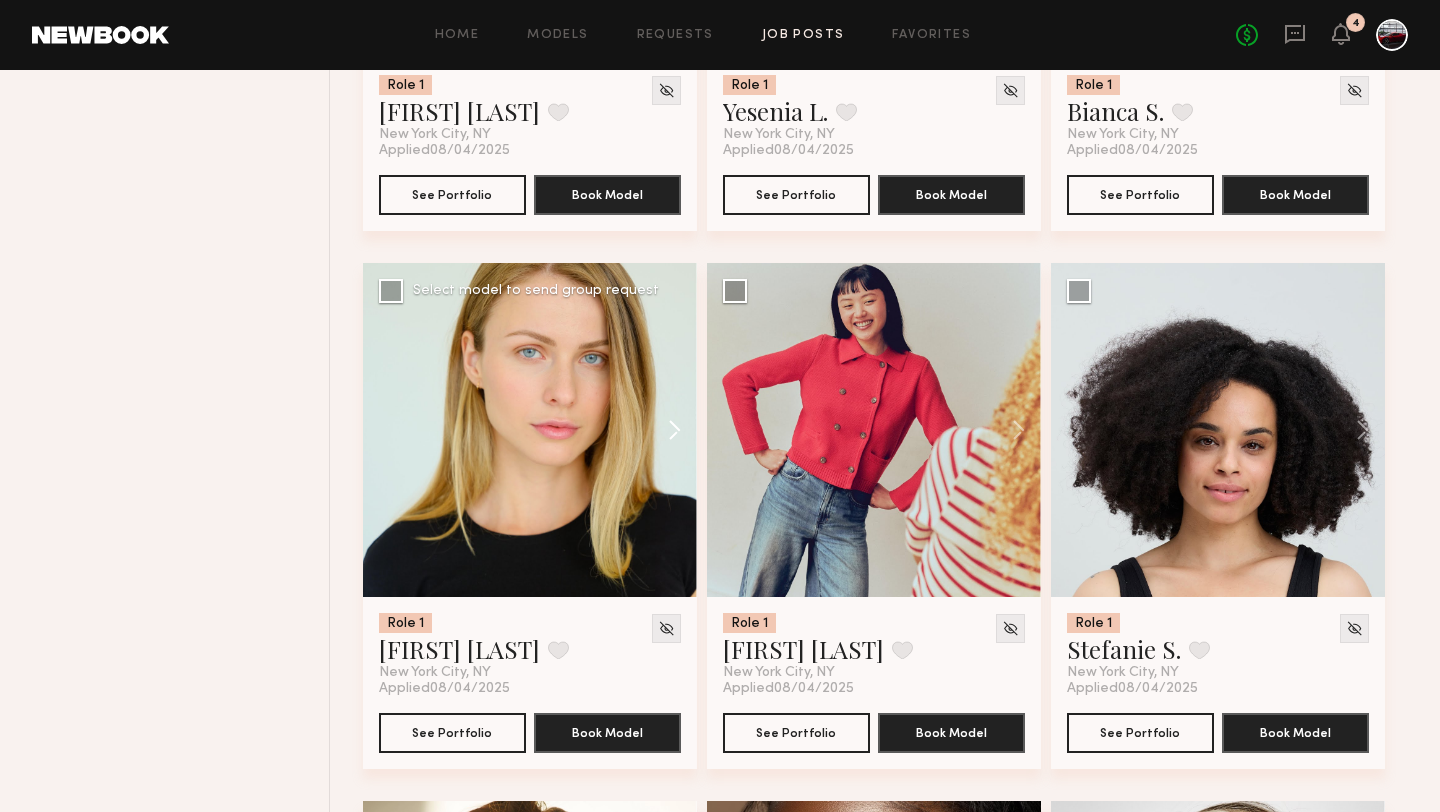 click 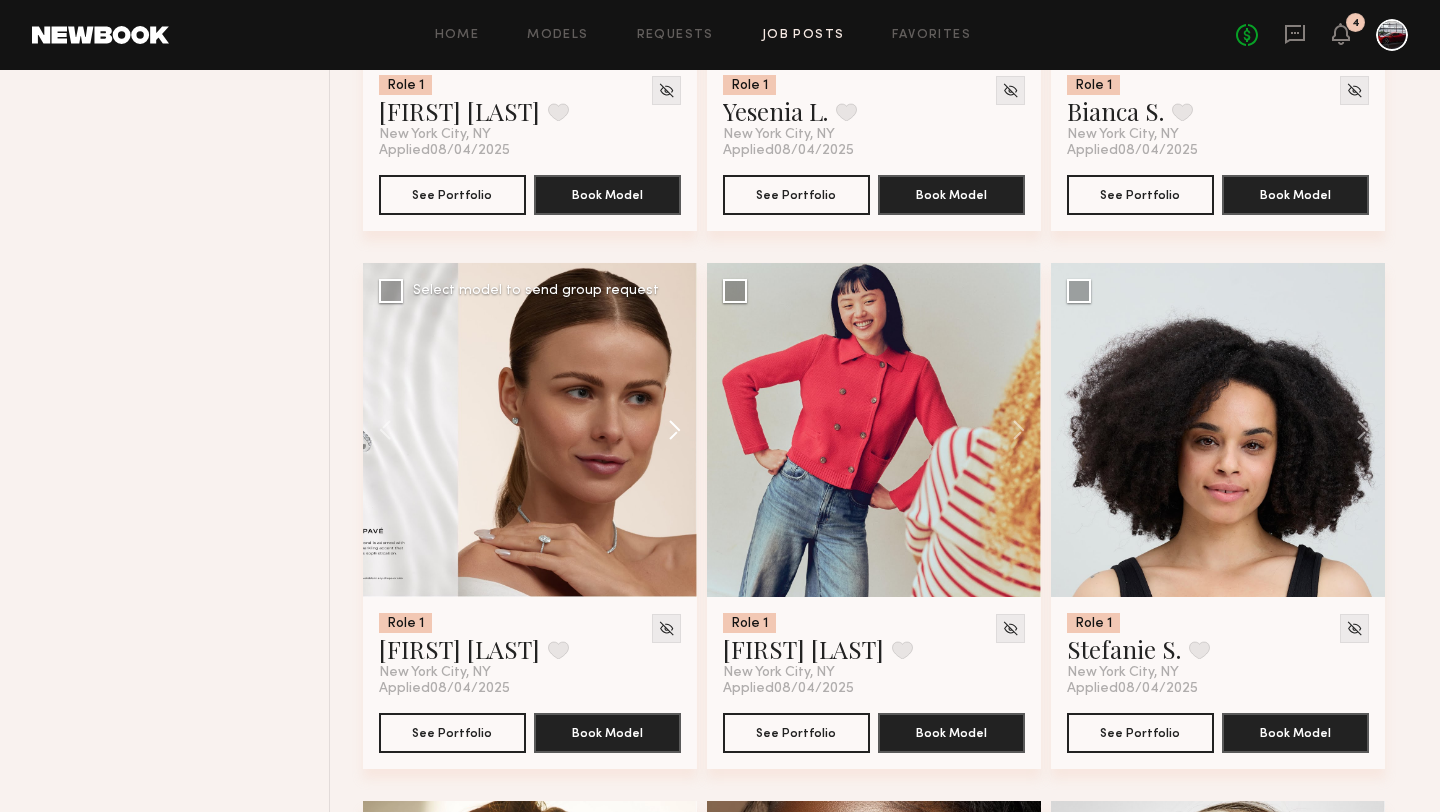 click 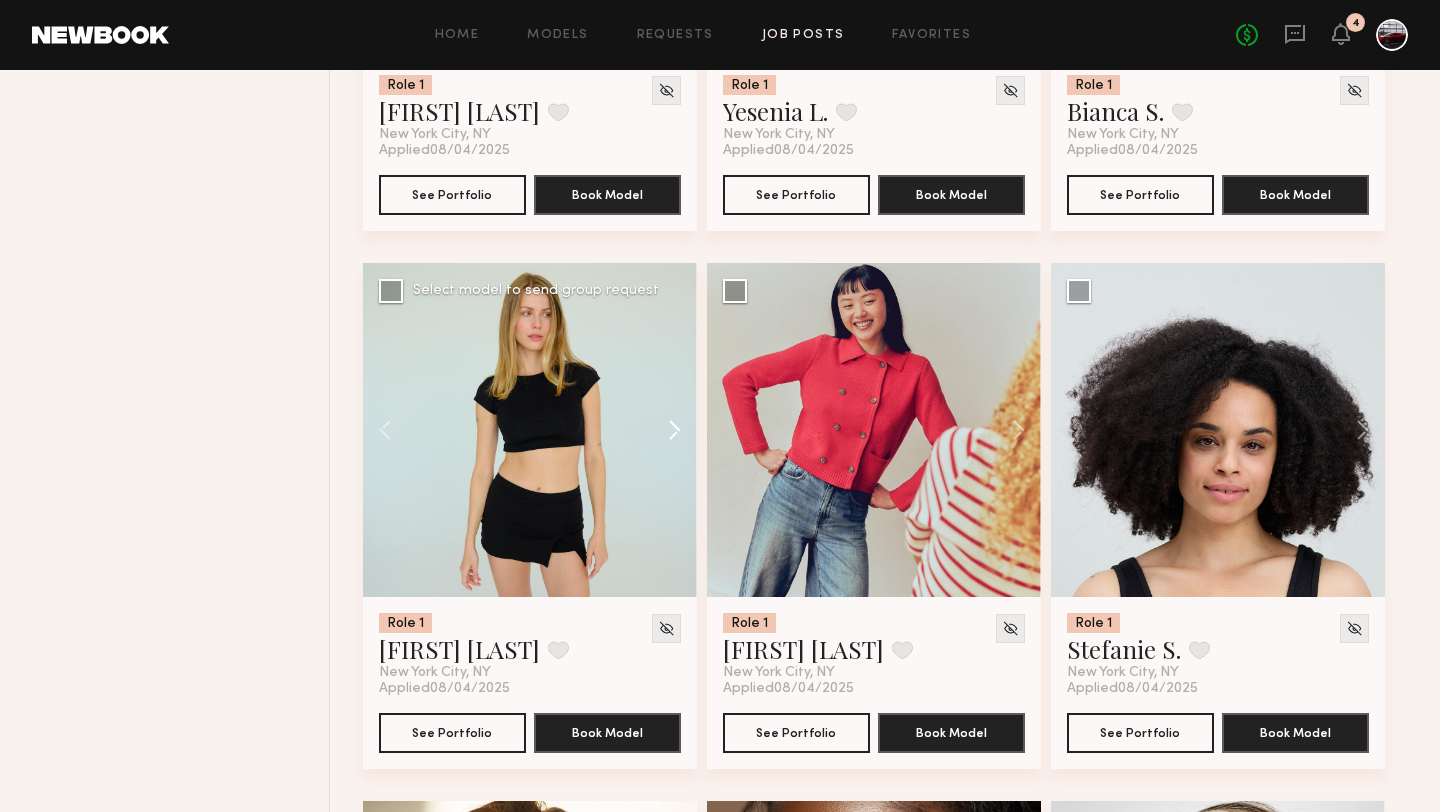 click 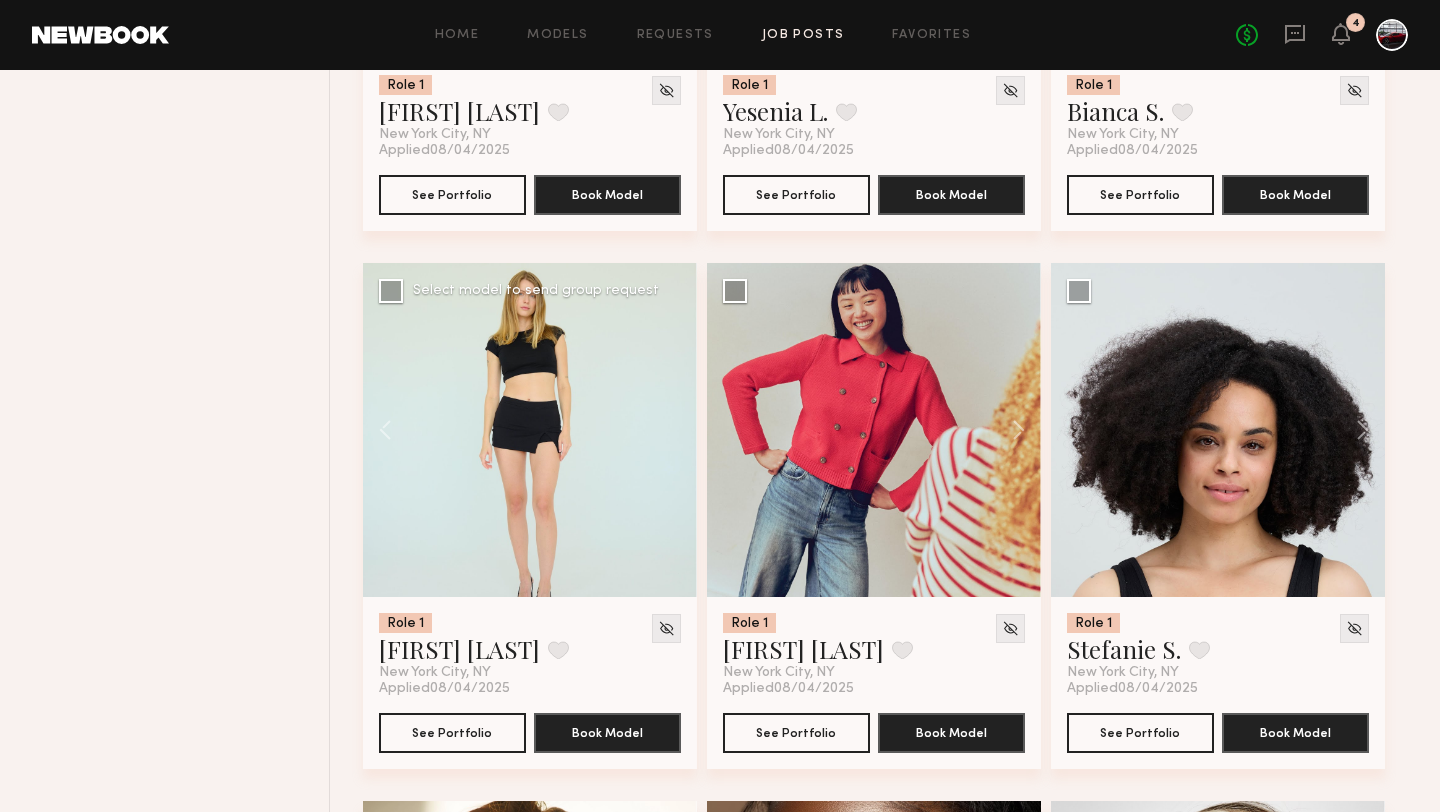 click 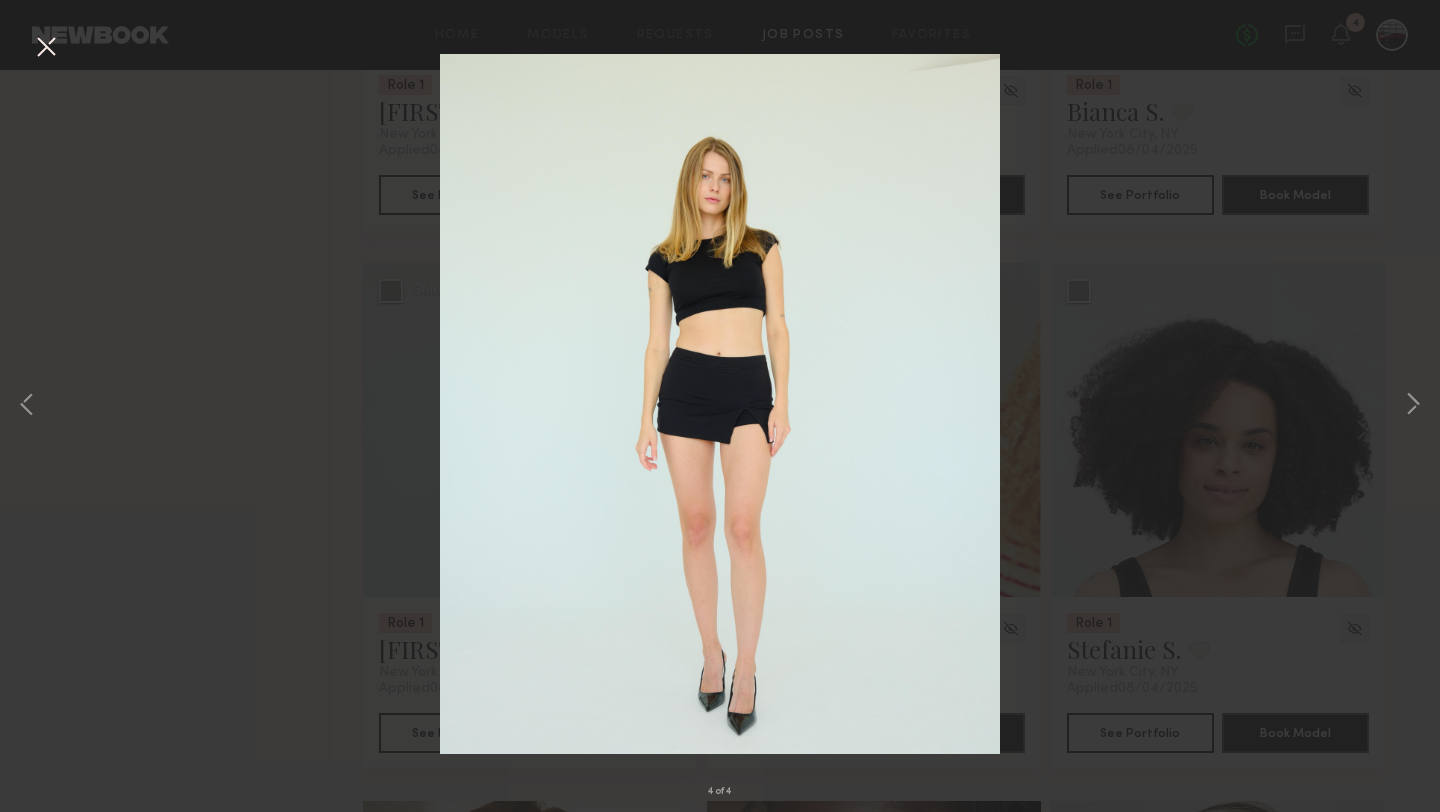 click on "4  of  4" at bounding box center [720, 406] 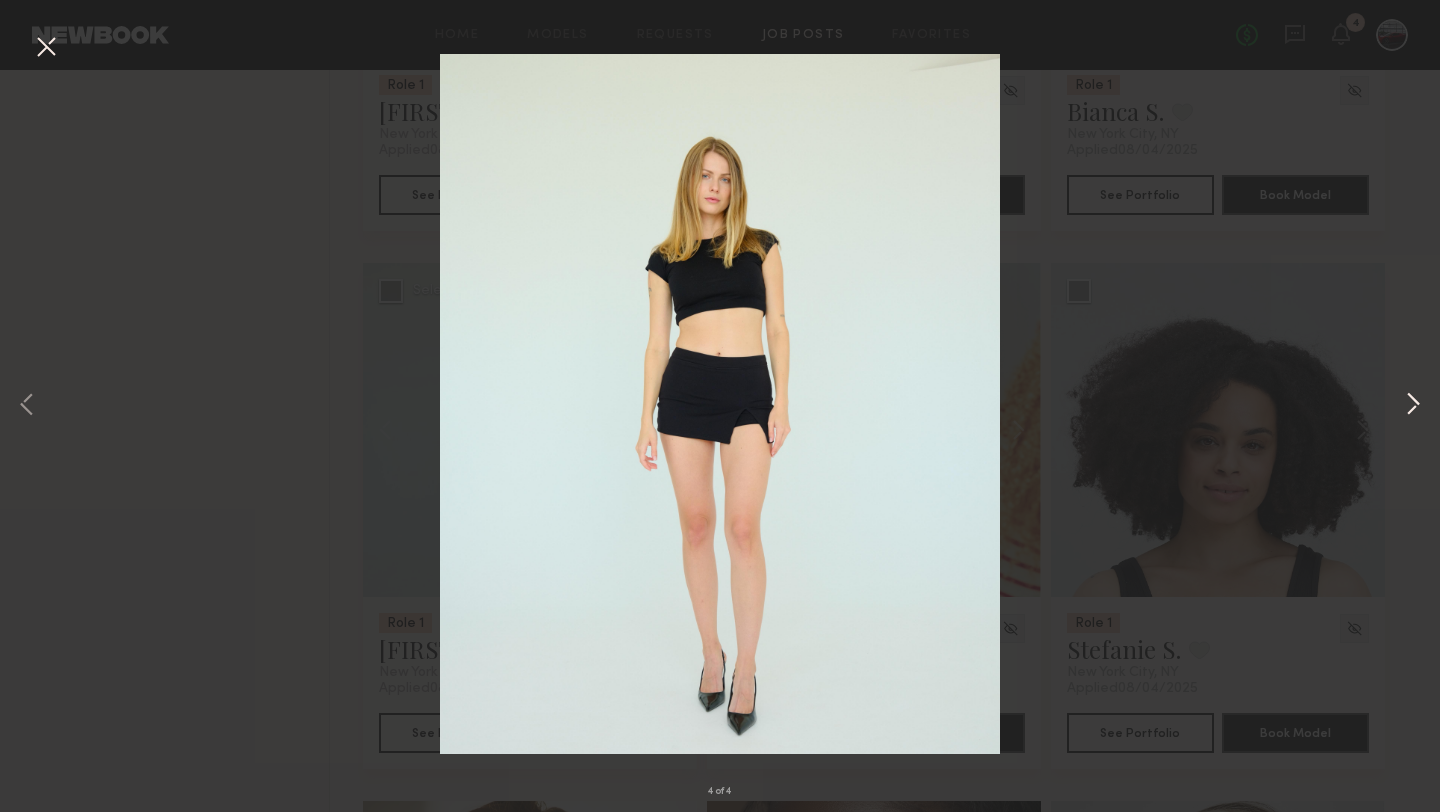 click at bounding box center (1413, 406) 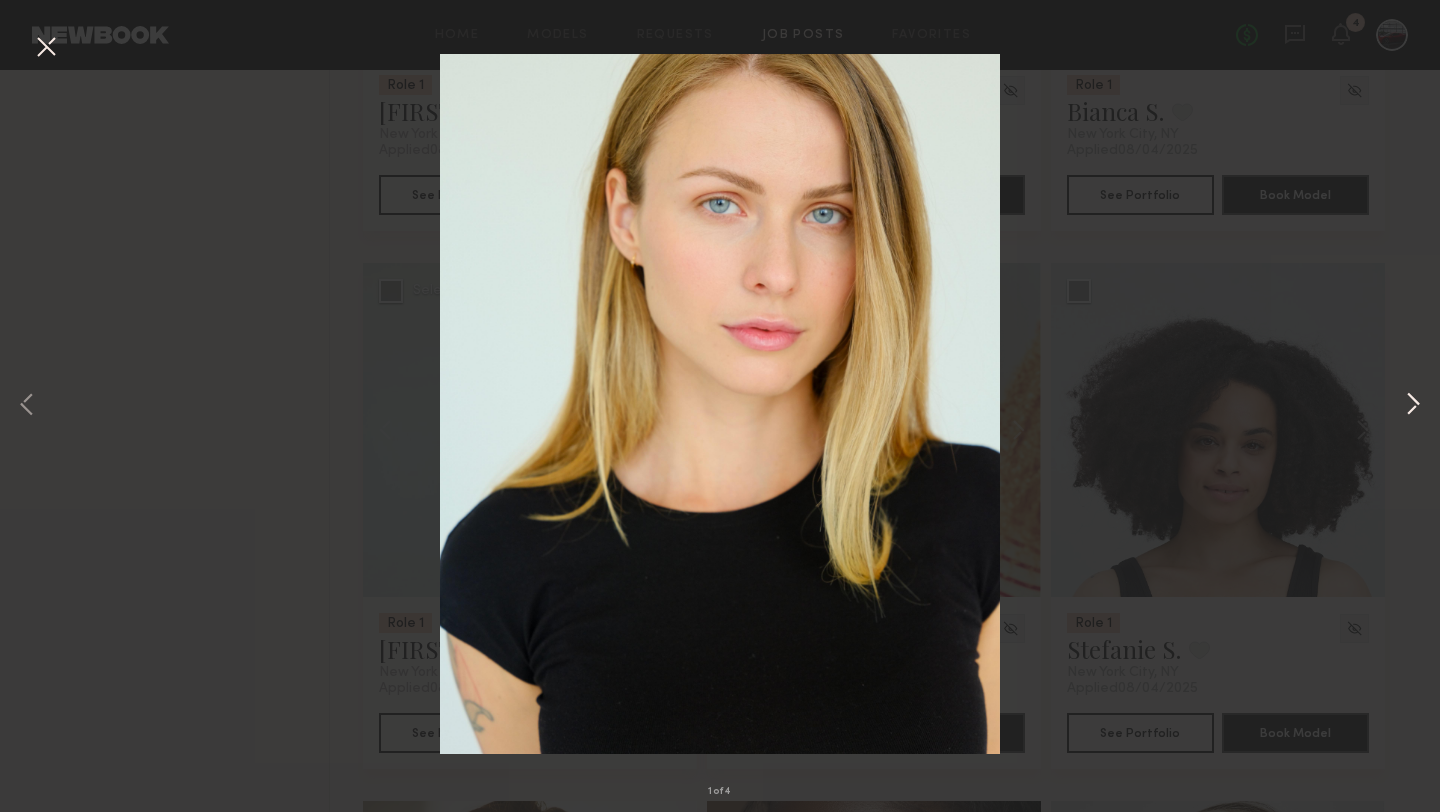click at bounding box center (1413, 406) 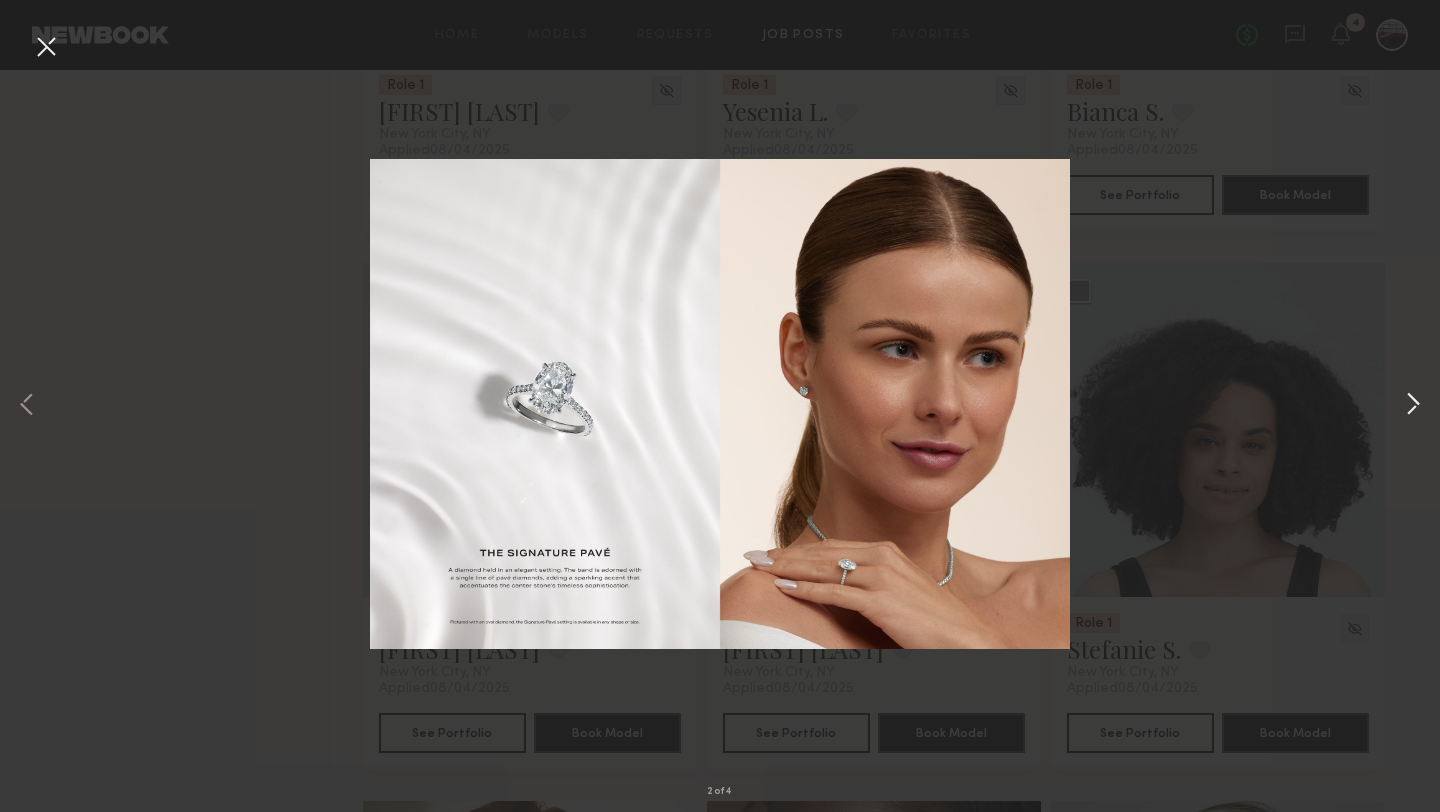 click at bounding box center (1413, 406) 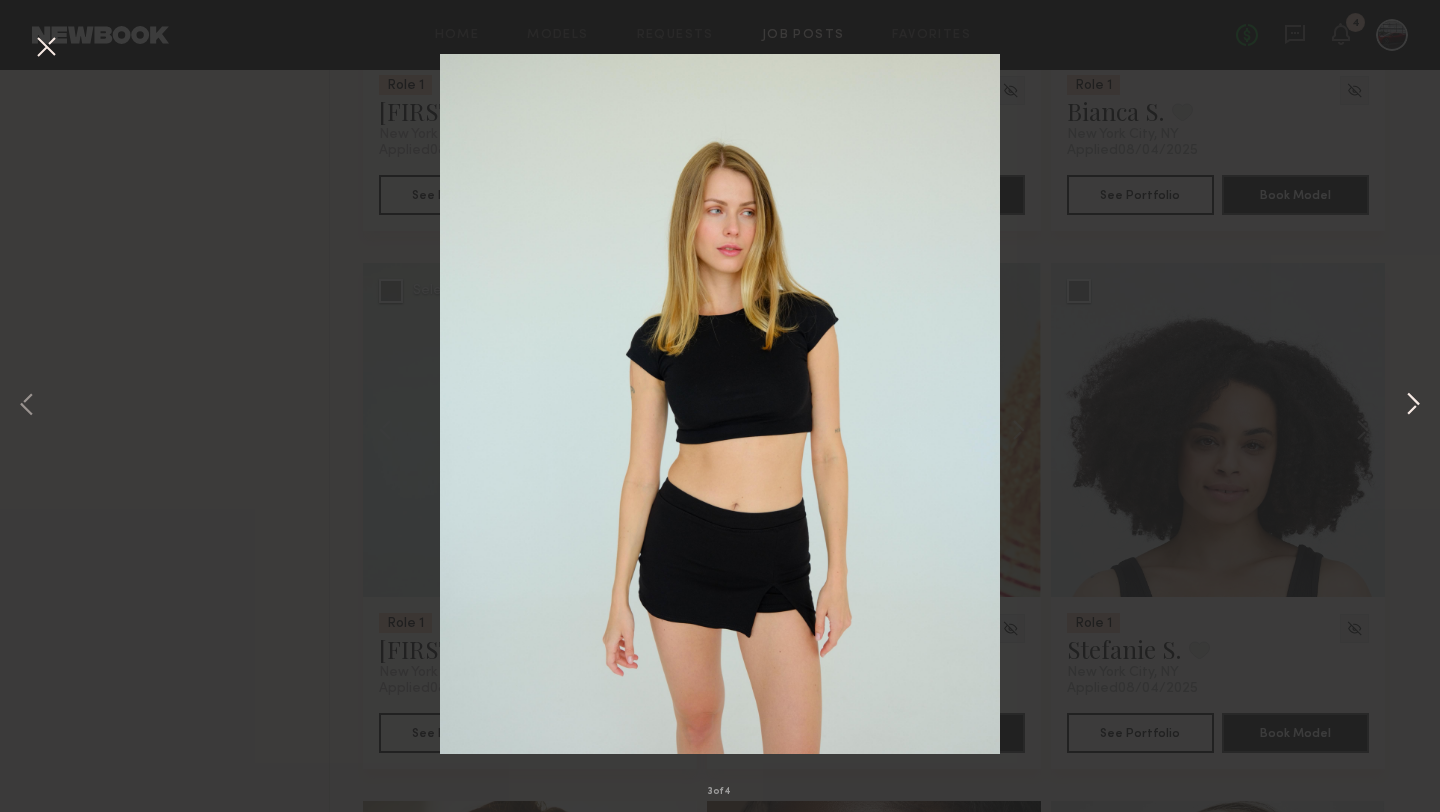click at bounding box center [1413, 406] 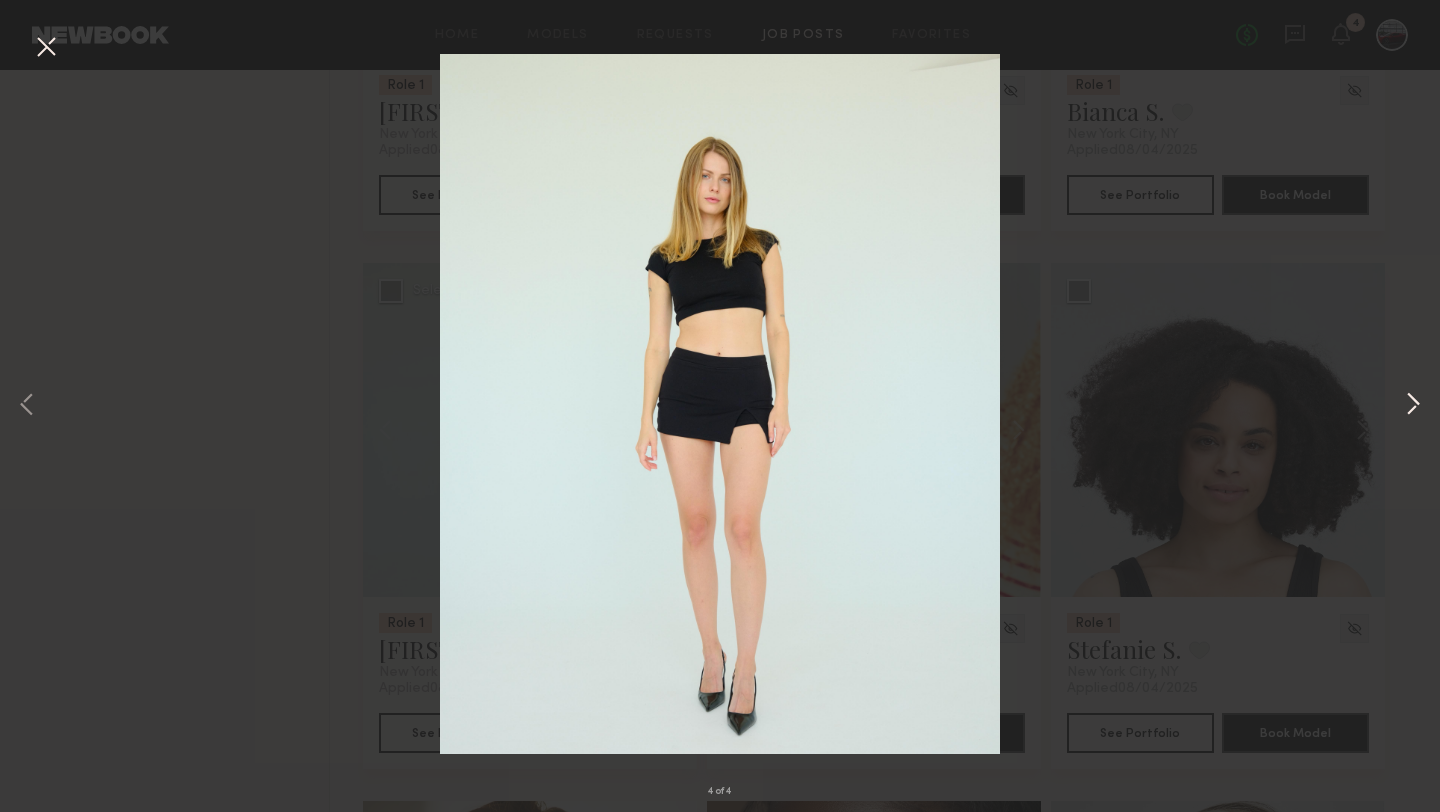 click at bounding box center [1413, 406] 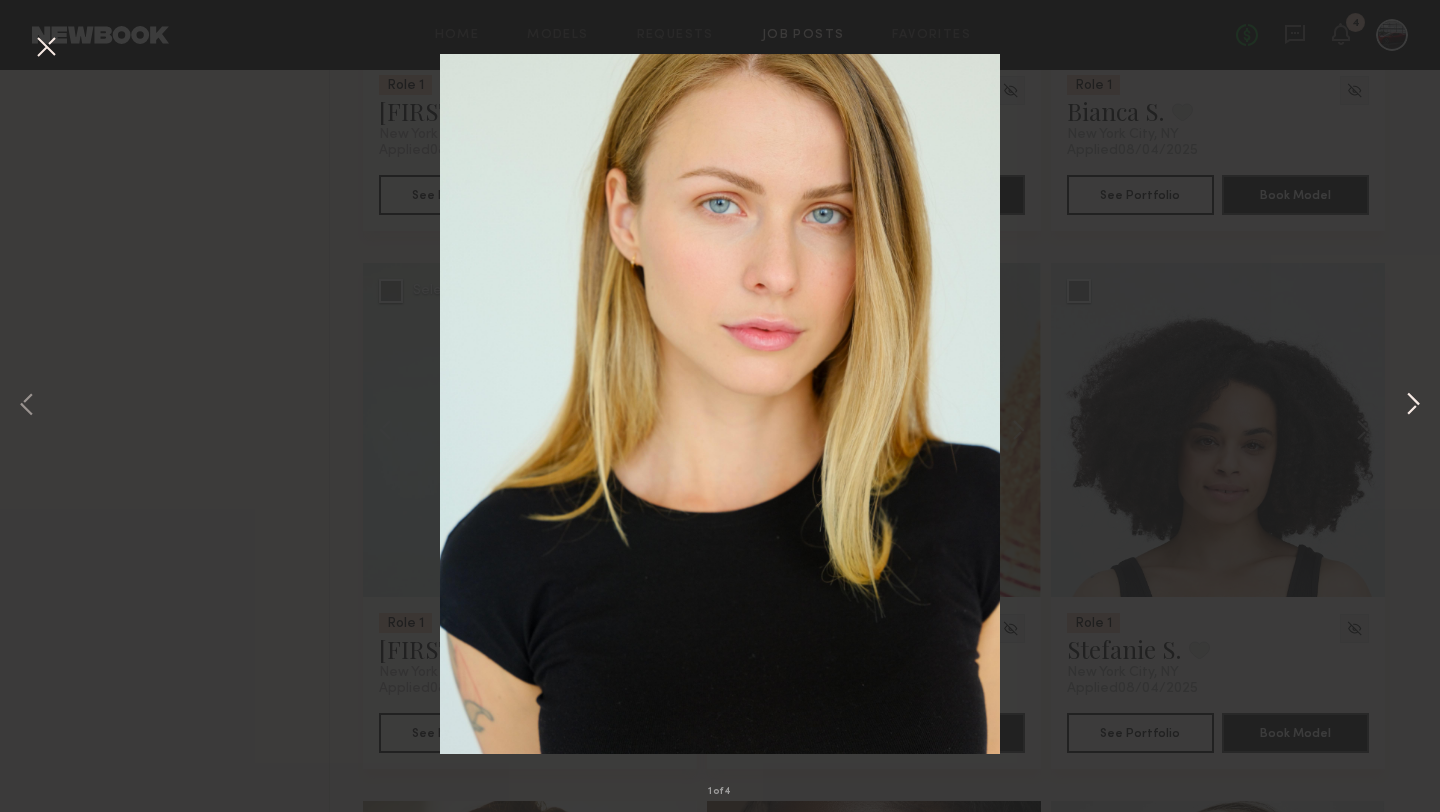 click at bounding box center [1413, 406] 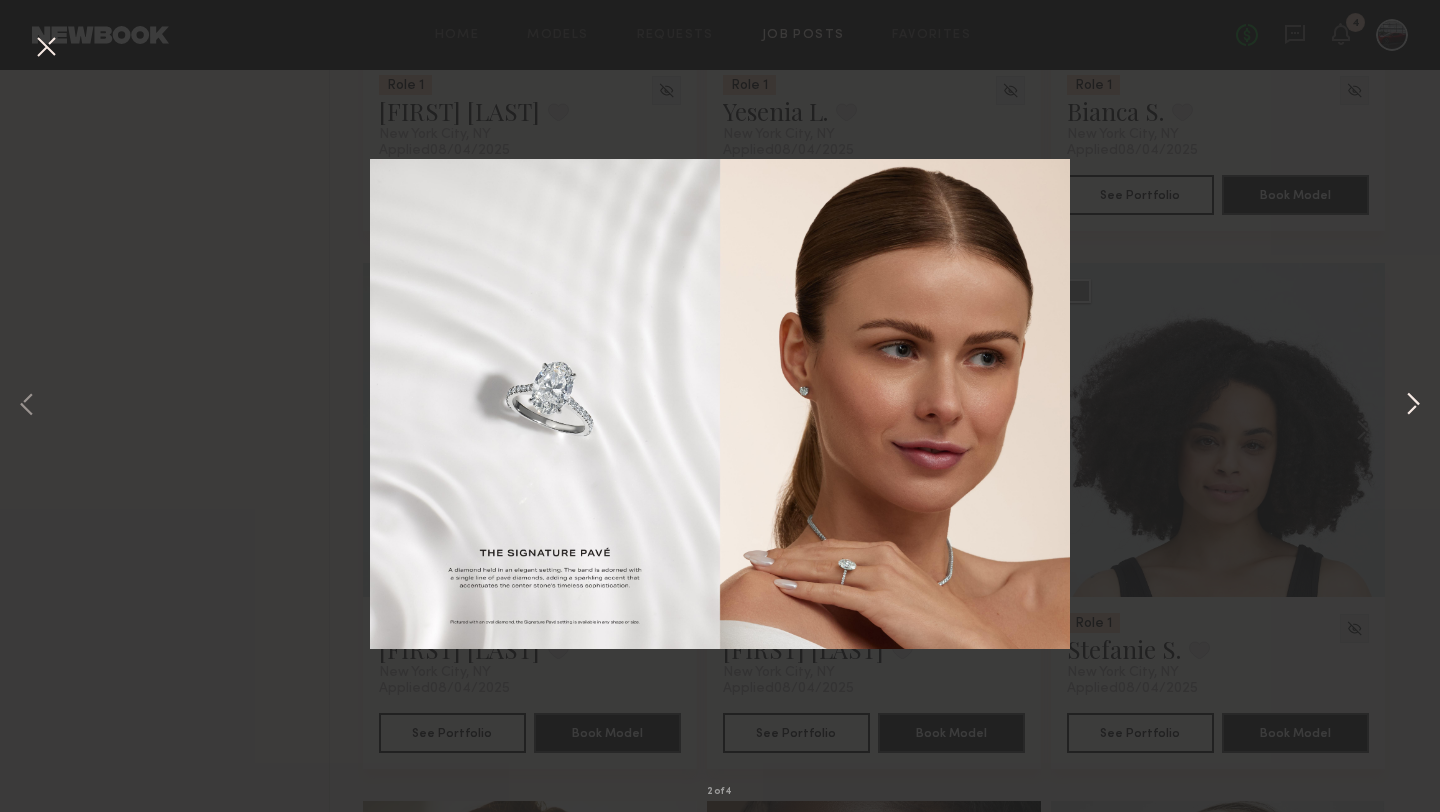 click at bounding box center [1413, 406] 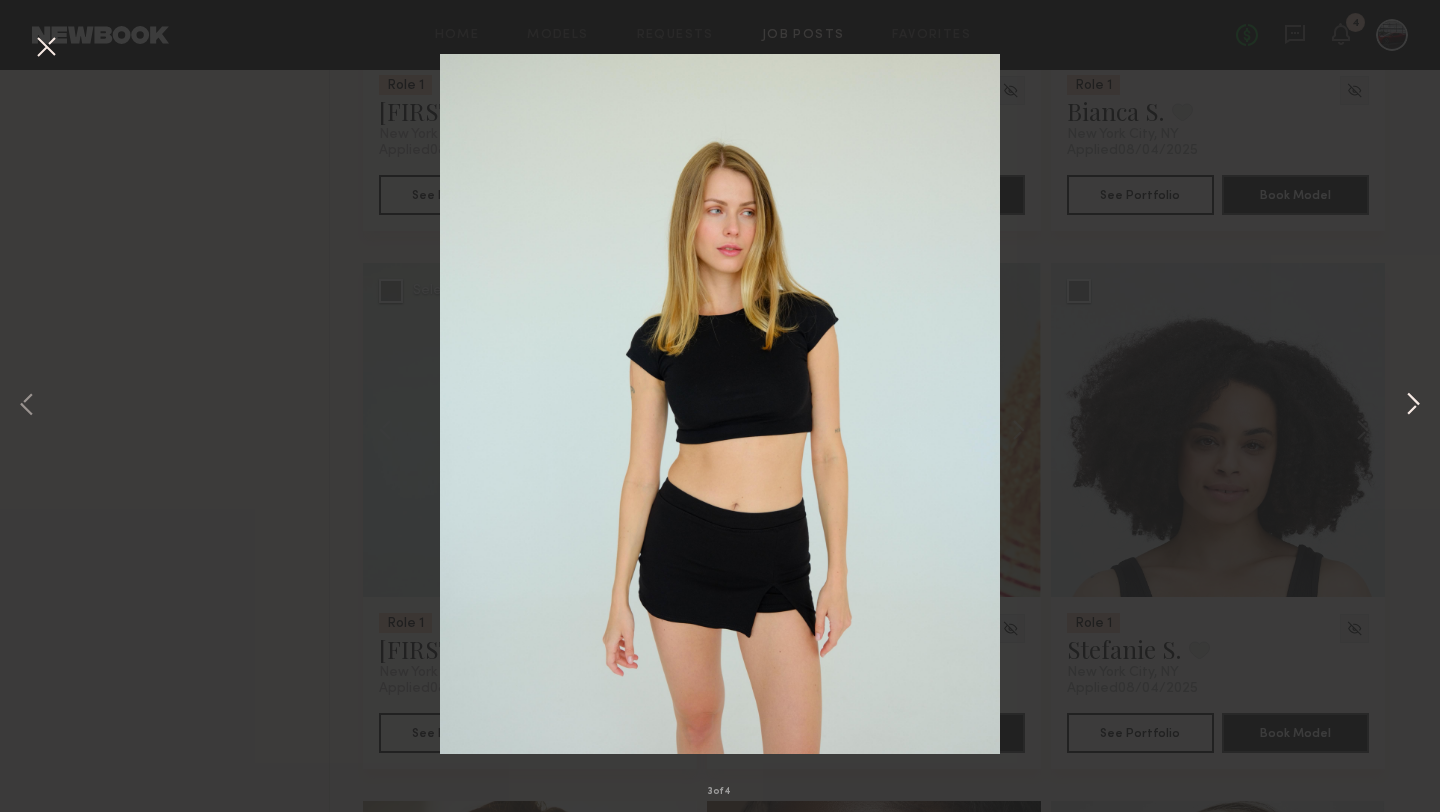 click at bounding box center (1413, 406) 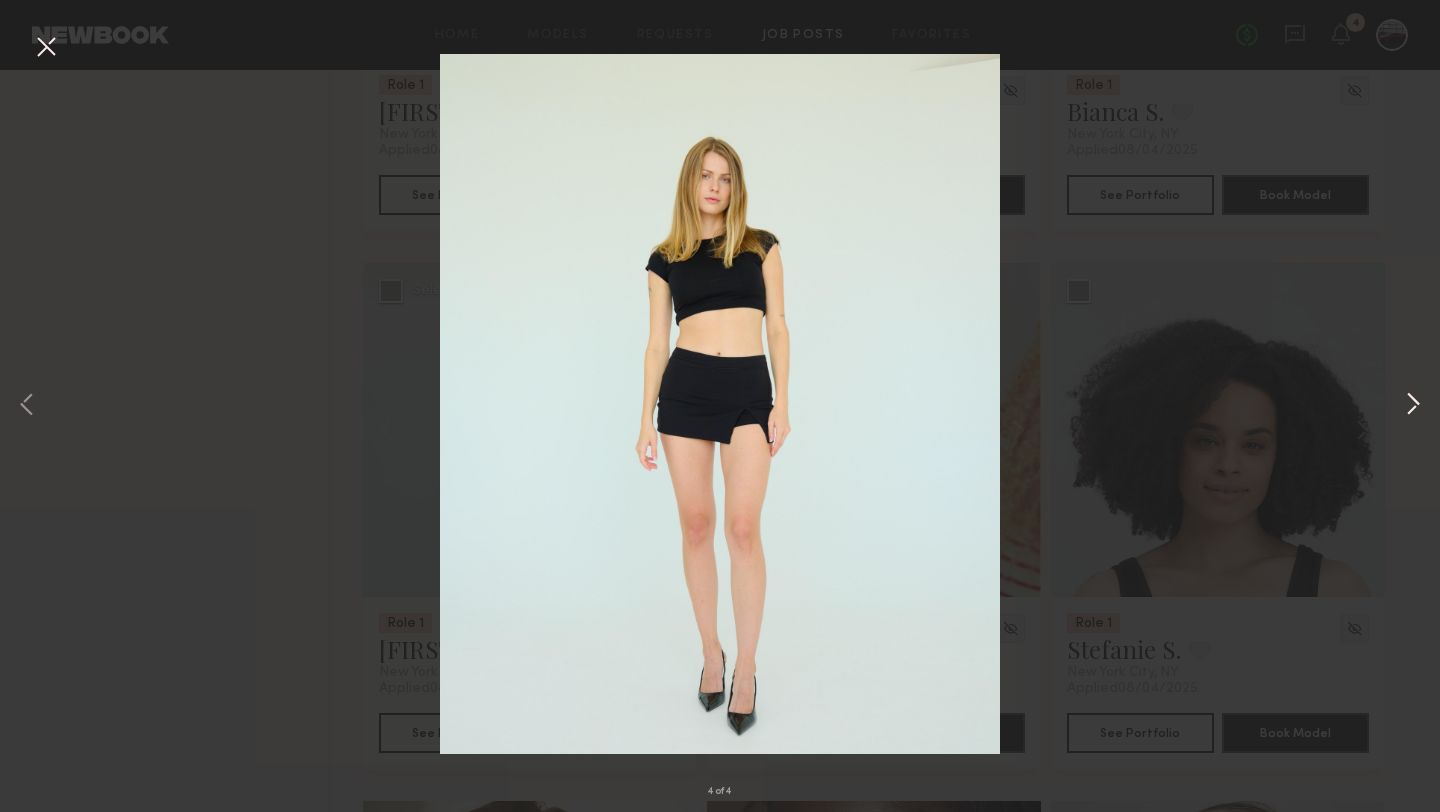 click at bounding box center [1413, 406] 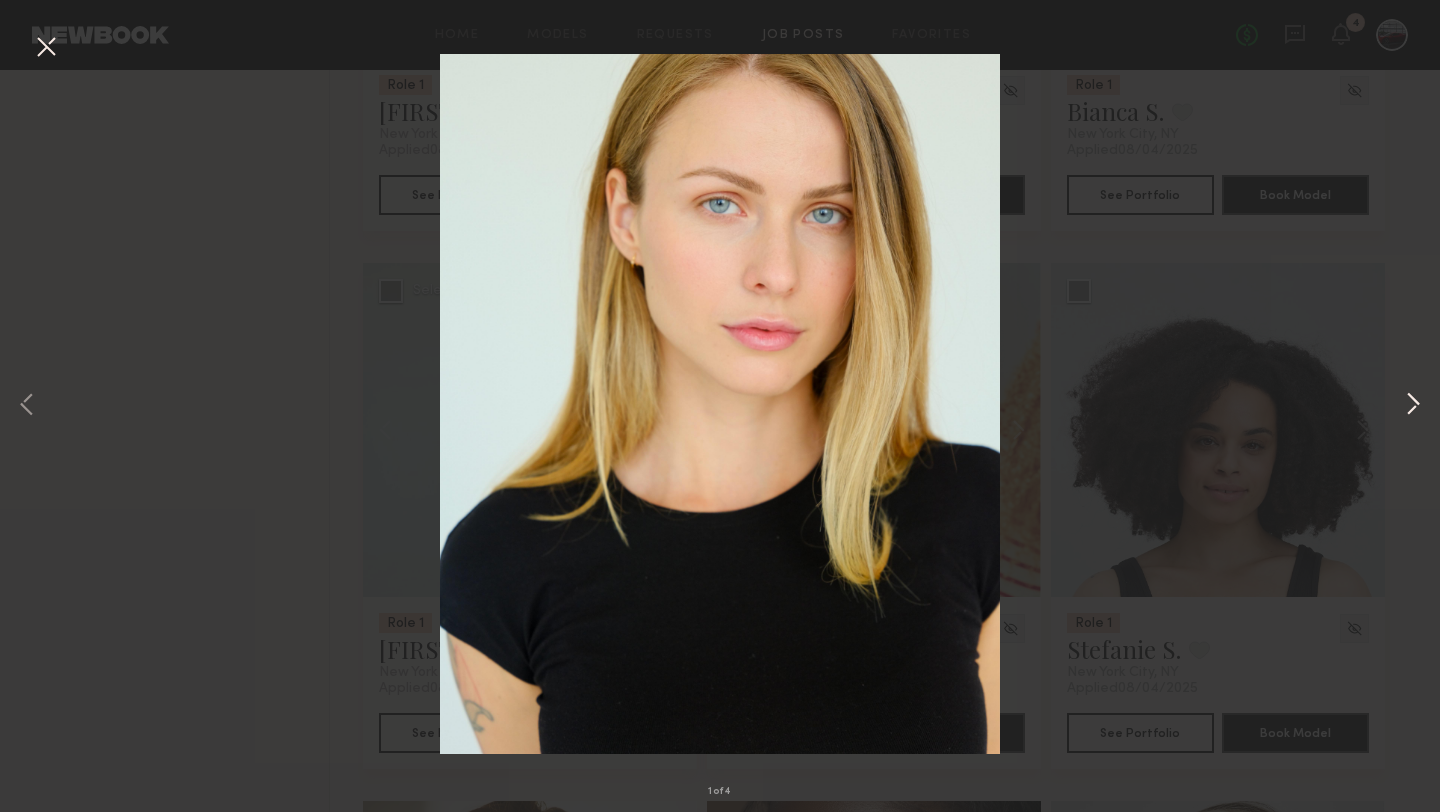 click at bounding box center (1413, 406) 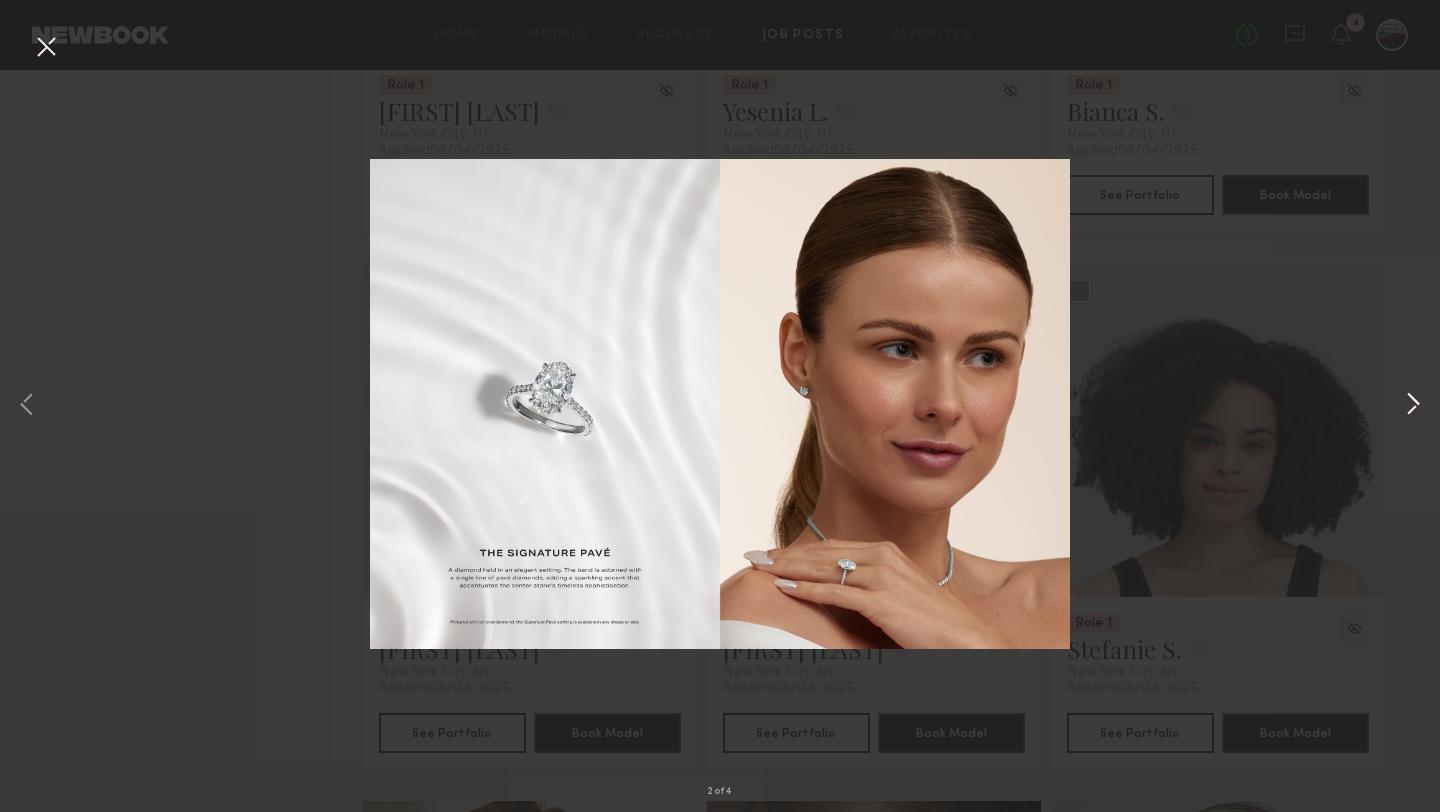 click at bounding box center (1413, 406) 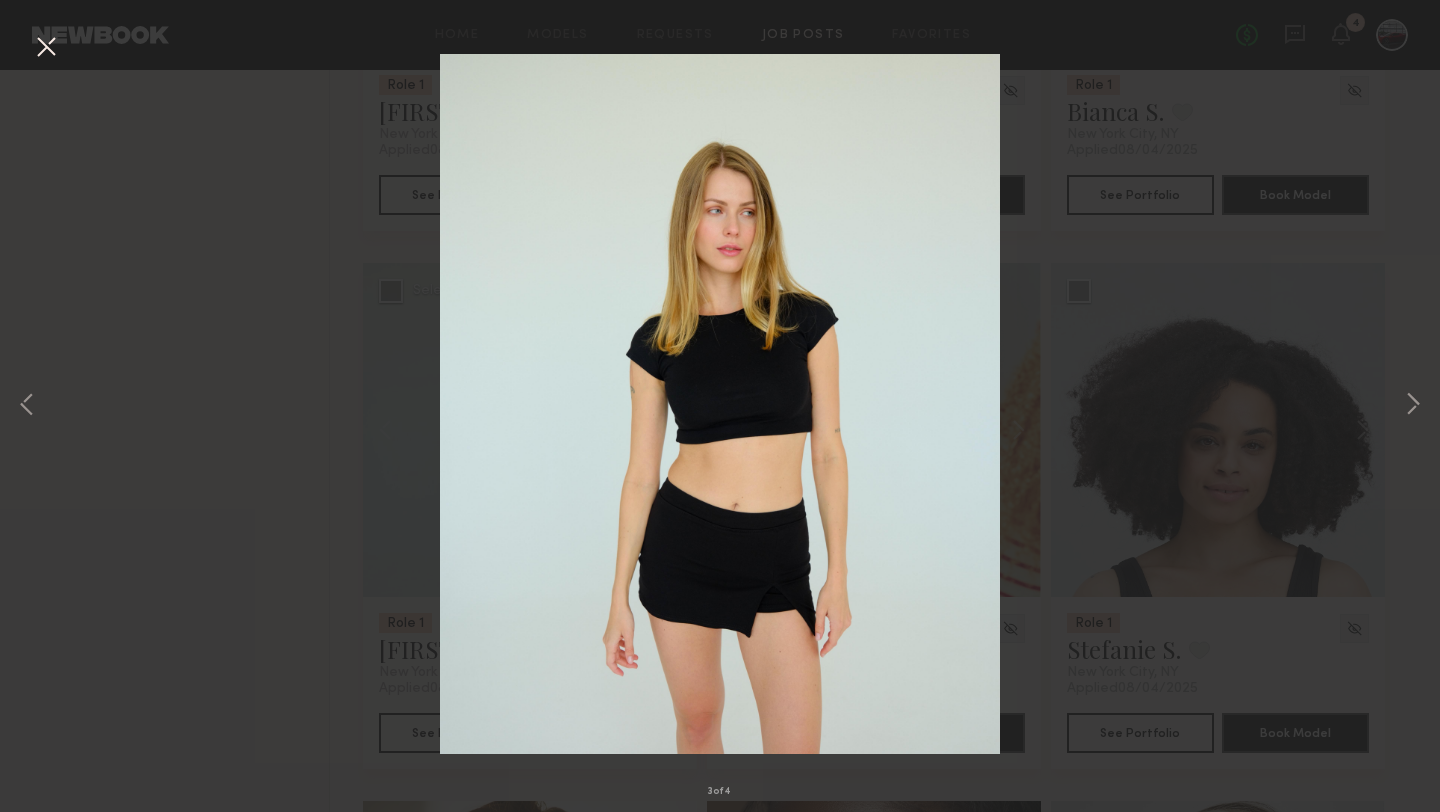 click at bounding box center [46, 48] 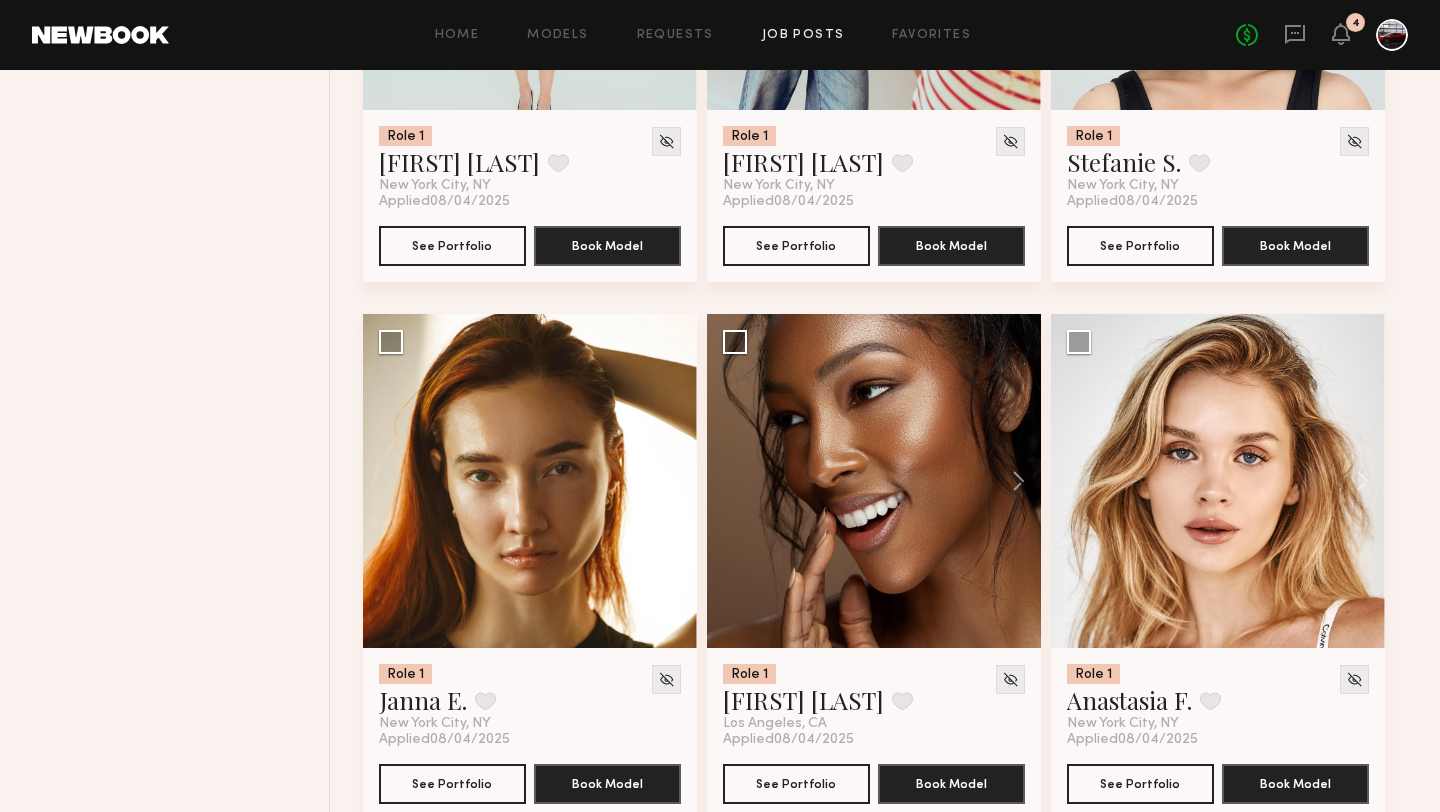scroll, scrollTop: 0, scrollLeft: 0, axis: both 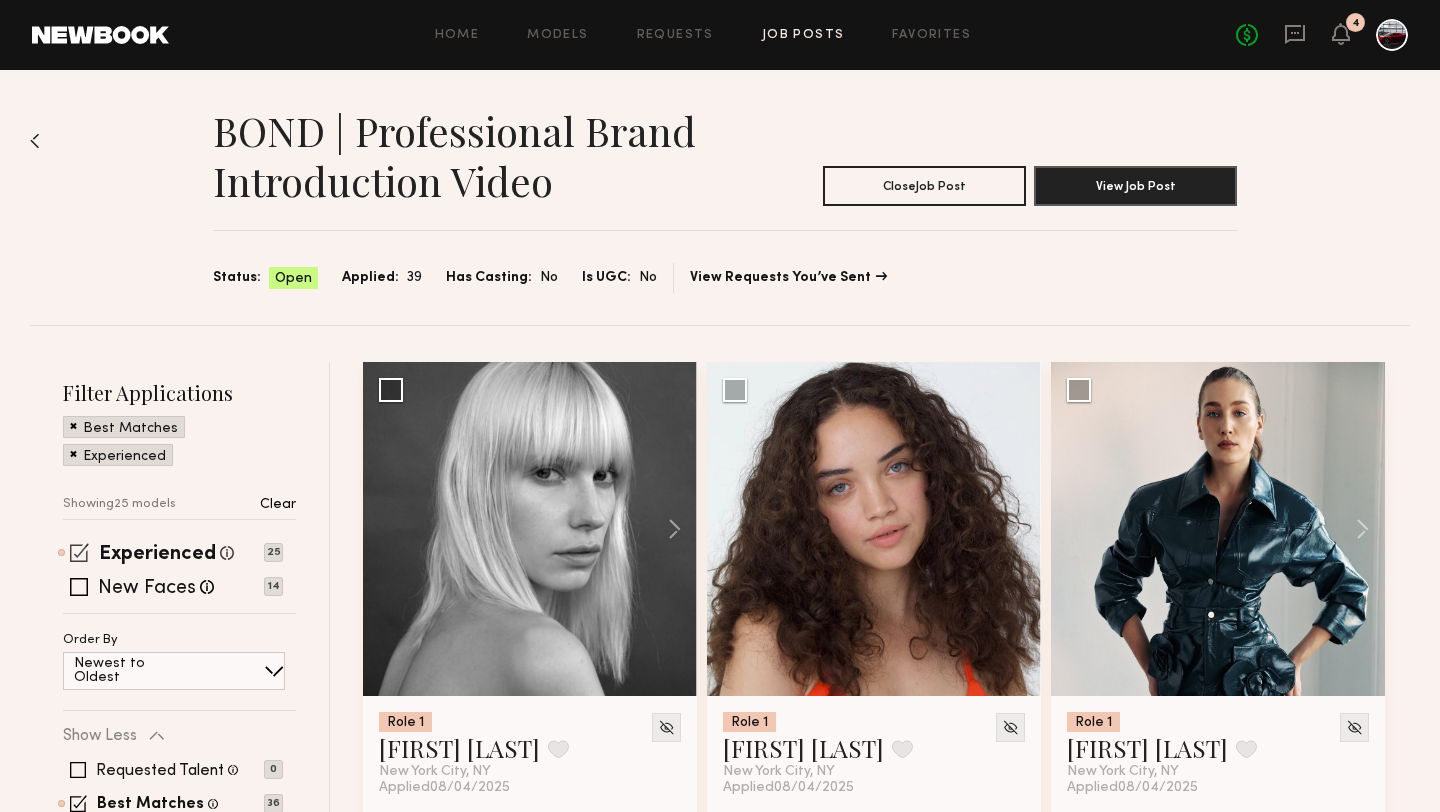 click 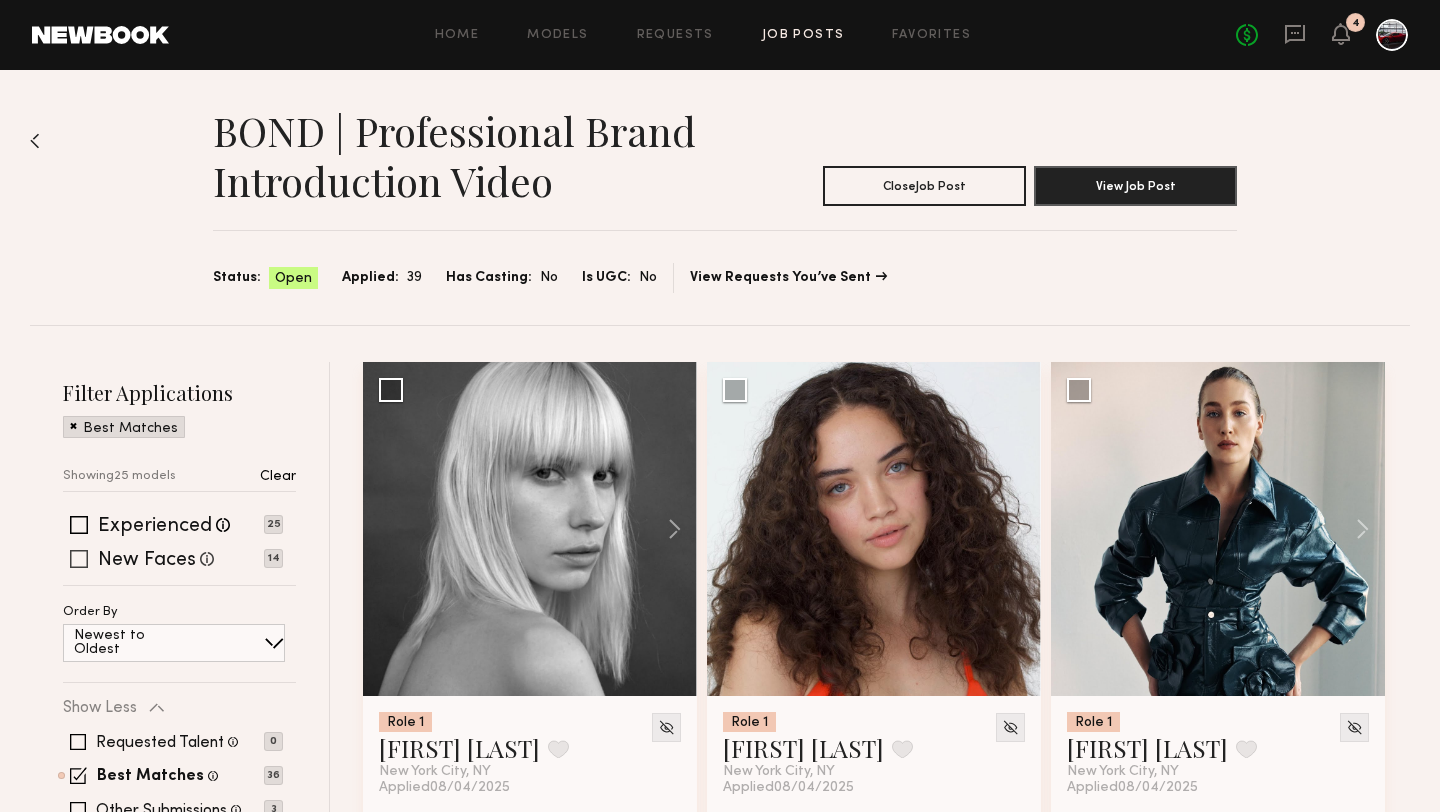 click 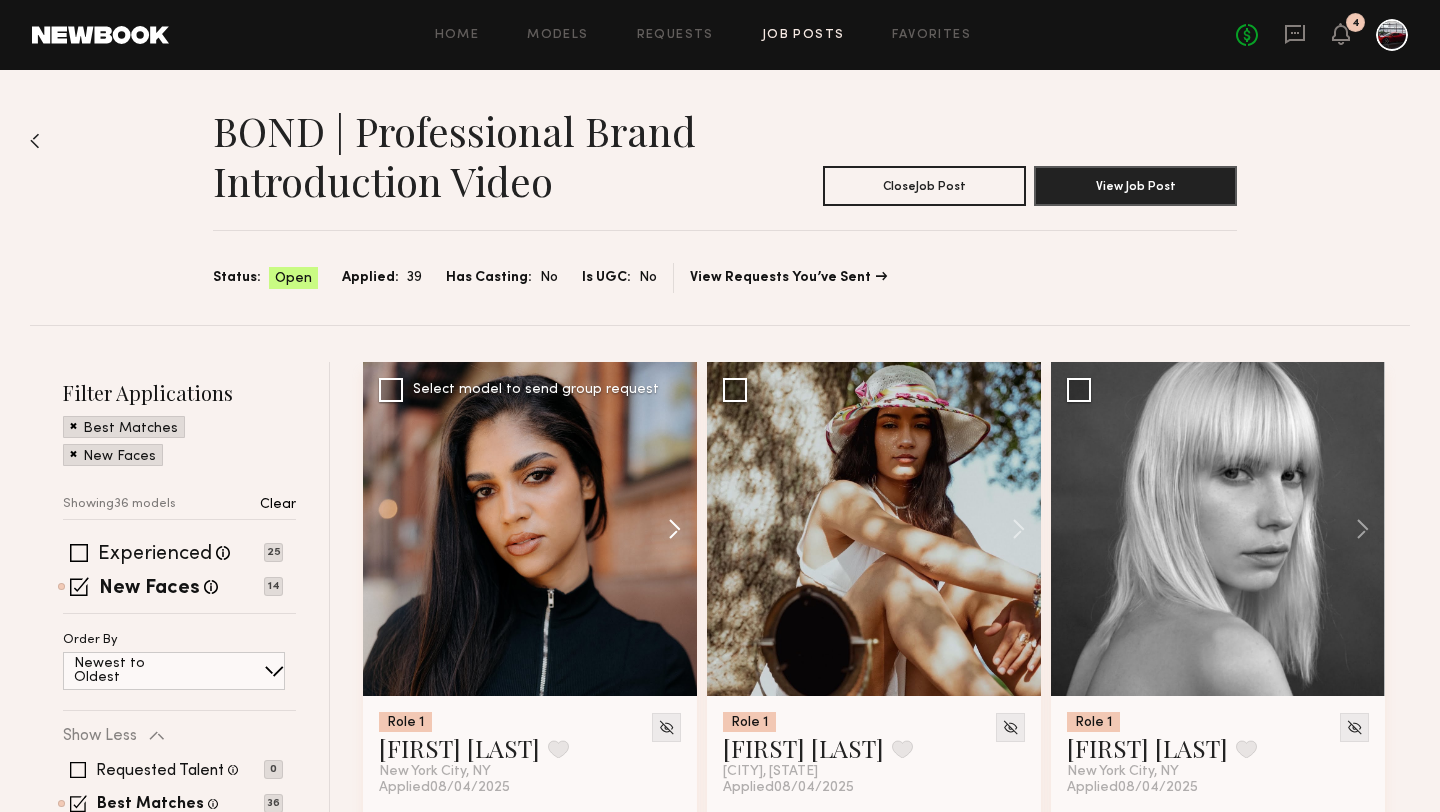 click 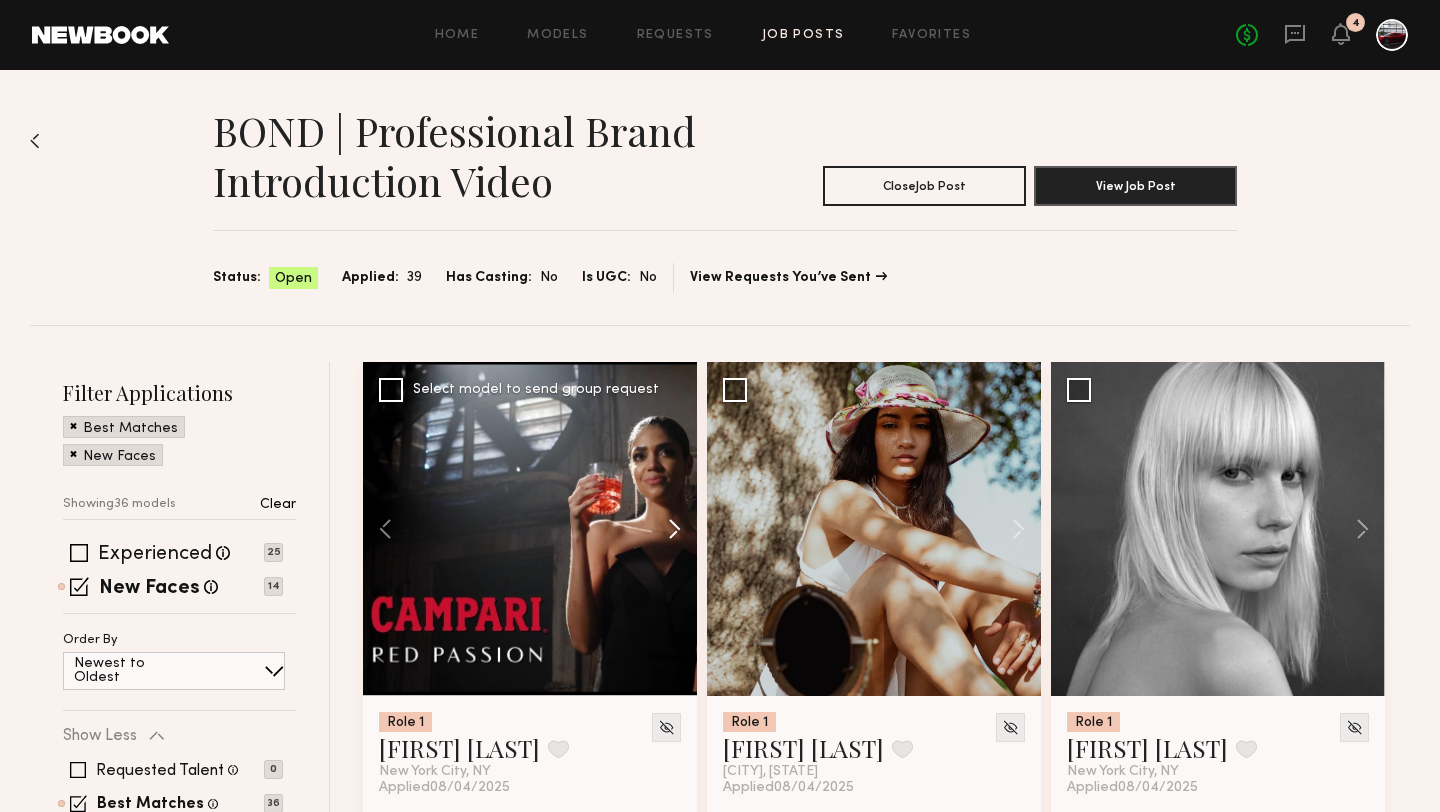 click 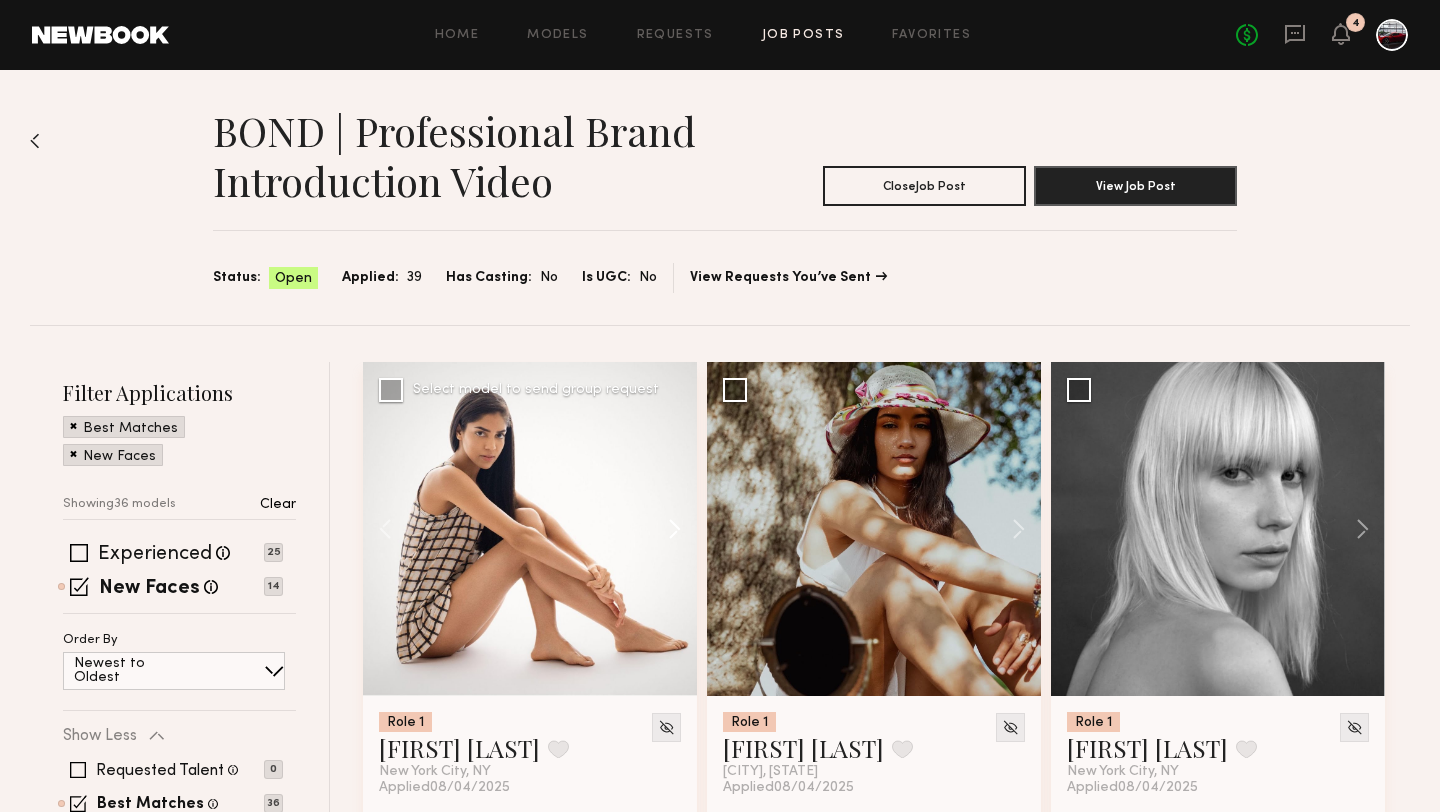 click 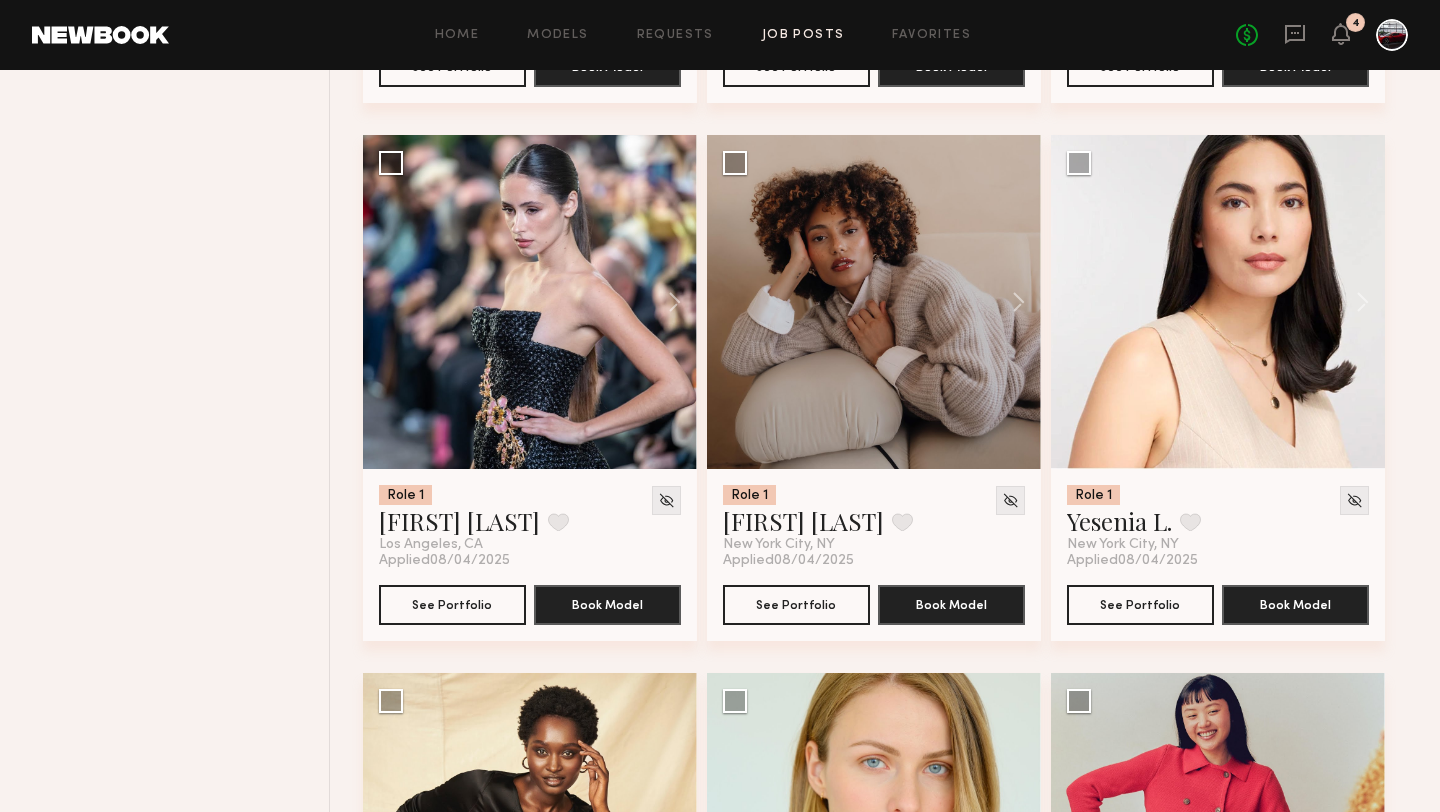 scroll, scrollTop: 1301, scrollLeft: 0, axis: vertical 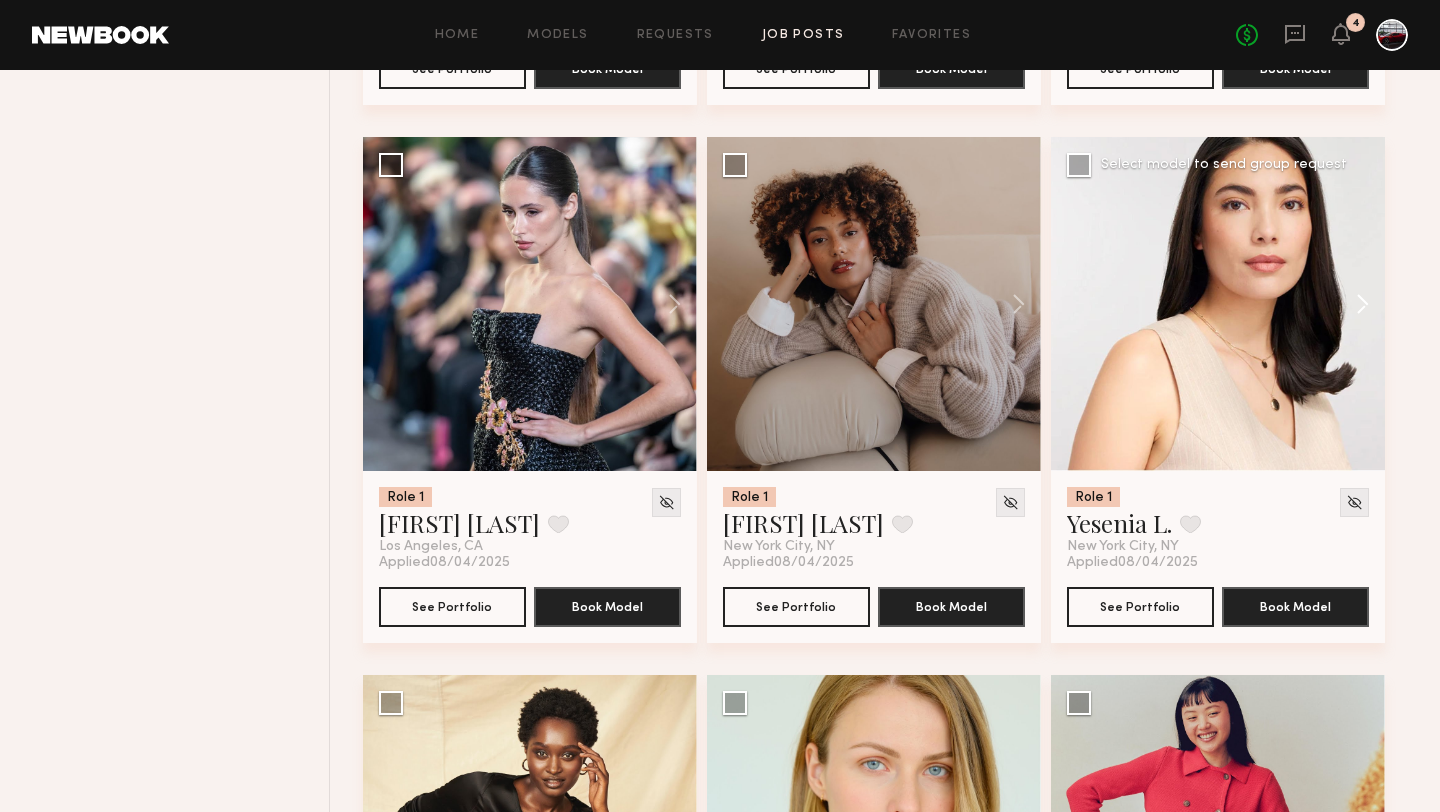 click 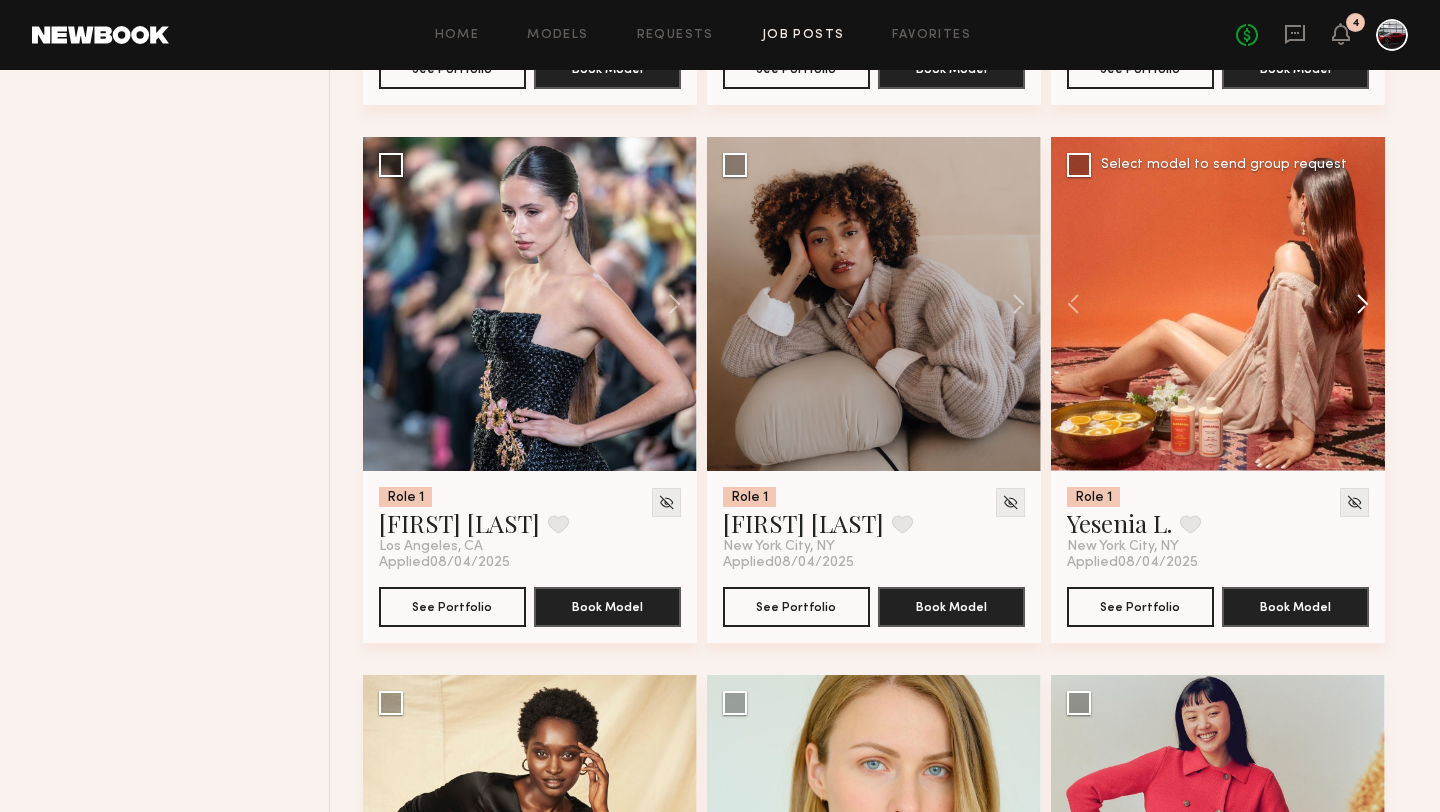 click 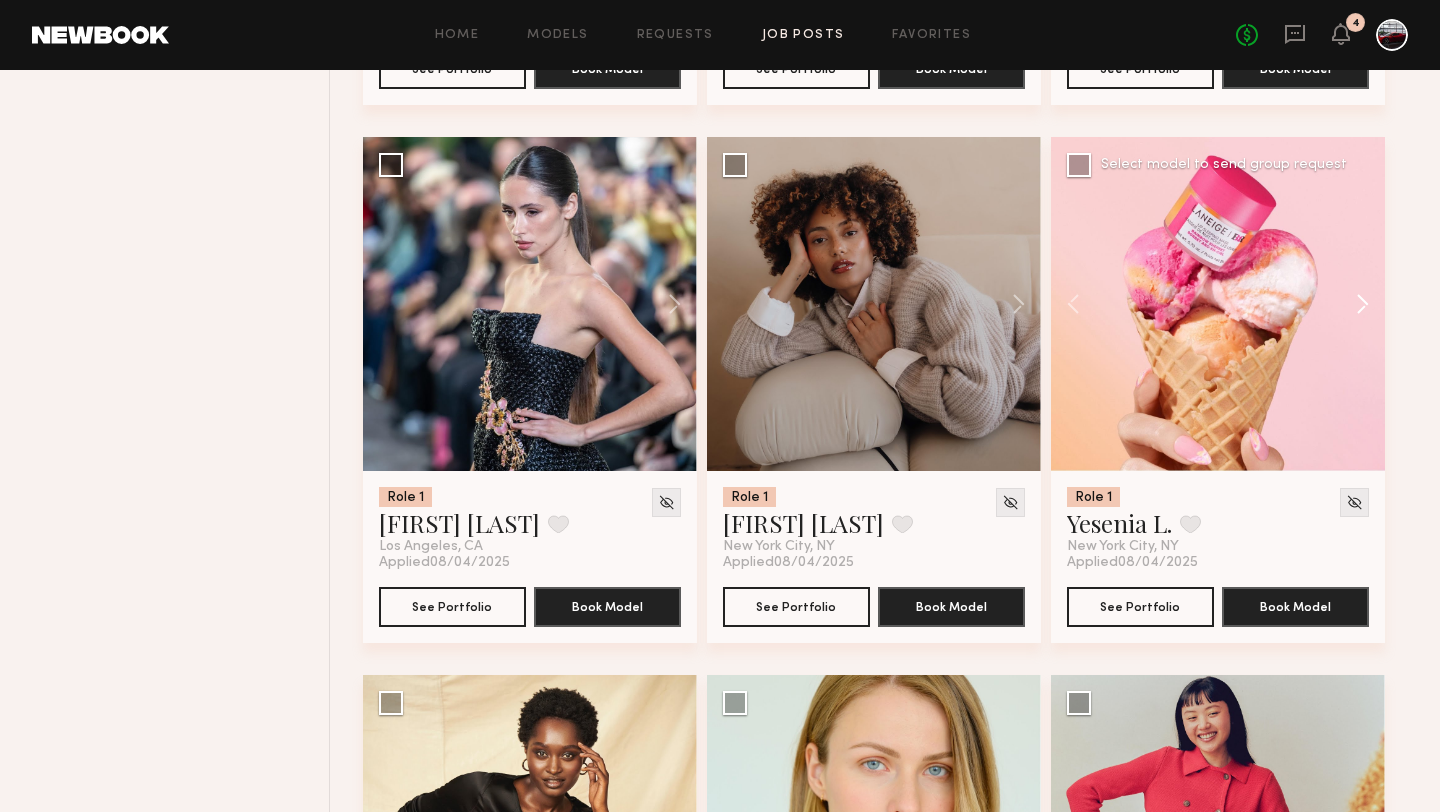 click 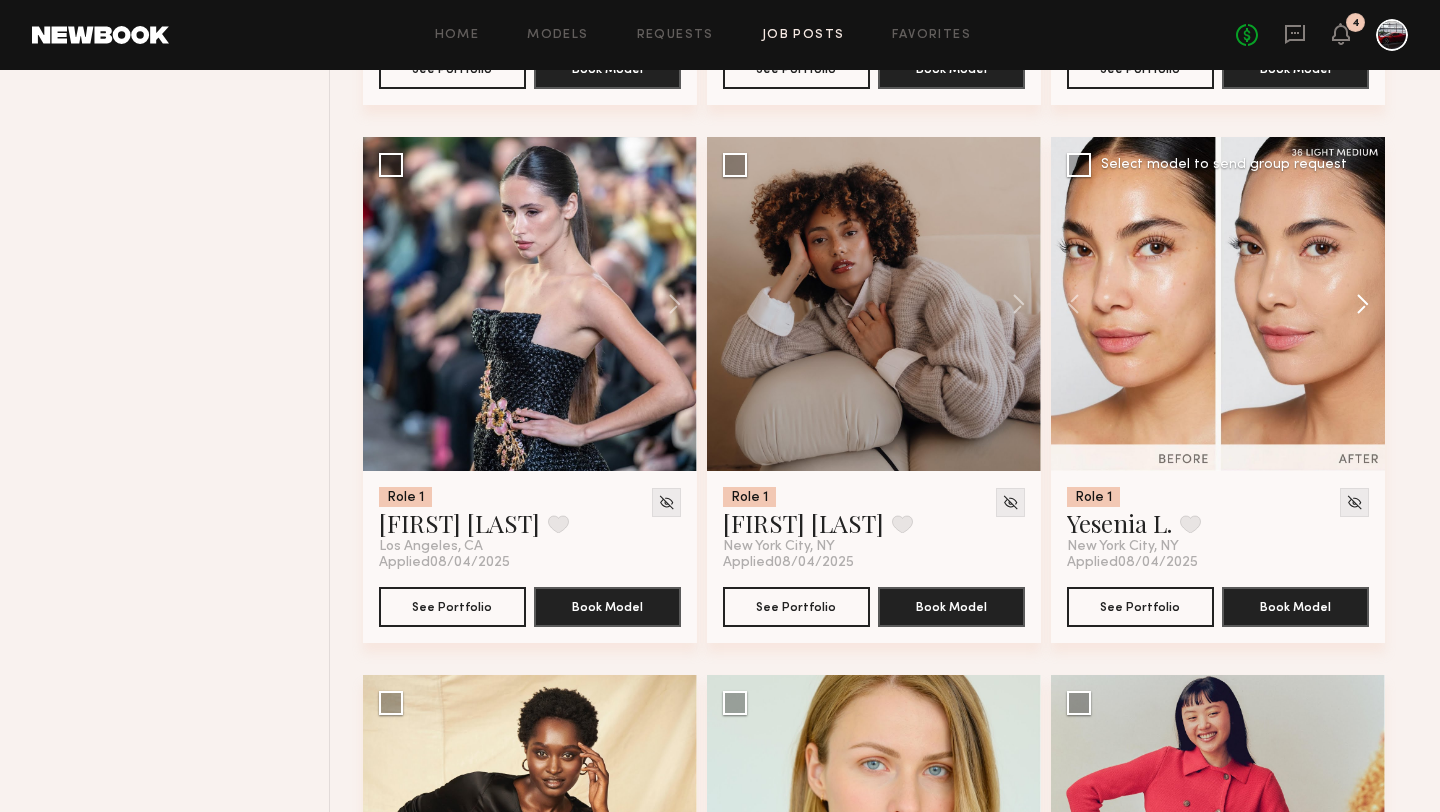 click 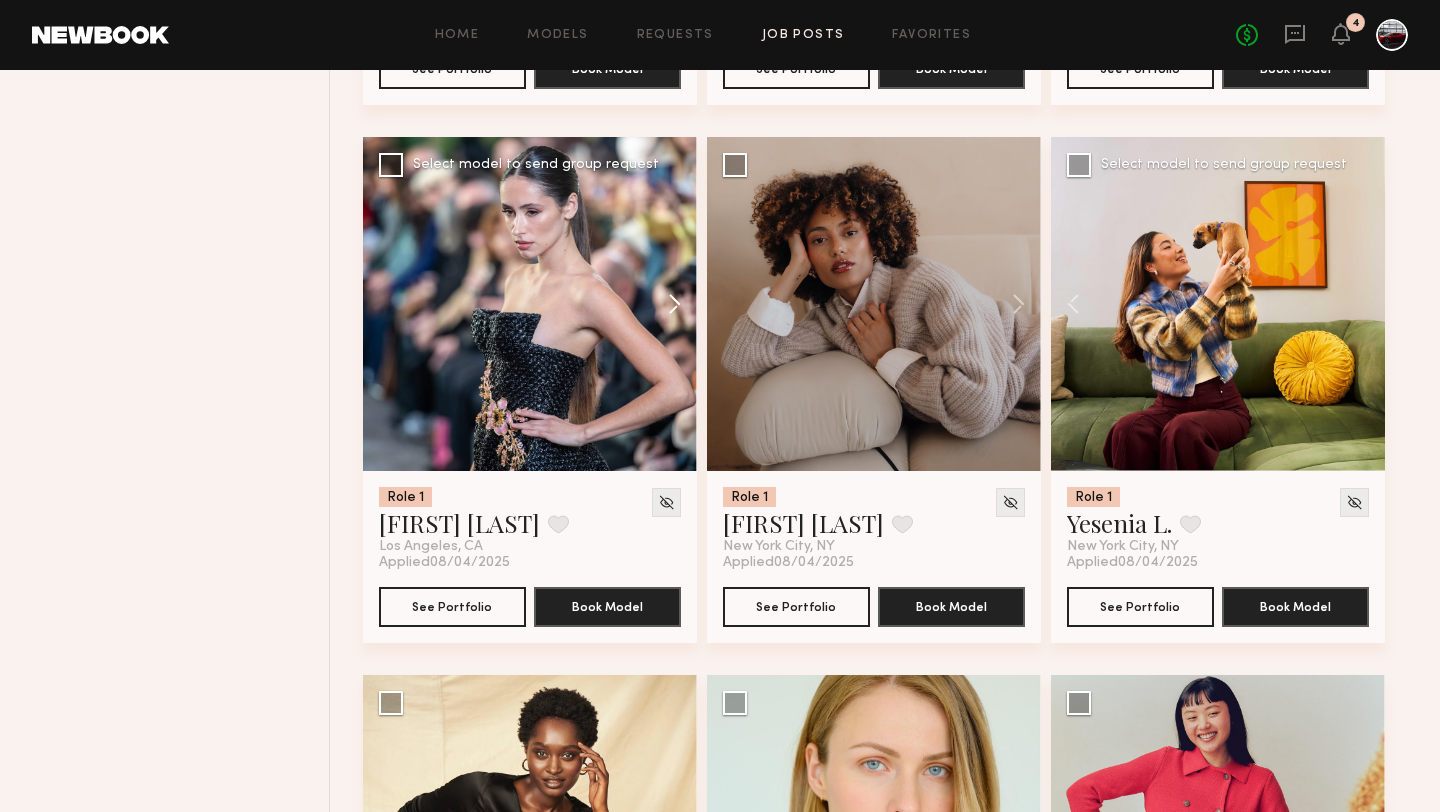 click 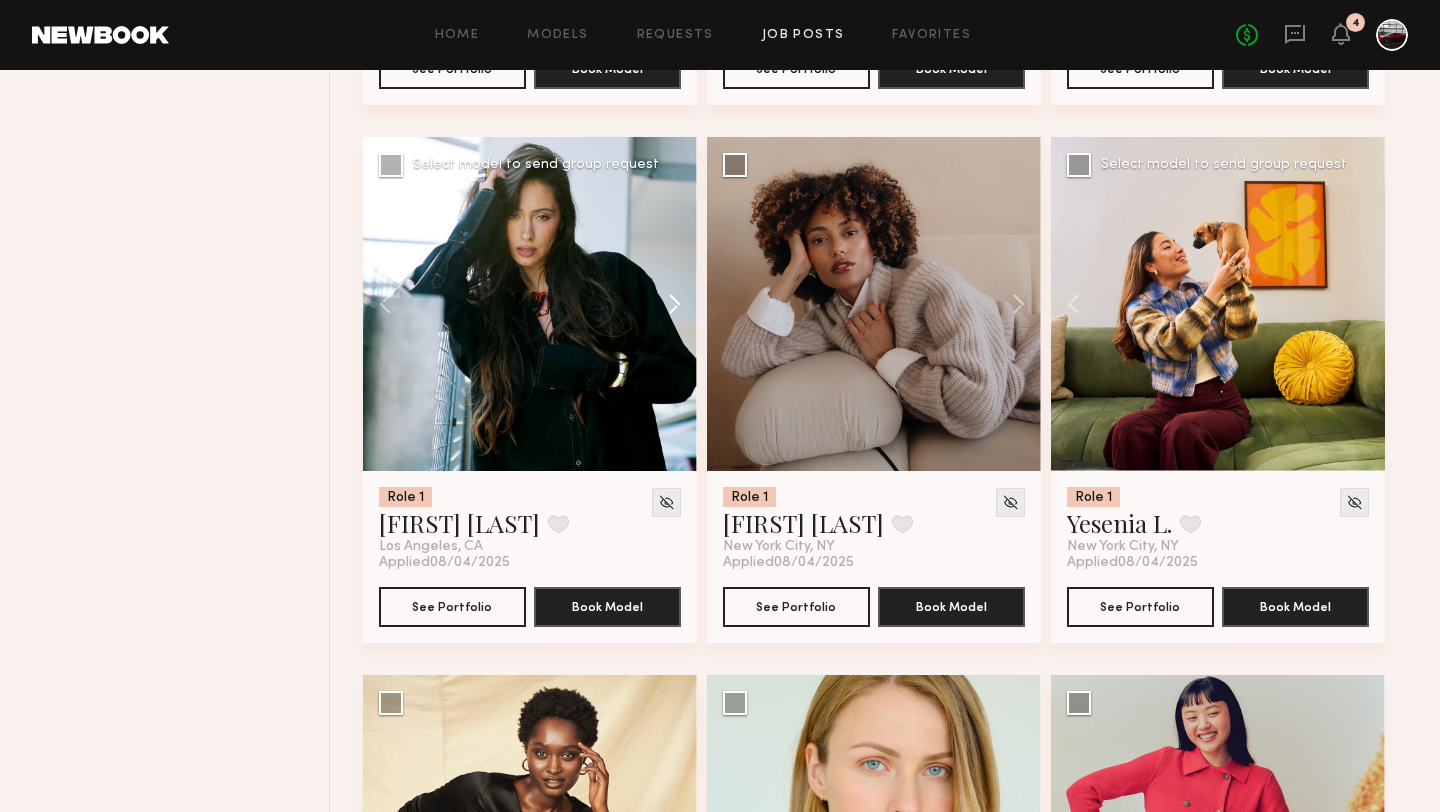 click 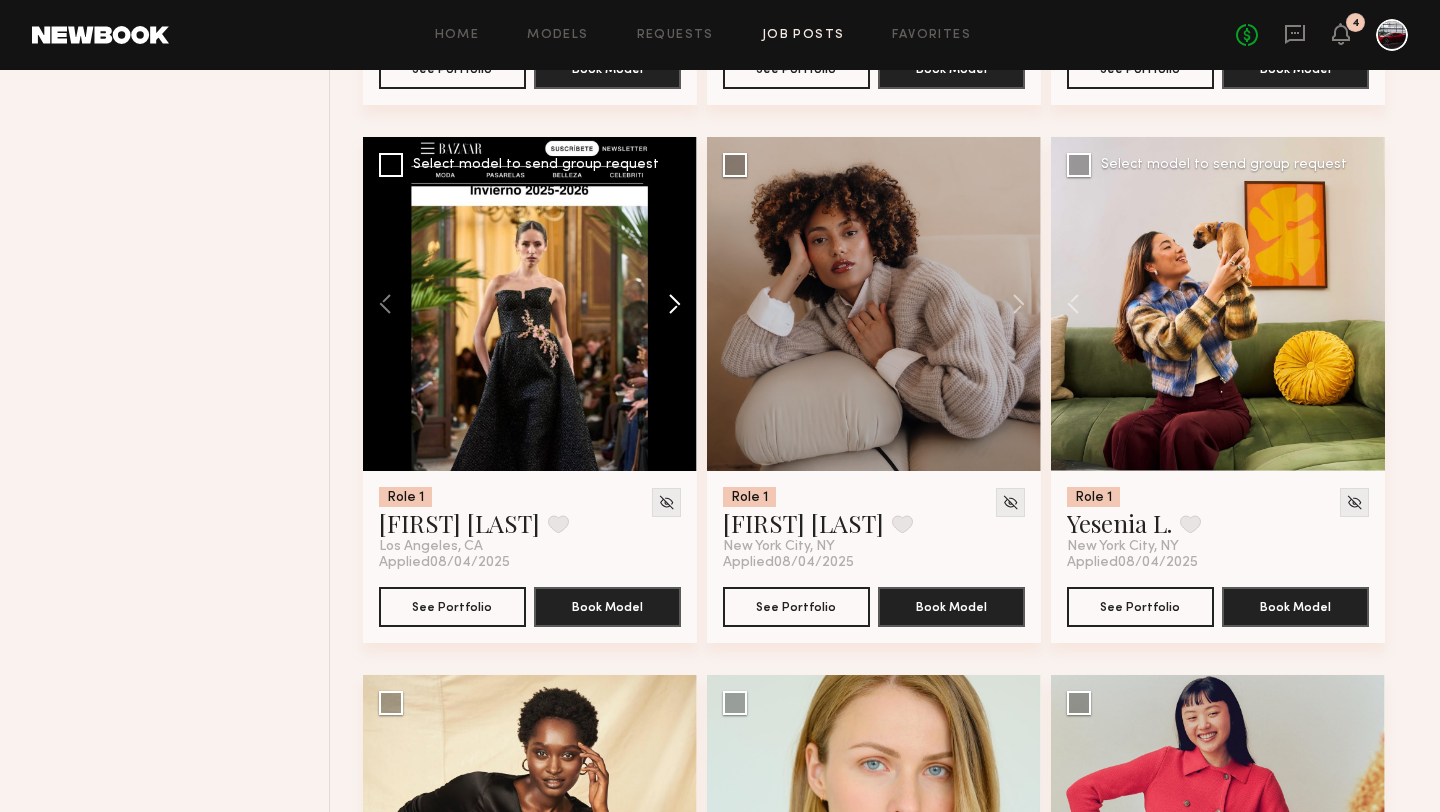 click 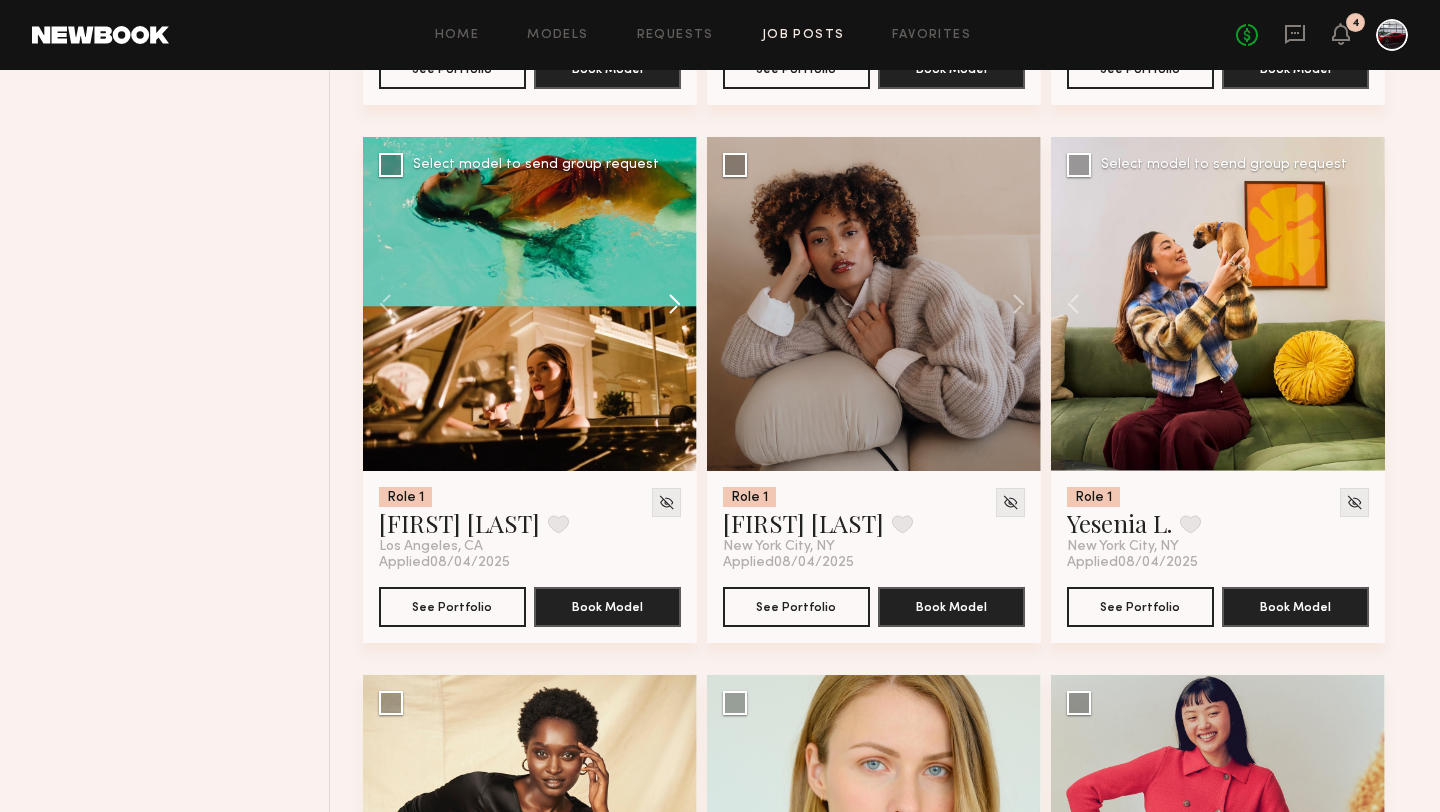 click 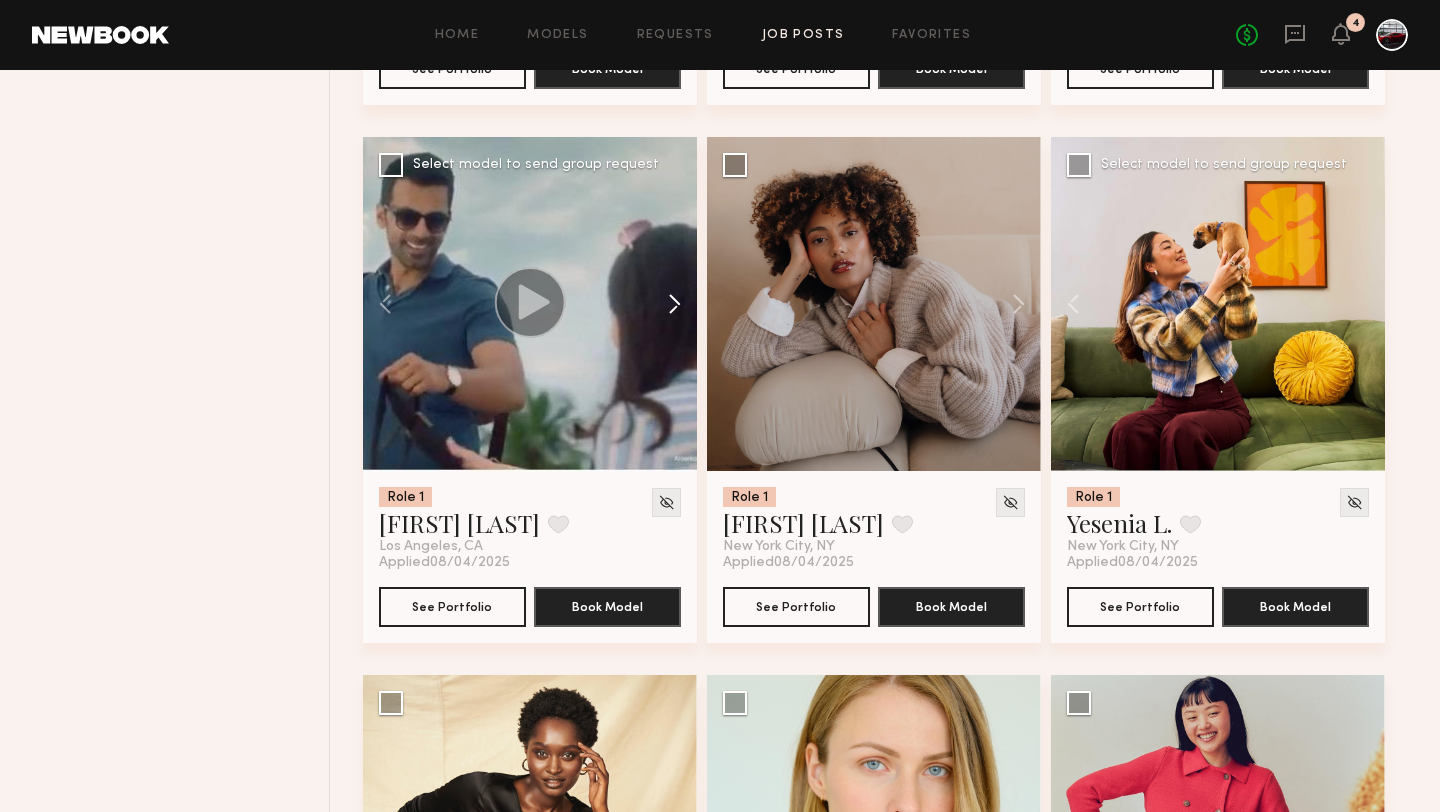 click 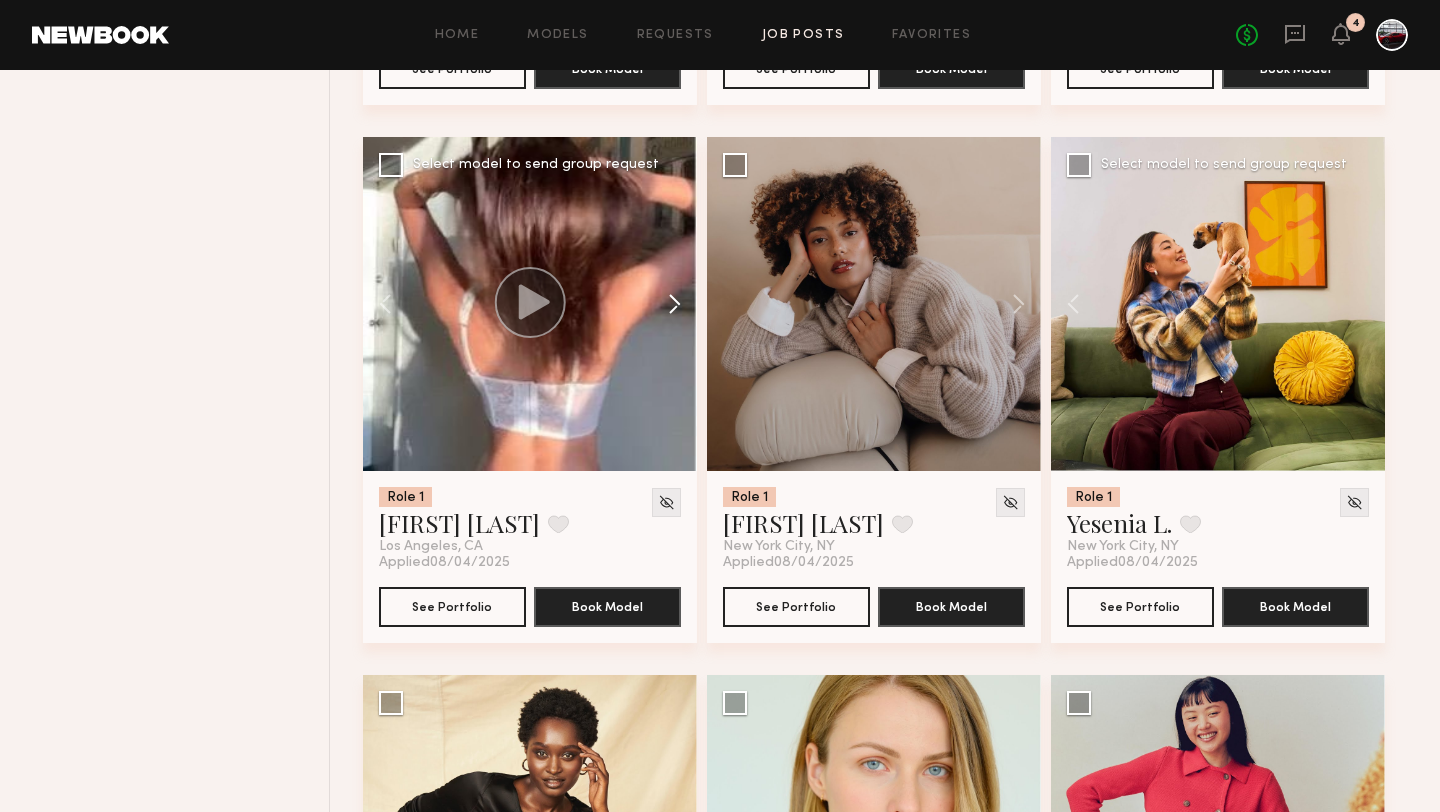 click 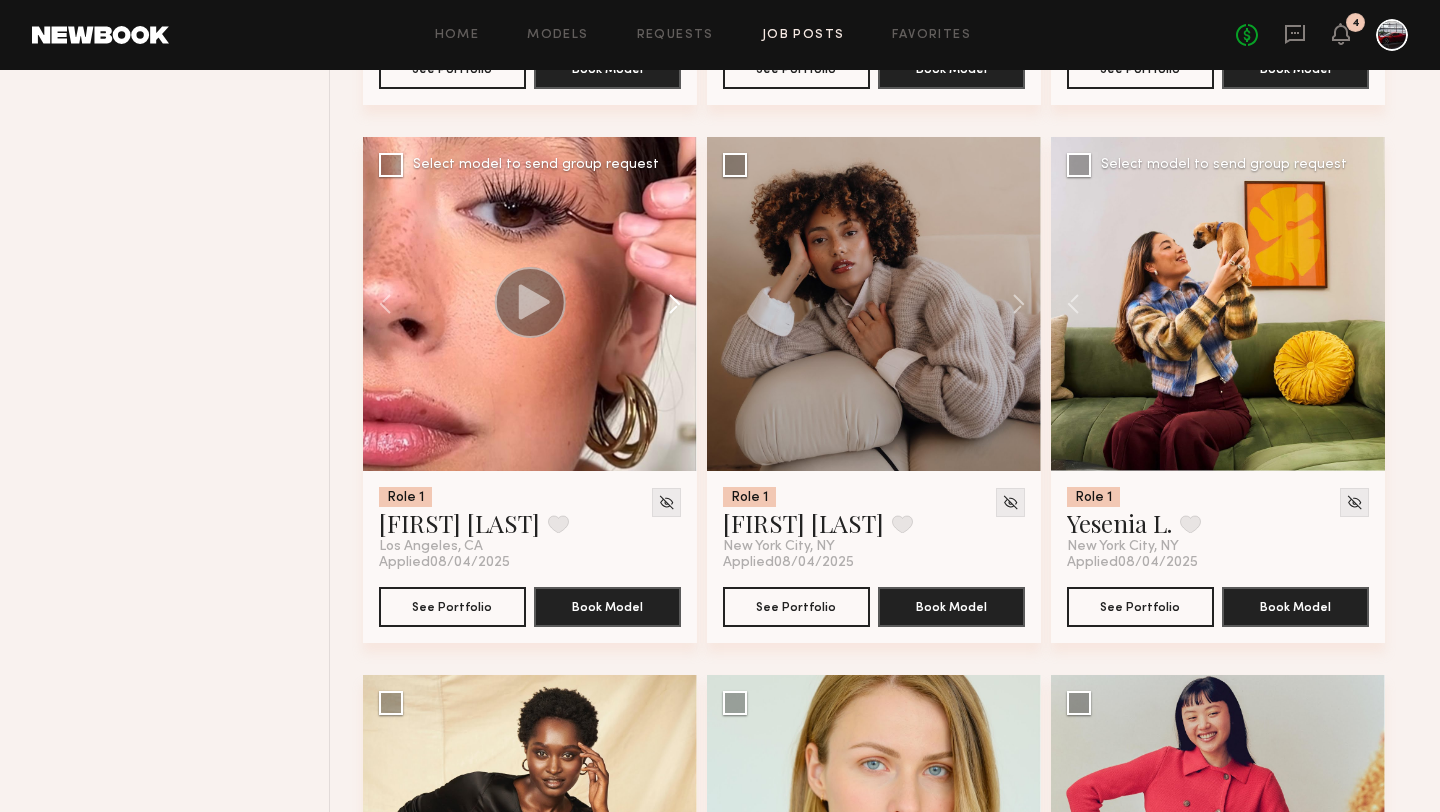 click 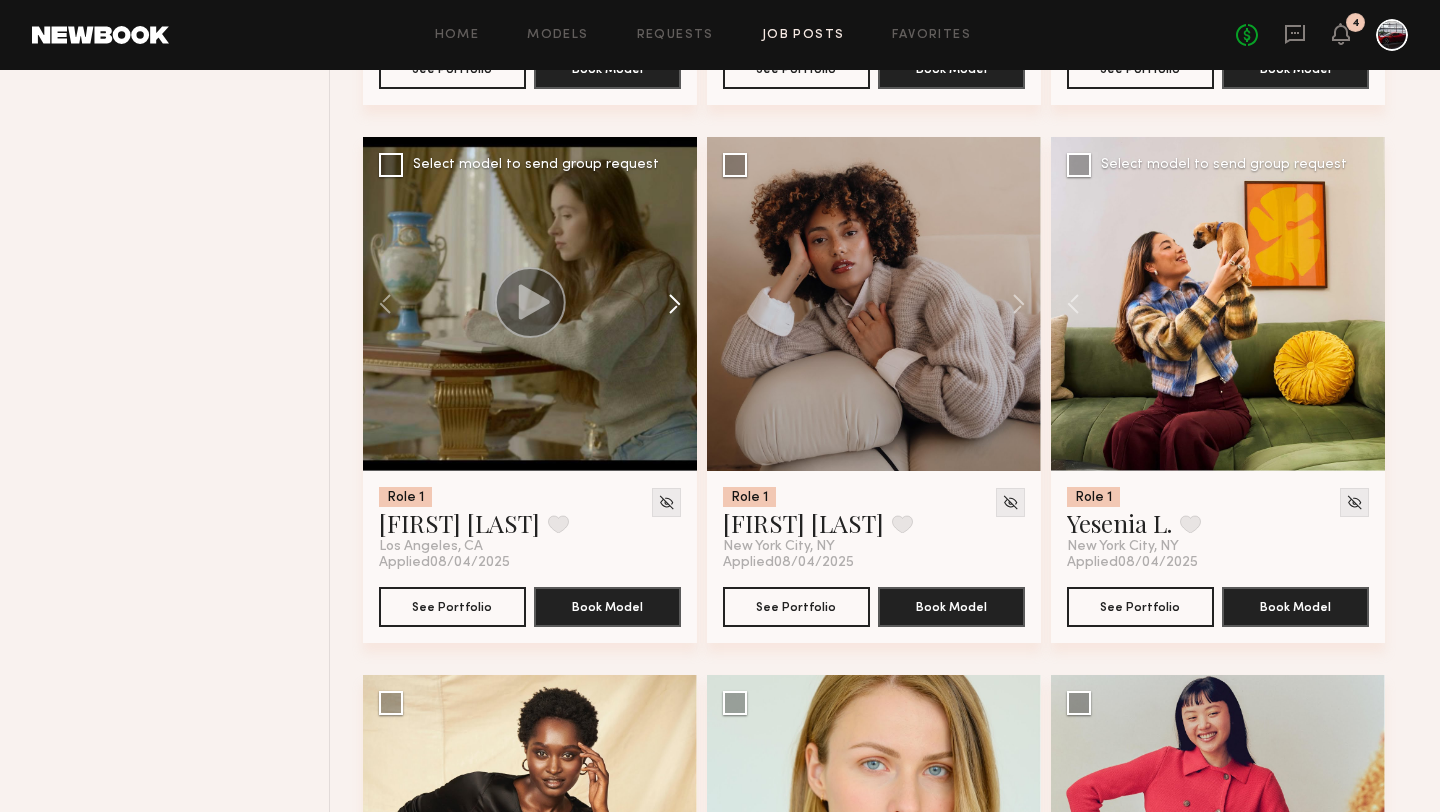 click 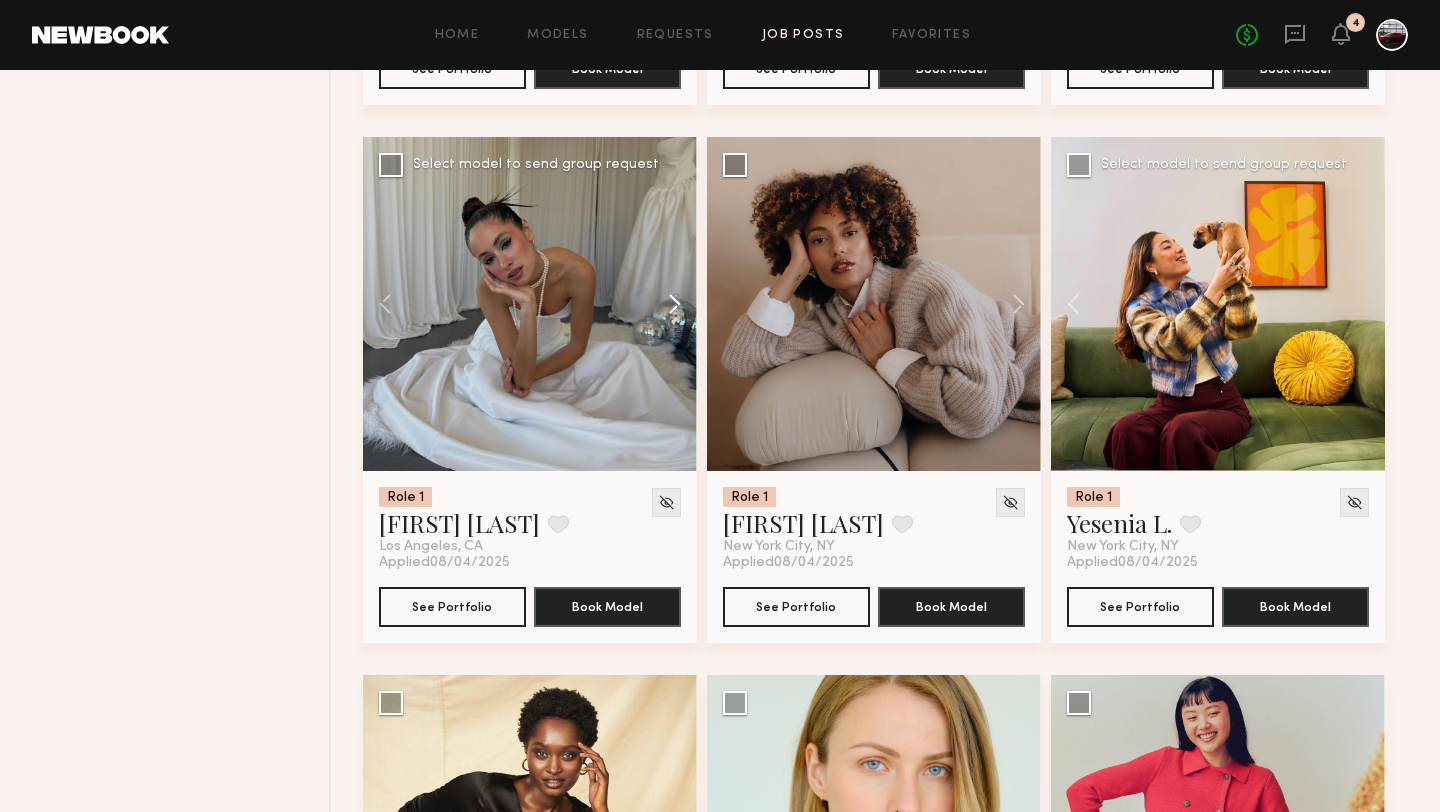 click 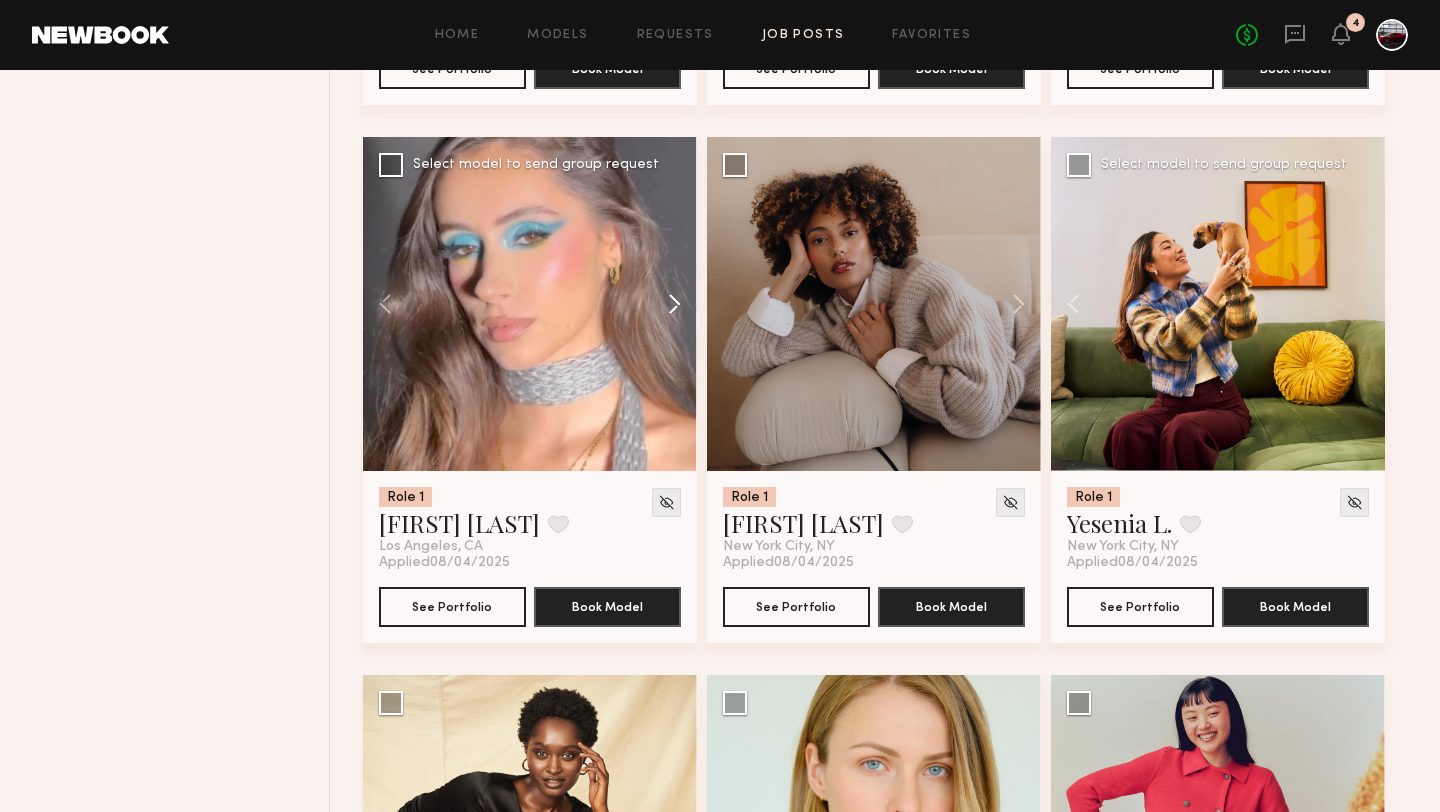 click 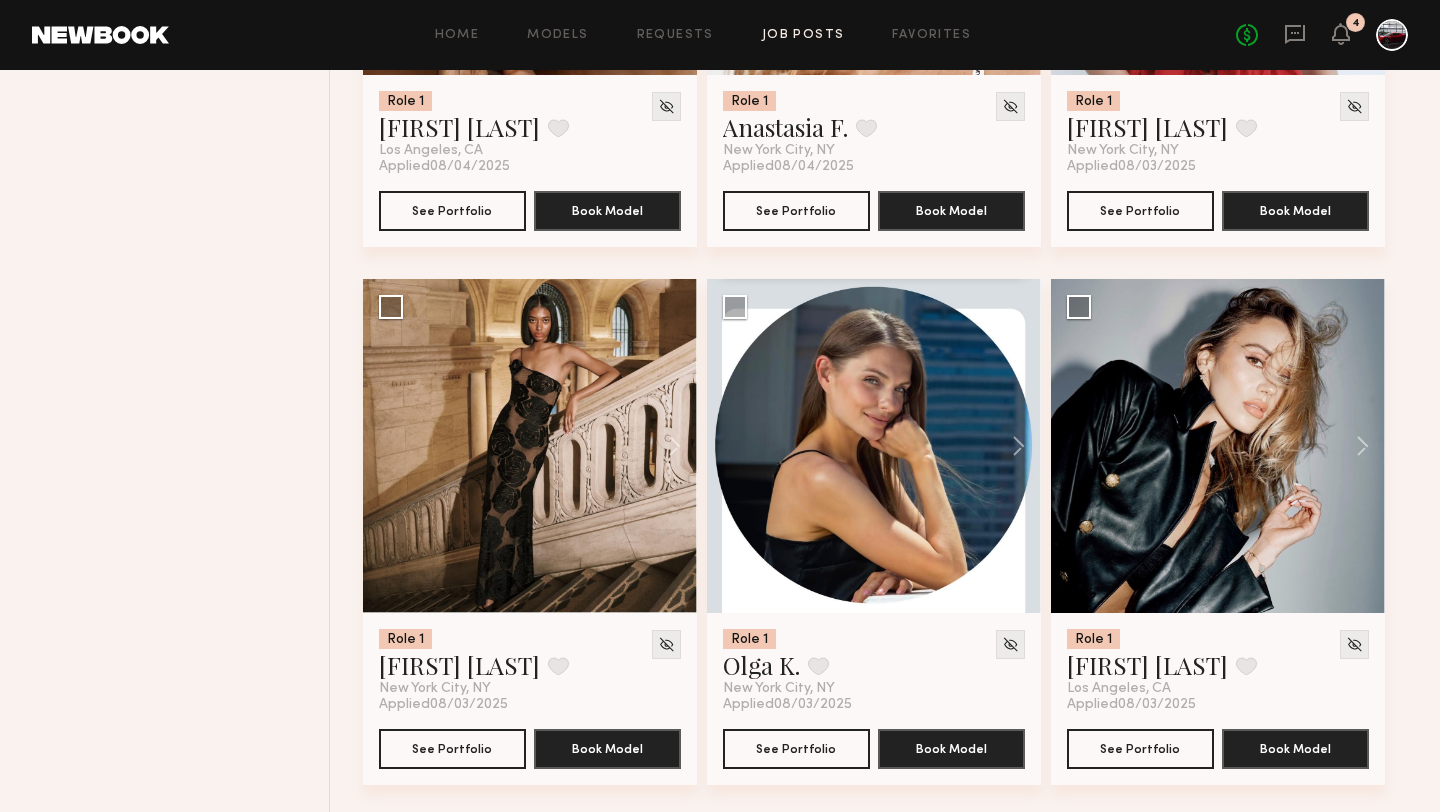 scroll, scrollTop: 3540, scrollLeft: 0, axis: vertical 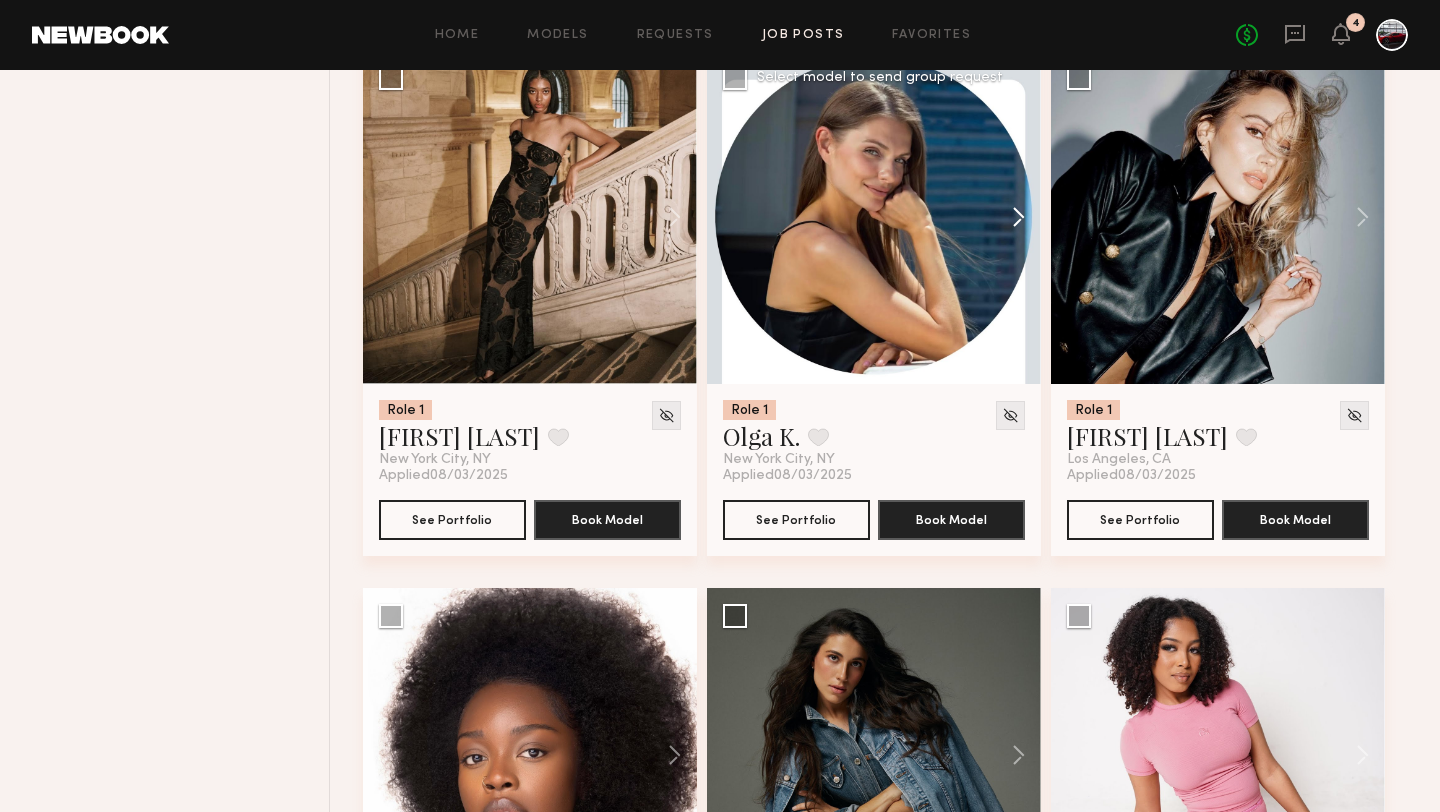 click 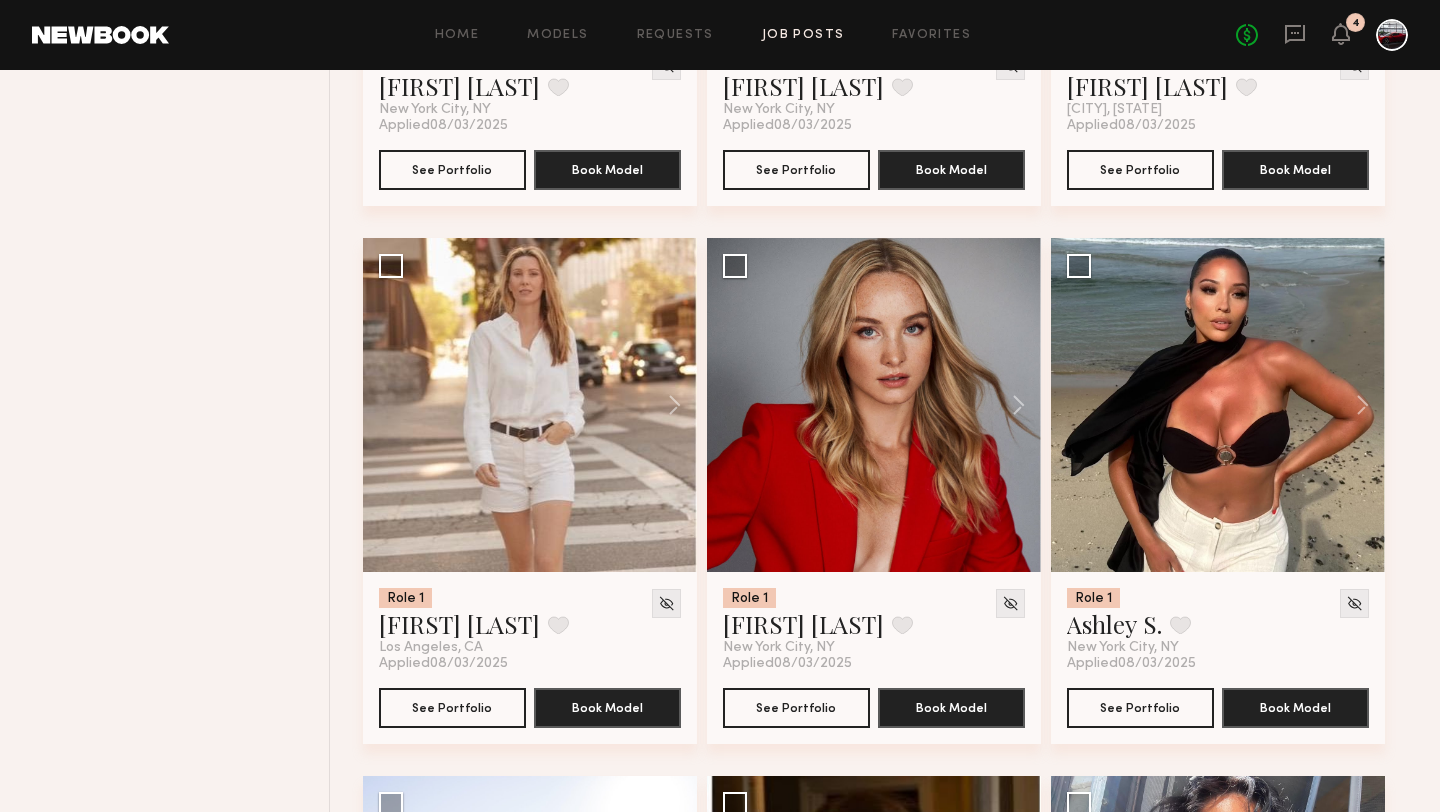 scroll, scrollTop: 4935, scrollLeft: 0, axis: vertical 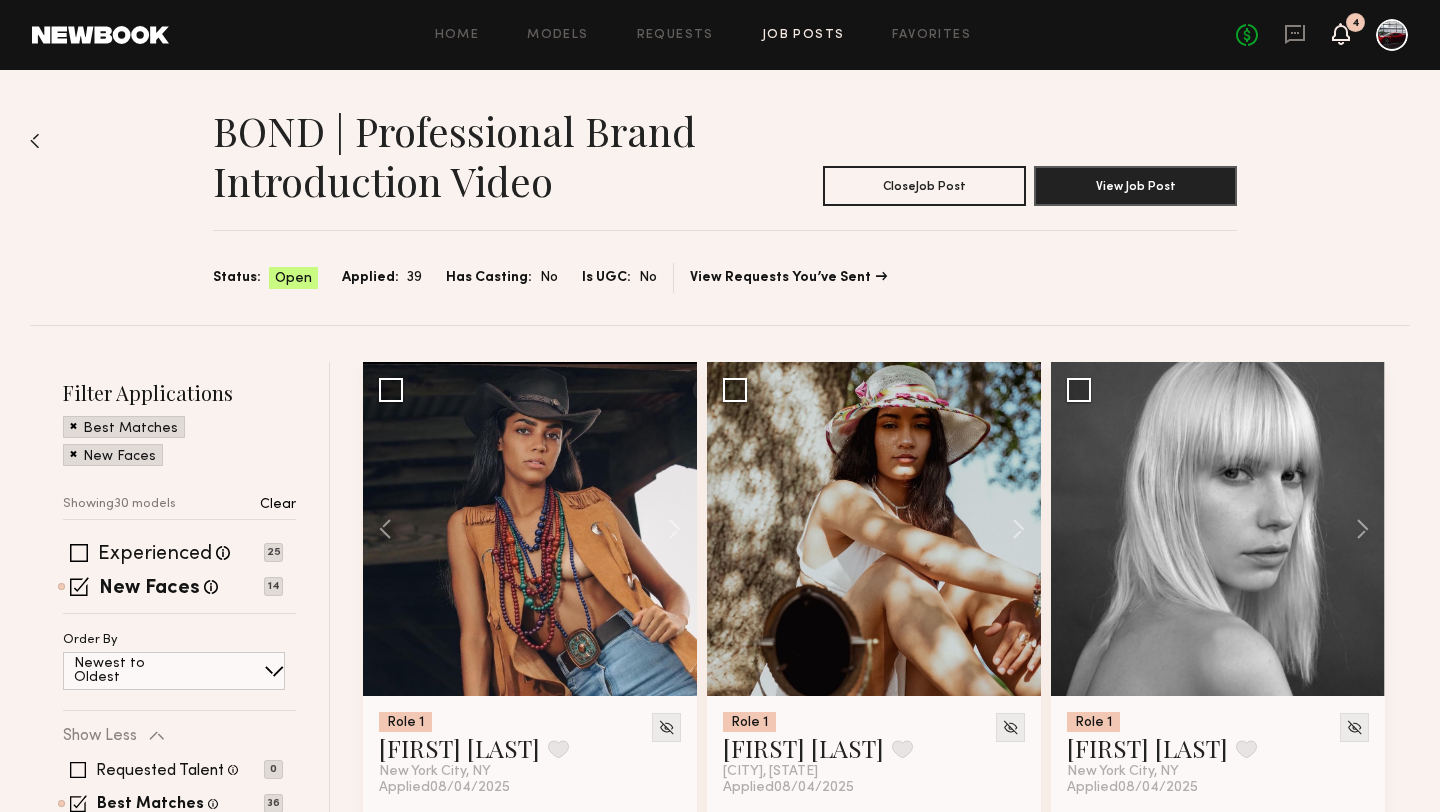 click 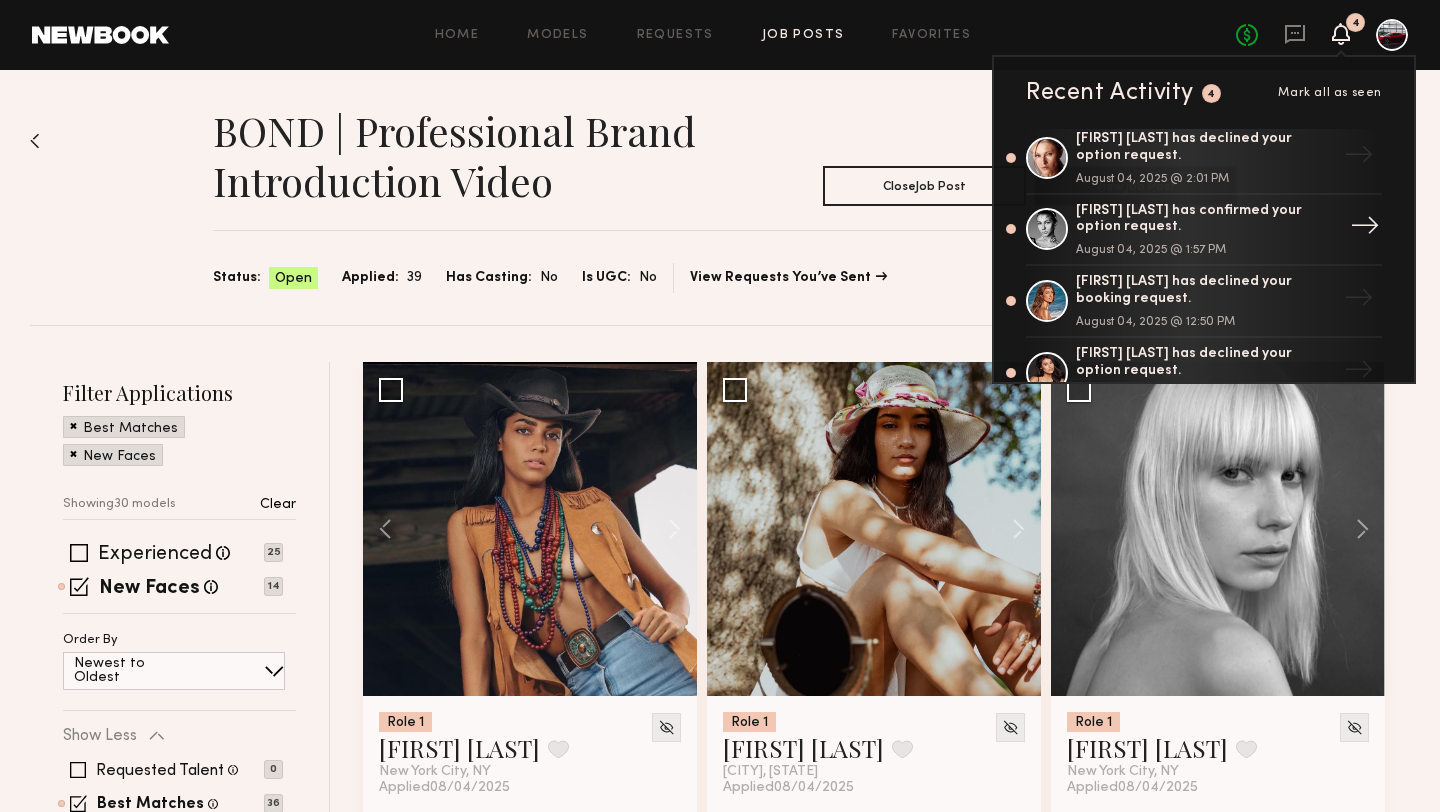 scroll, scrollTop: 0, scrollLeft: 0, axis: both 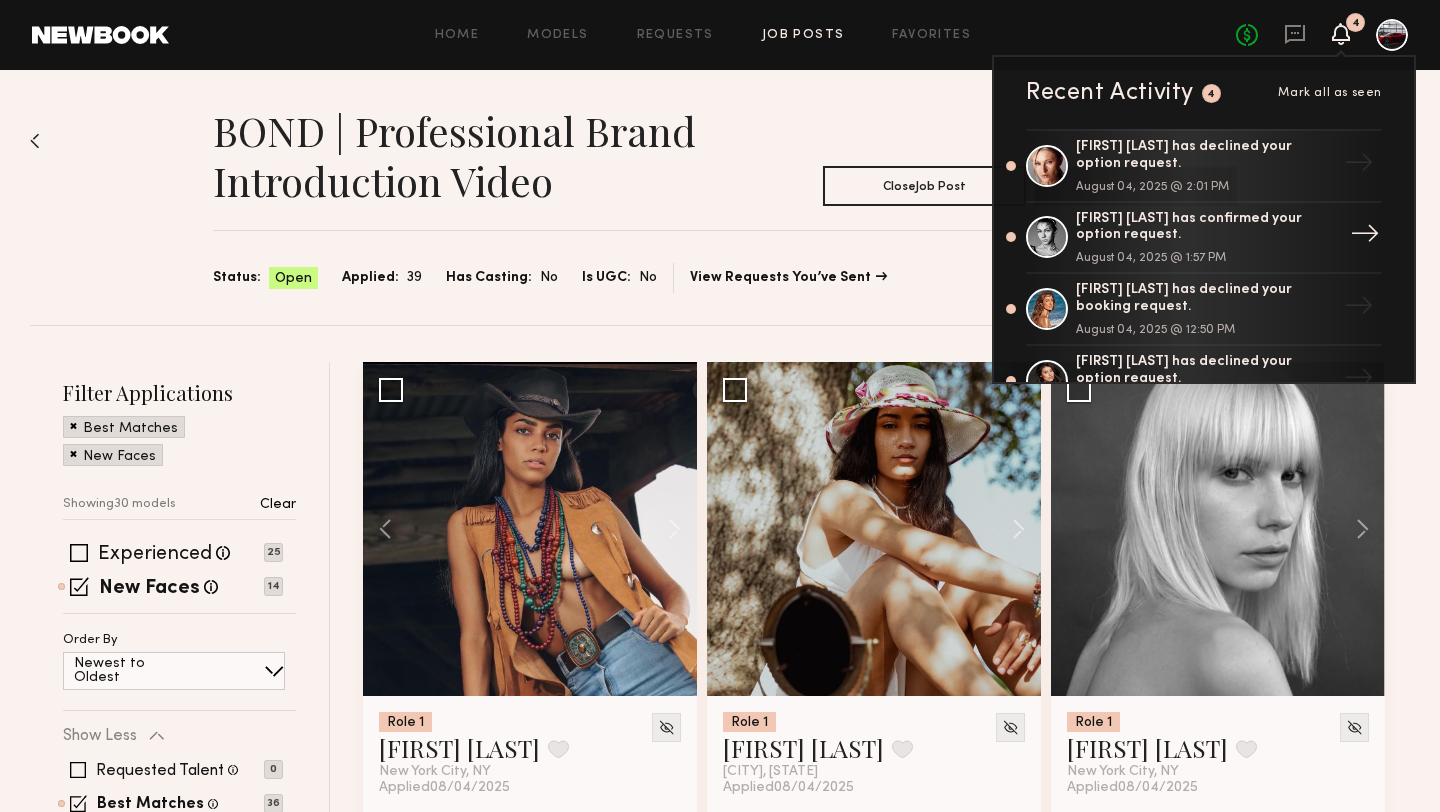 click on "[FIRST] [LAST] has confirmed your option request." 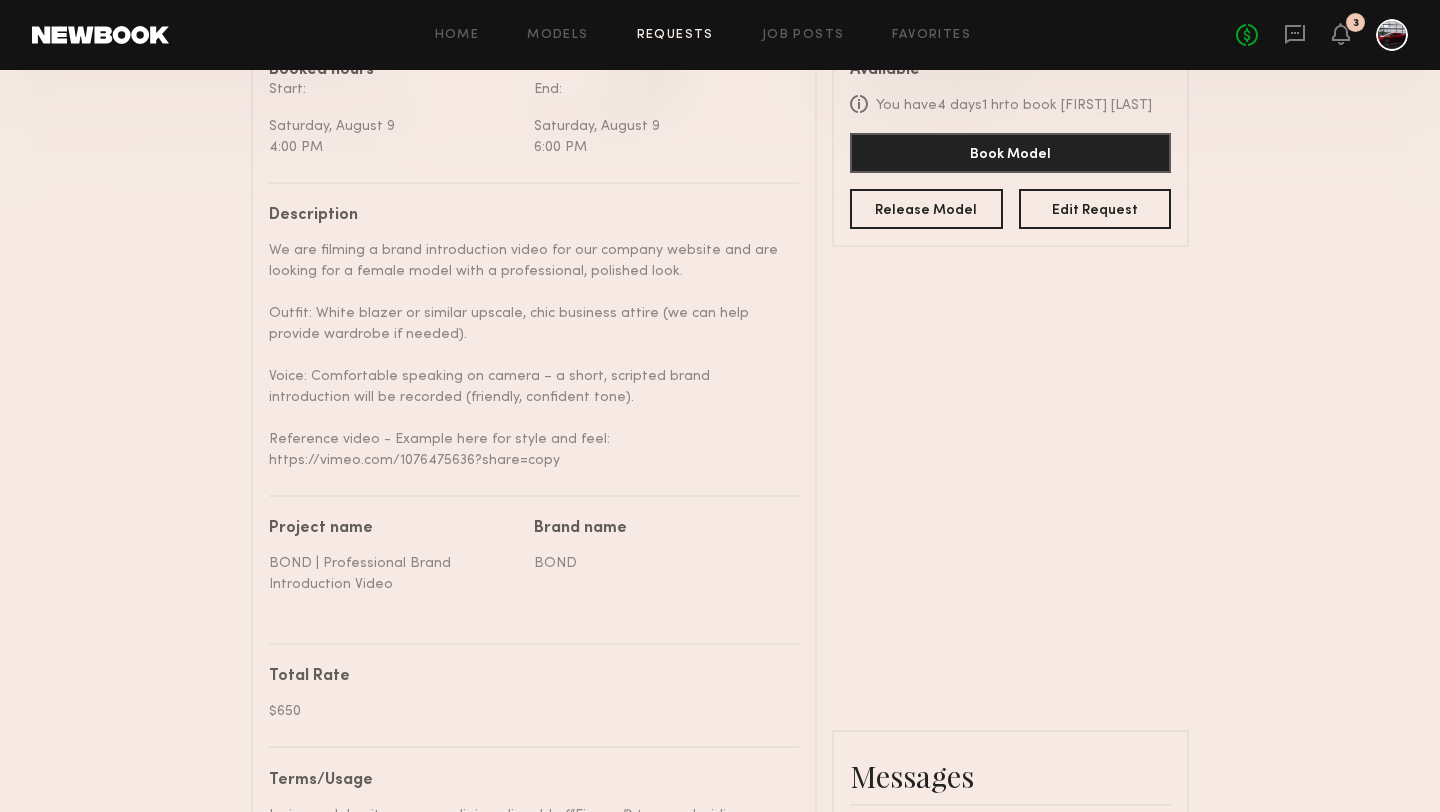 scroll, scrollTop: 0, scrollLeft: 0, axis: both 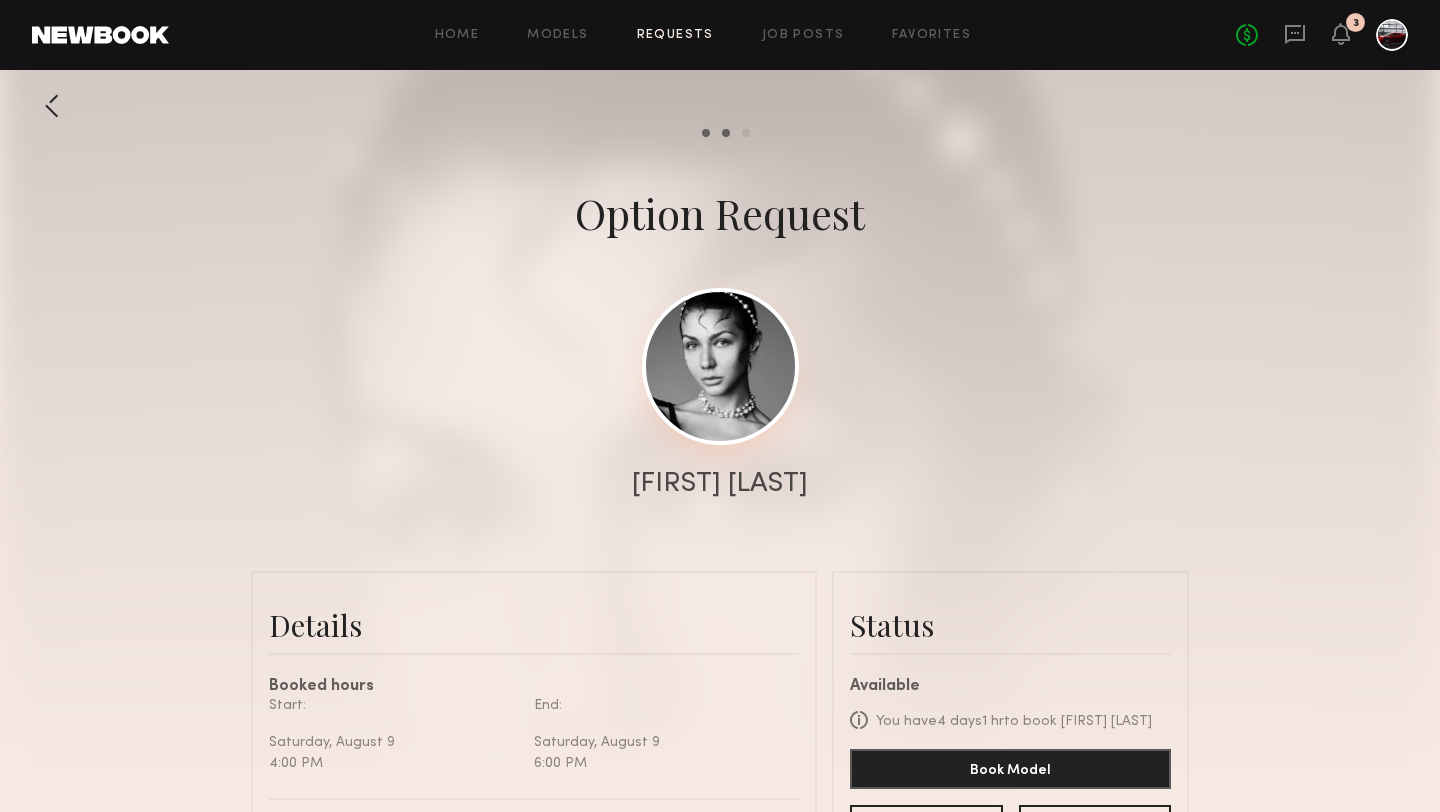 click 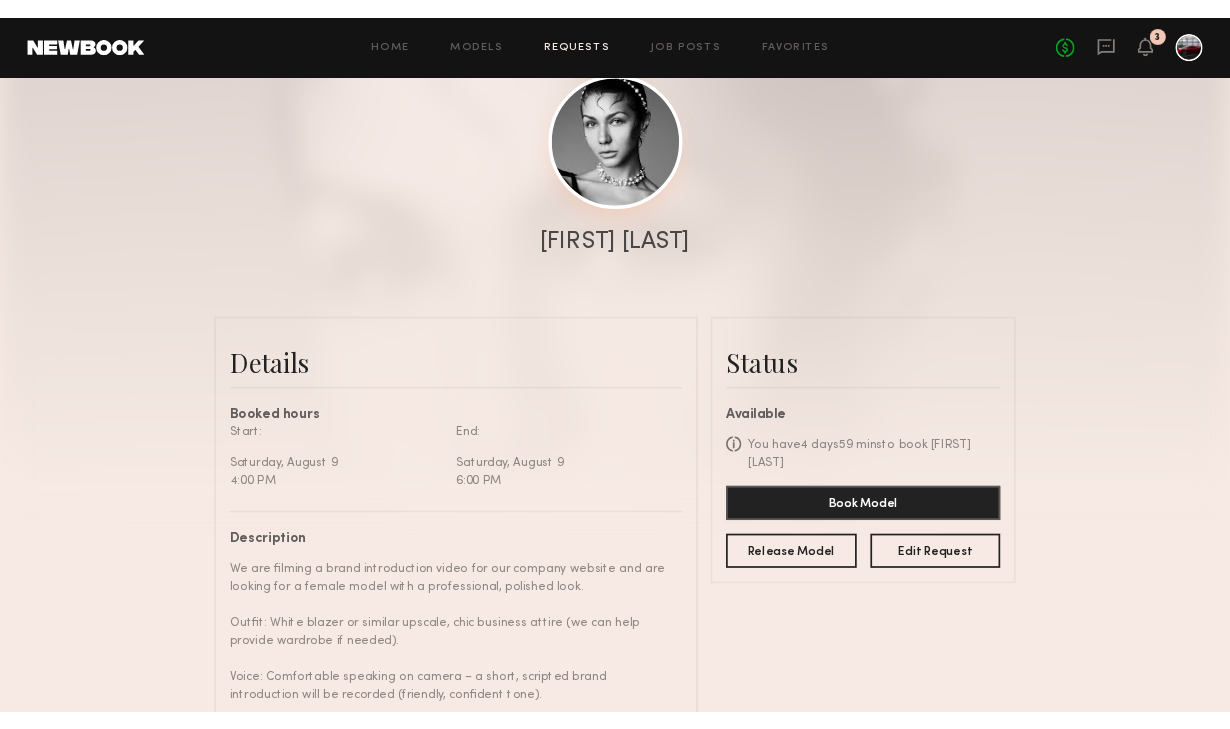 scroll, scrollTop: 0, scrollLeft: 0, axis: both 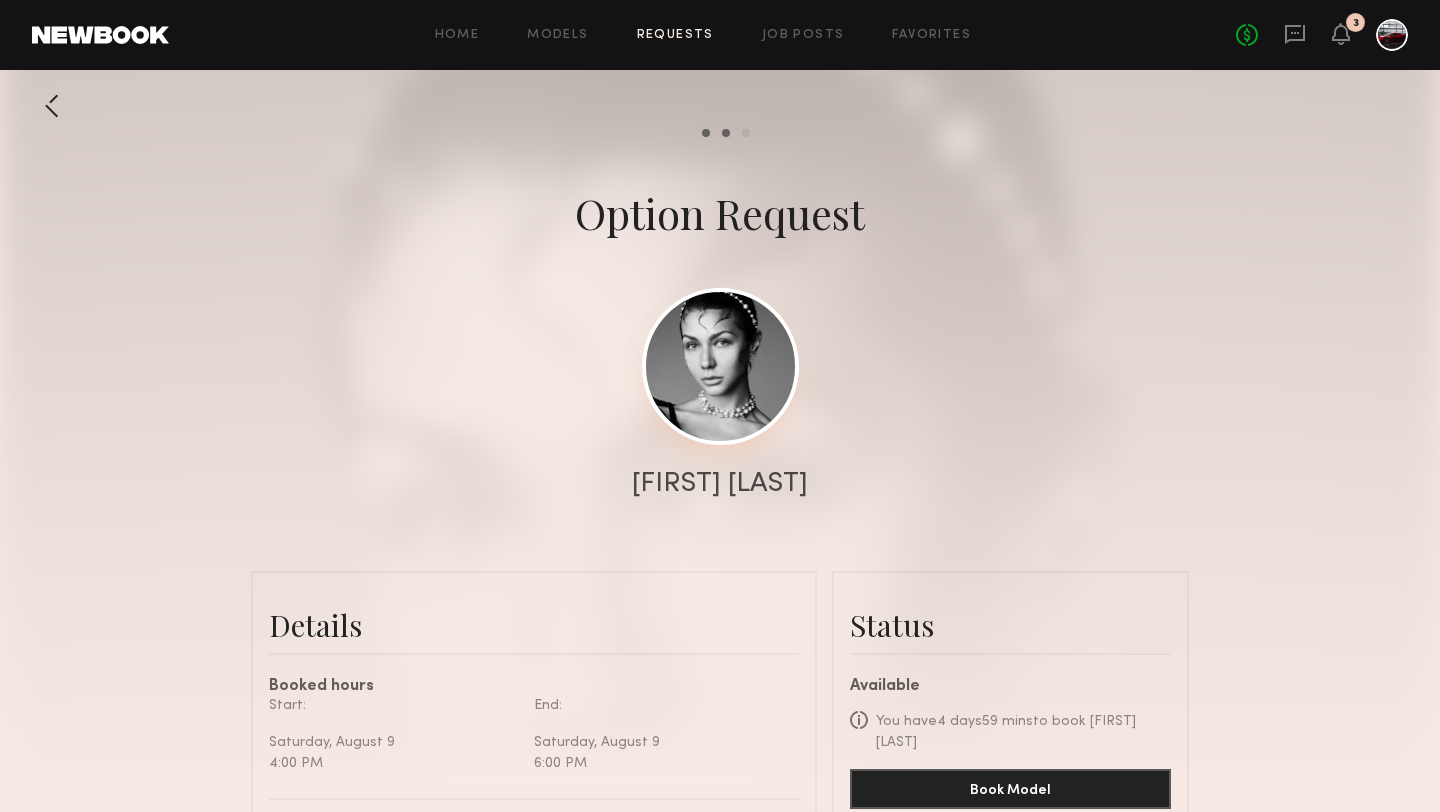 click 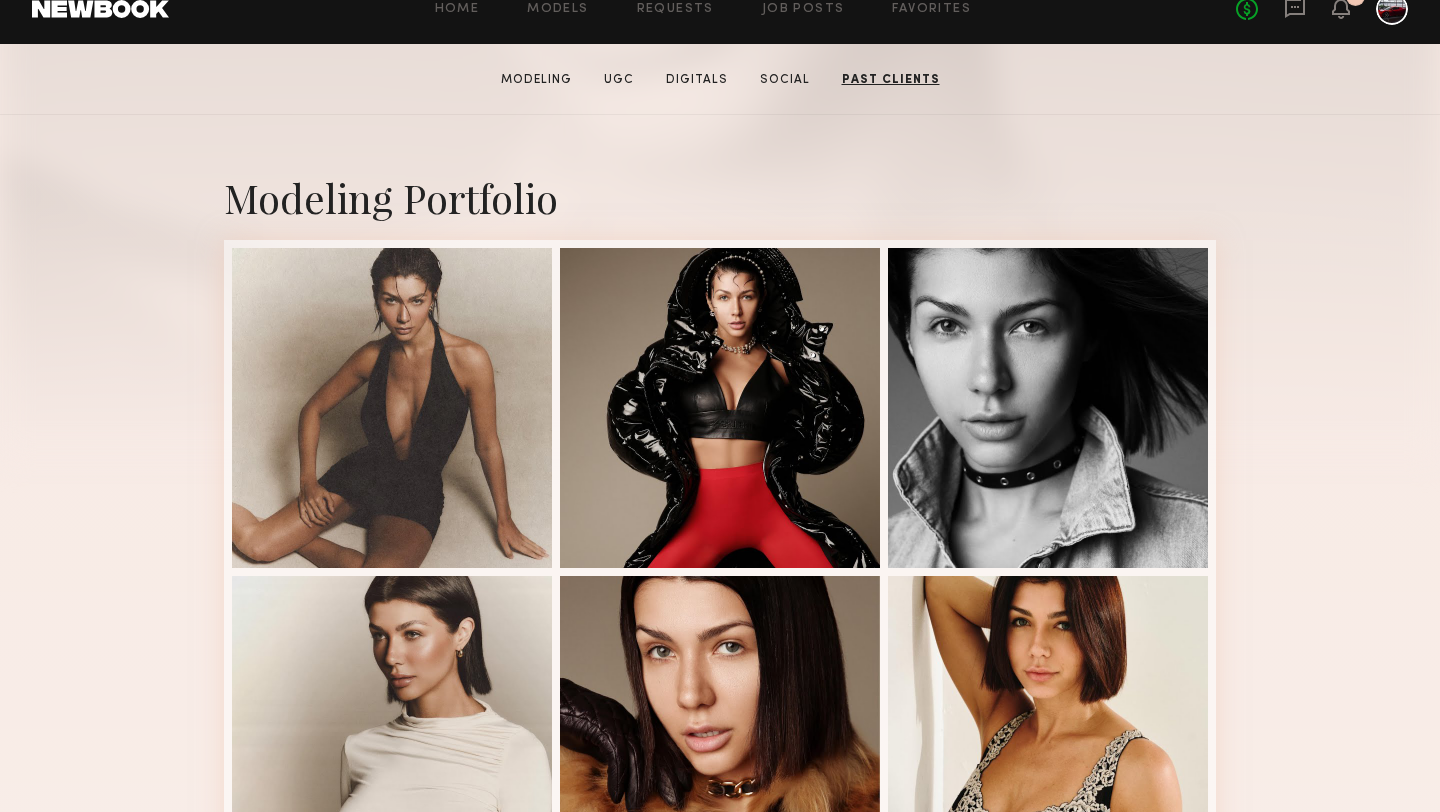 scroll, scrollTop: 0, scrollLeft: 0, axis: both 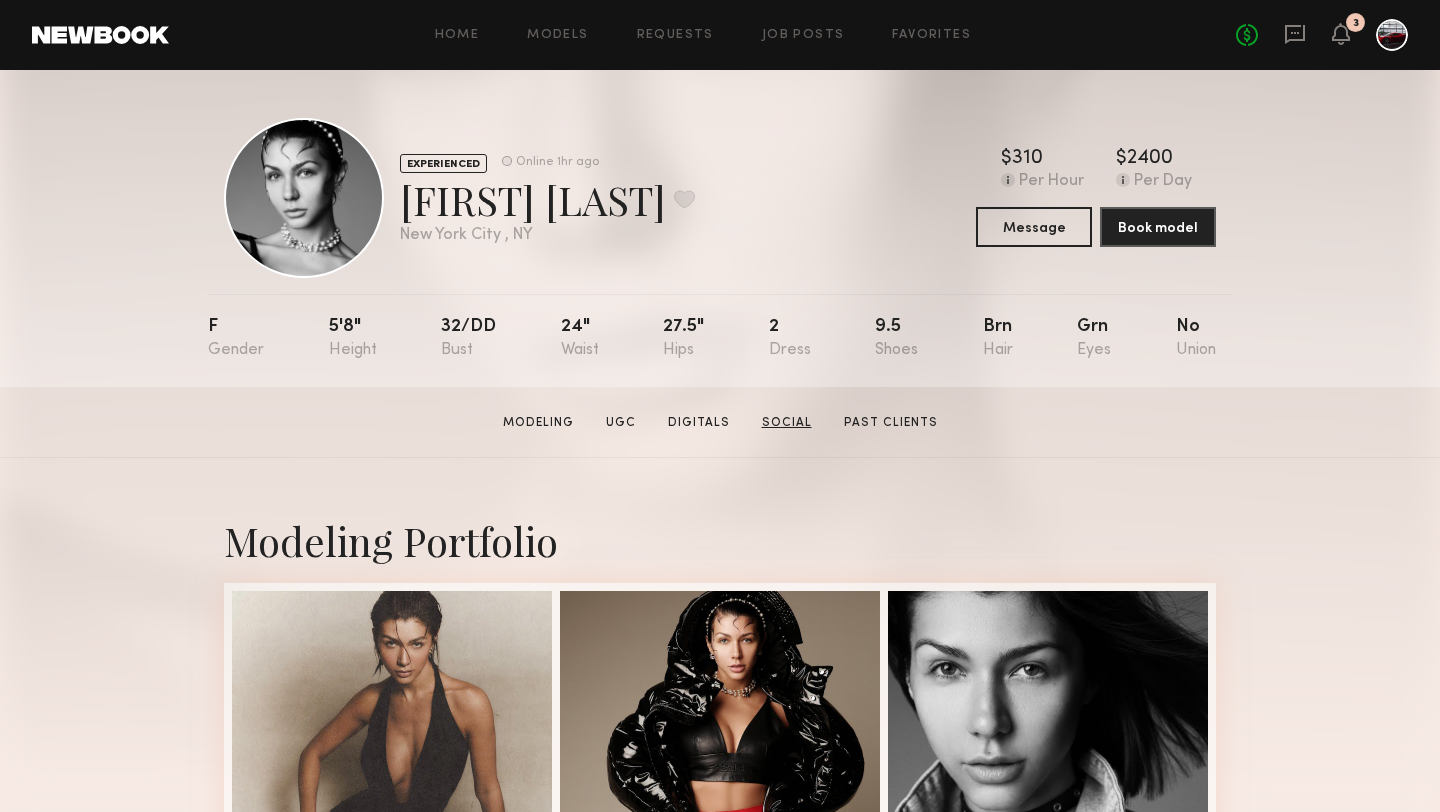 click on "Social" 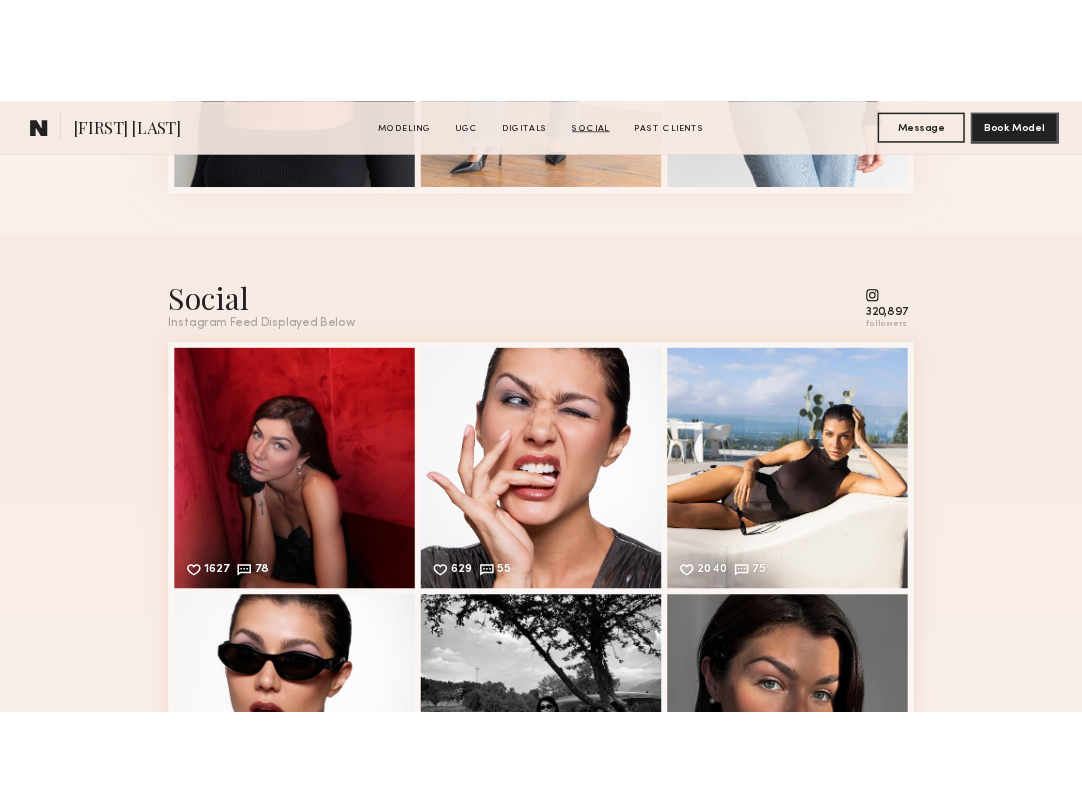 scroll, scrollTop: 5363, scrollLeft: 0, axis: vertical 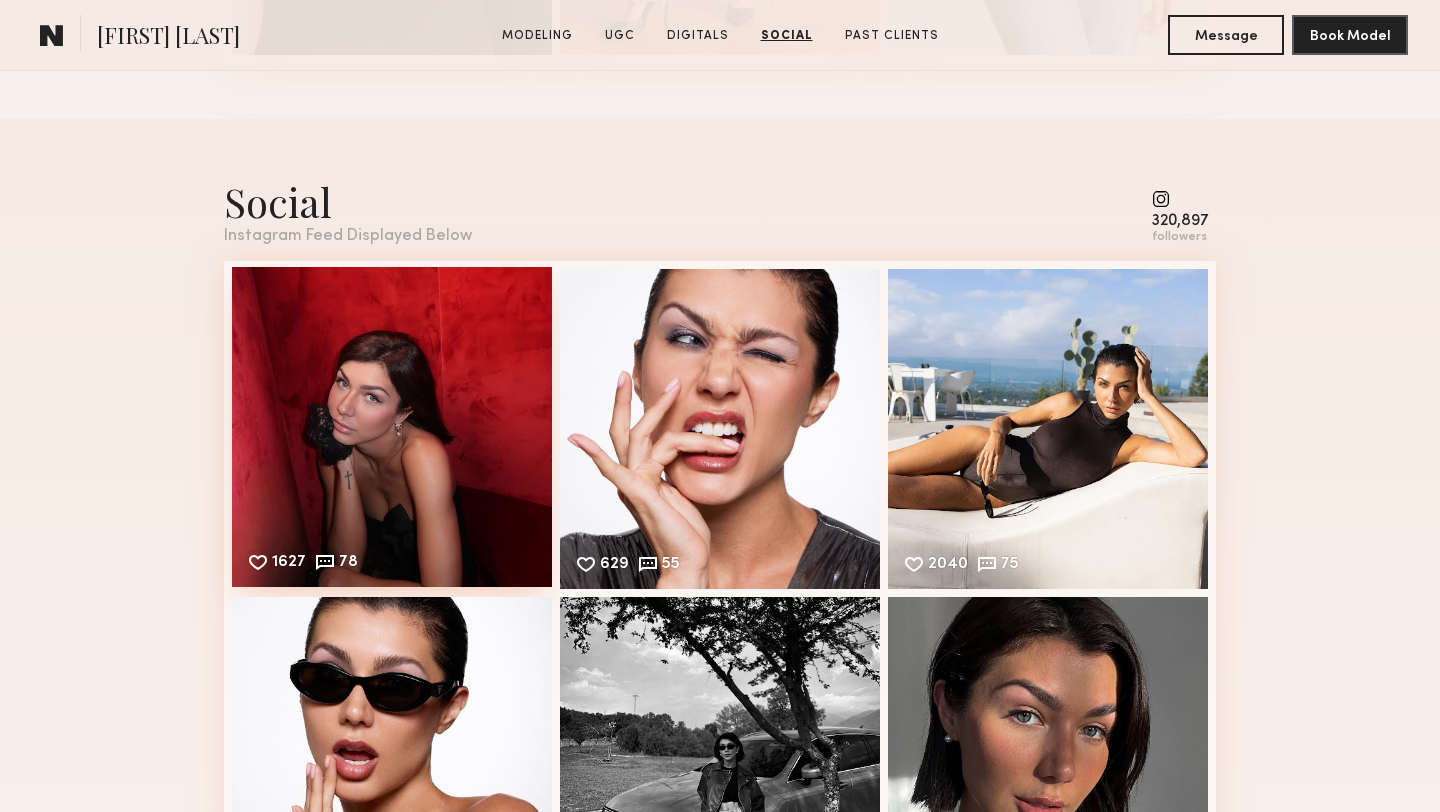 click on "1627 78  Likes & comments displayed  to show model’s engagement" at bounding box center [392, 427] 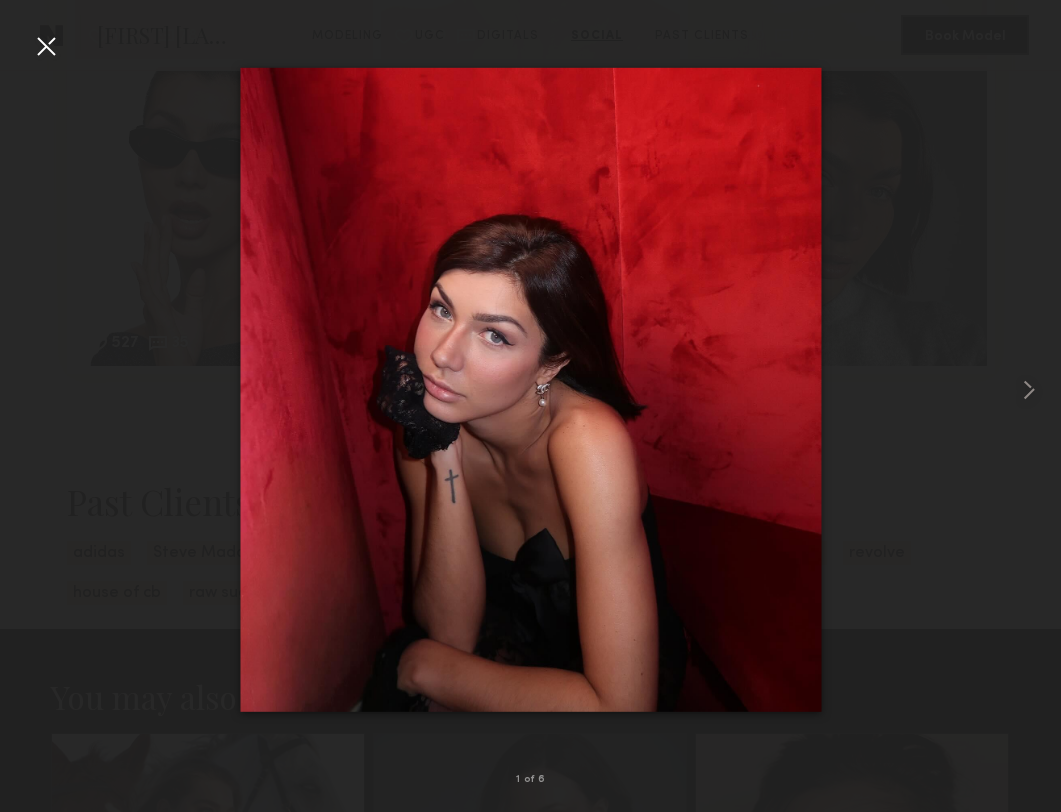 drag, startPoint x: 757, startPoint y: 296, endPoint x: 1006, endPoint y: 1, distance: 386.03885 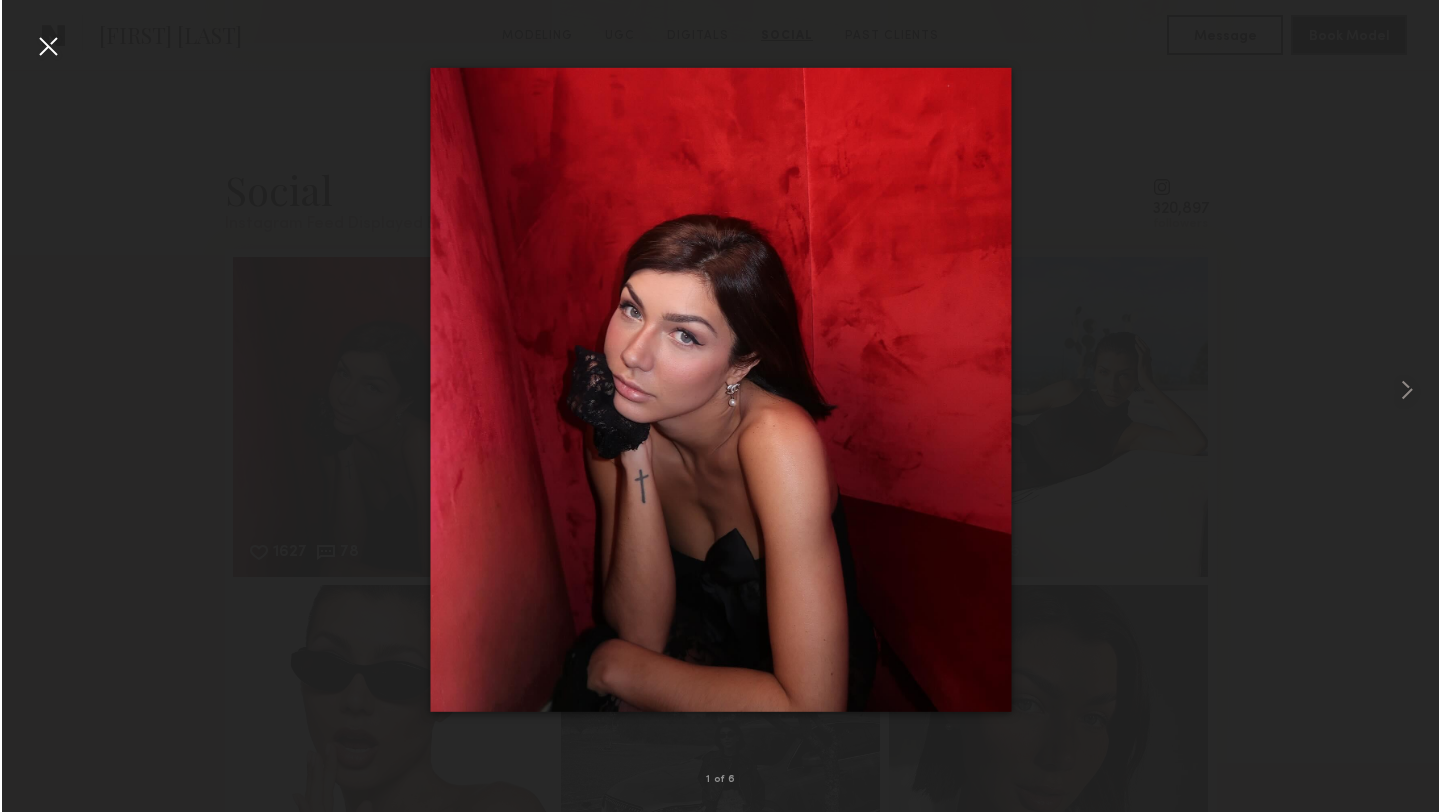 scroll, scrollTop: 5376, scrollLeft: 0, axis: vertical 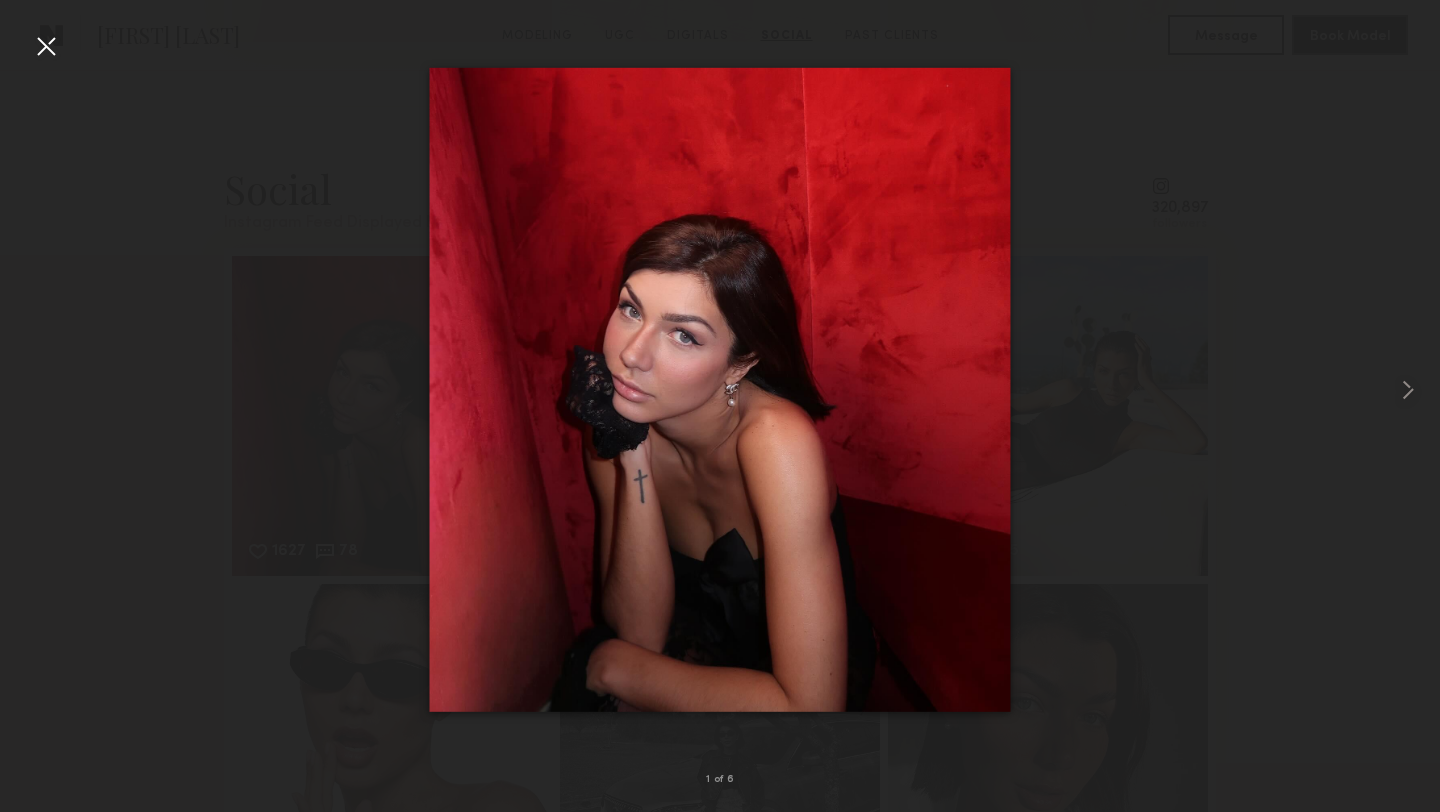click at bounding box center [46, 46] 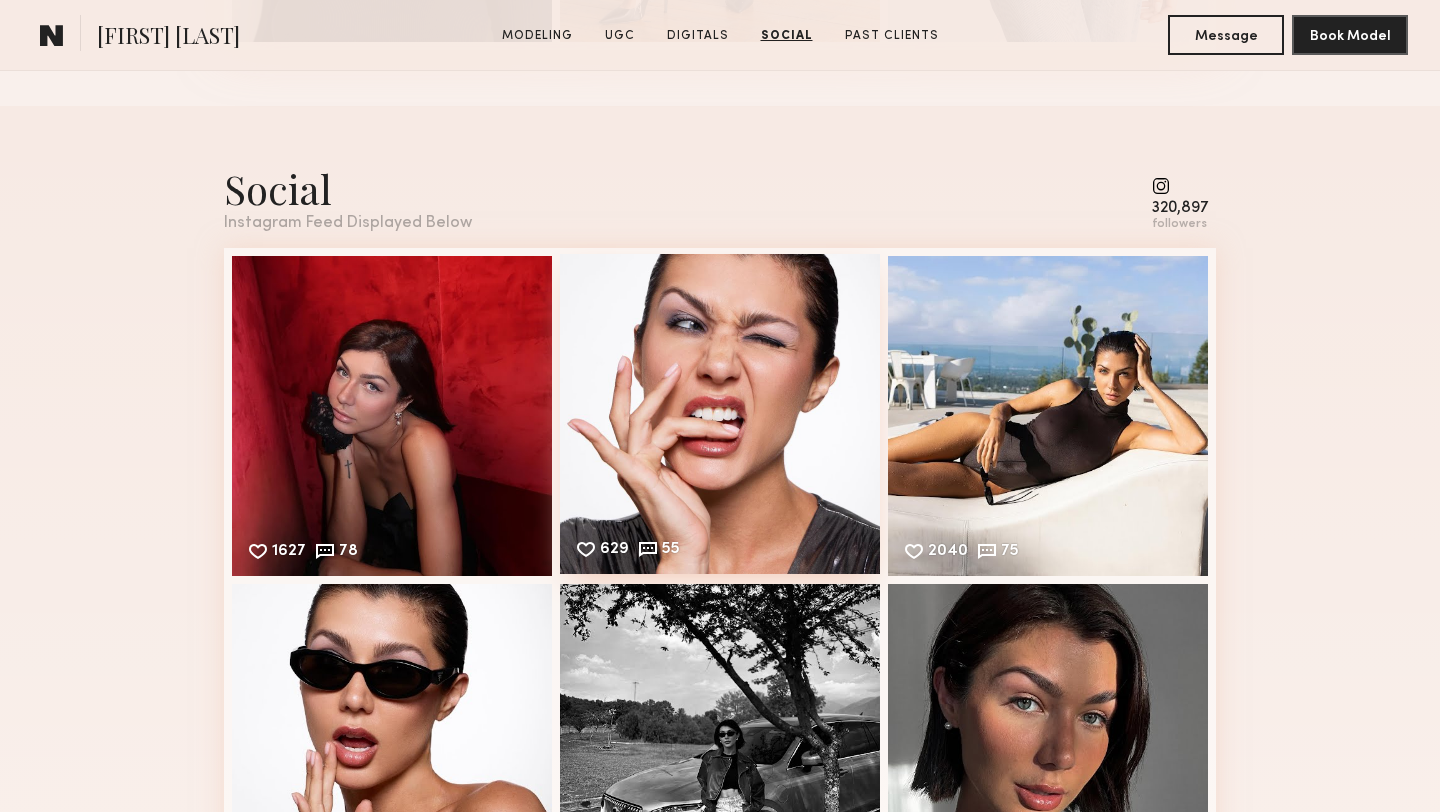 scroll, scrollTop: 5624, scrollLeft: 0, axis: vertical 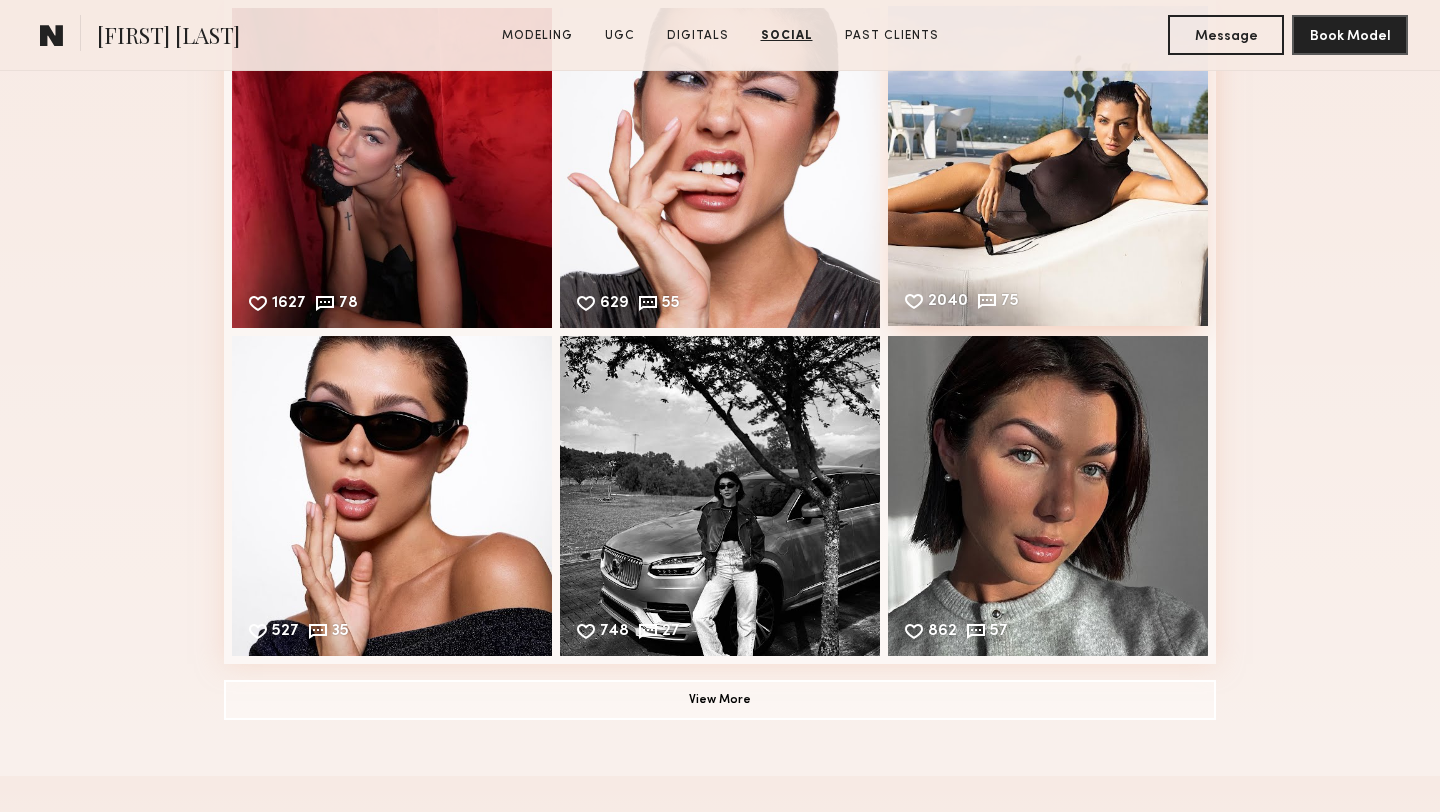 click on "2040 75  Likes & comments displayed  to show model’s engagement" at bounding box center [1048, 166] 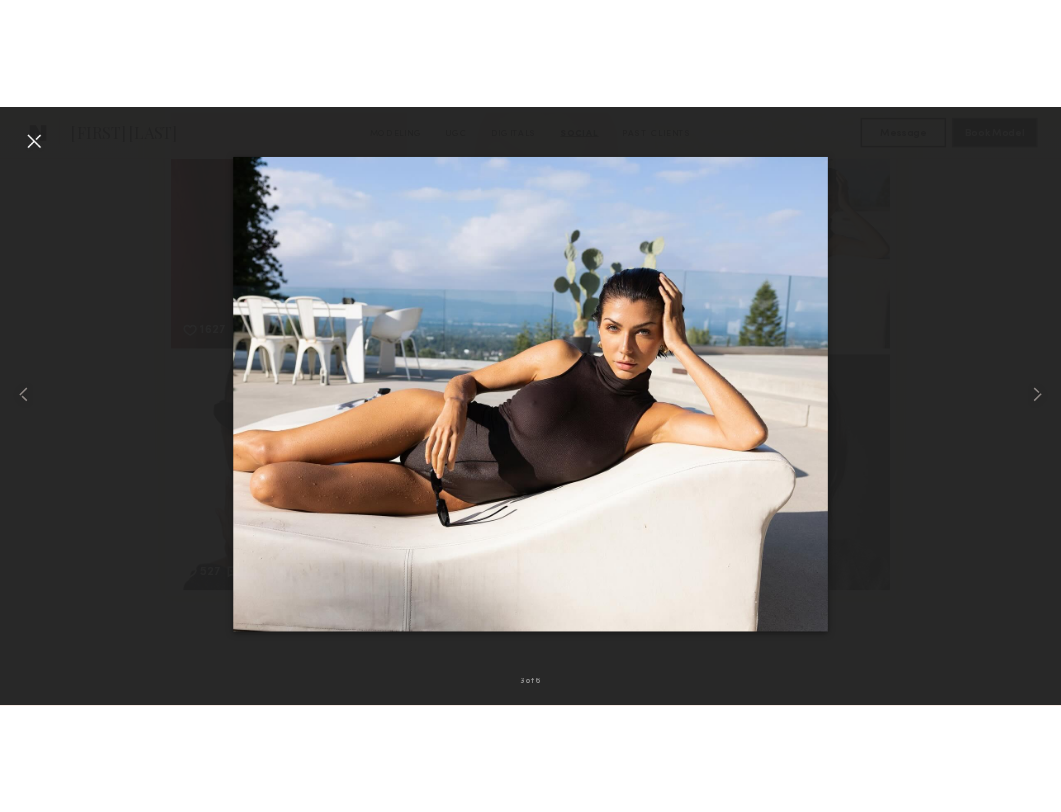 scroll, scrollTop: 5621, scrollLeft: 0, axis: vertical 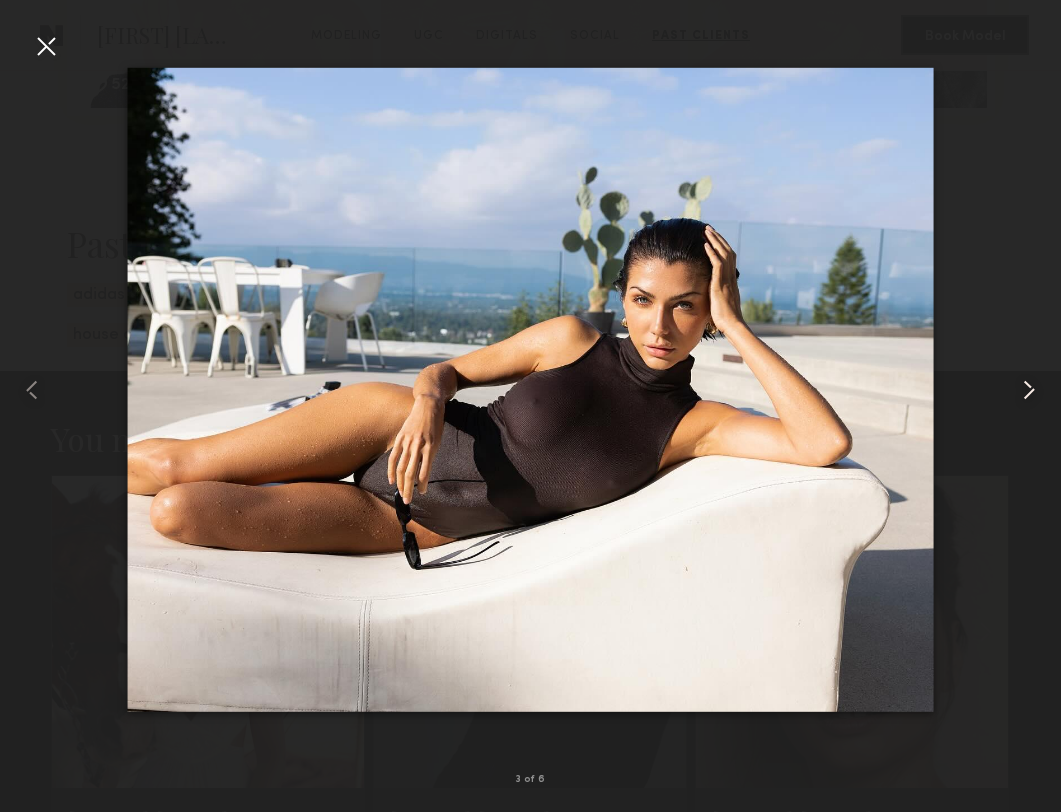 drag, startPoint x: 767, startPoint y: 345, endPoint x: 1060, endPoint y: 358, distance: 293.28827 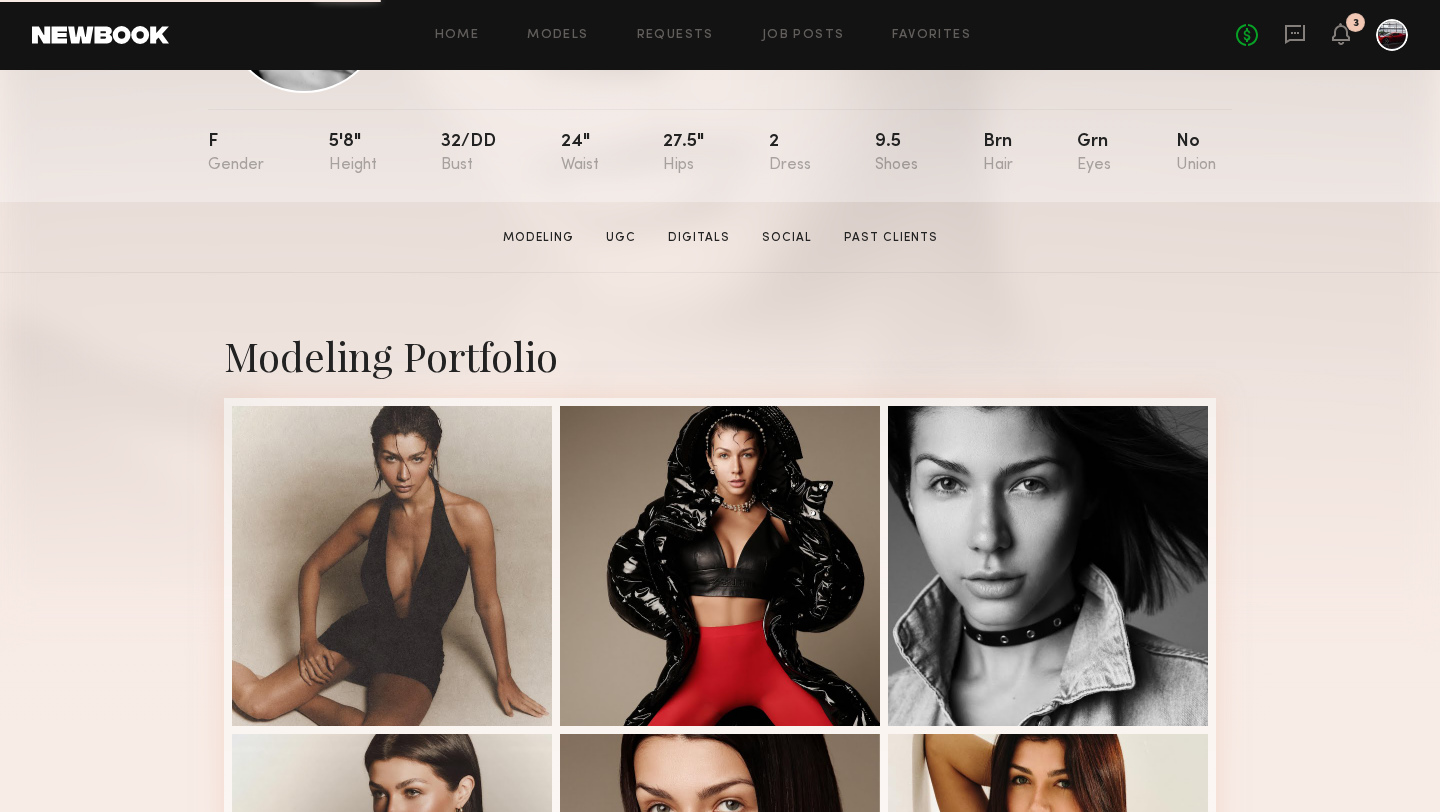 scroll, scrollTop: 428, scrollLeft: 0, axis: vertical 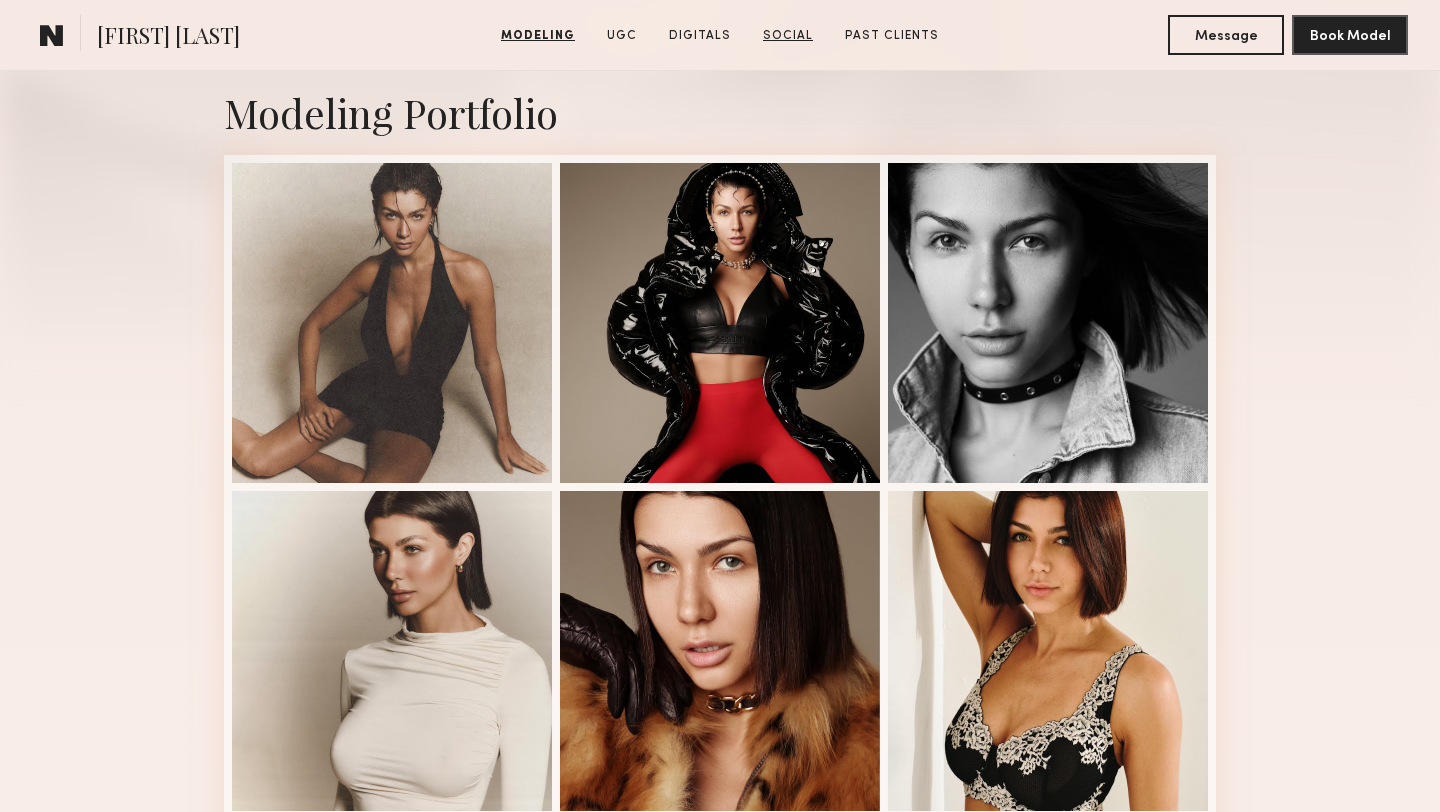 click on "Social" 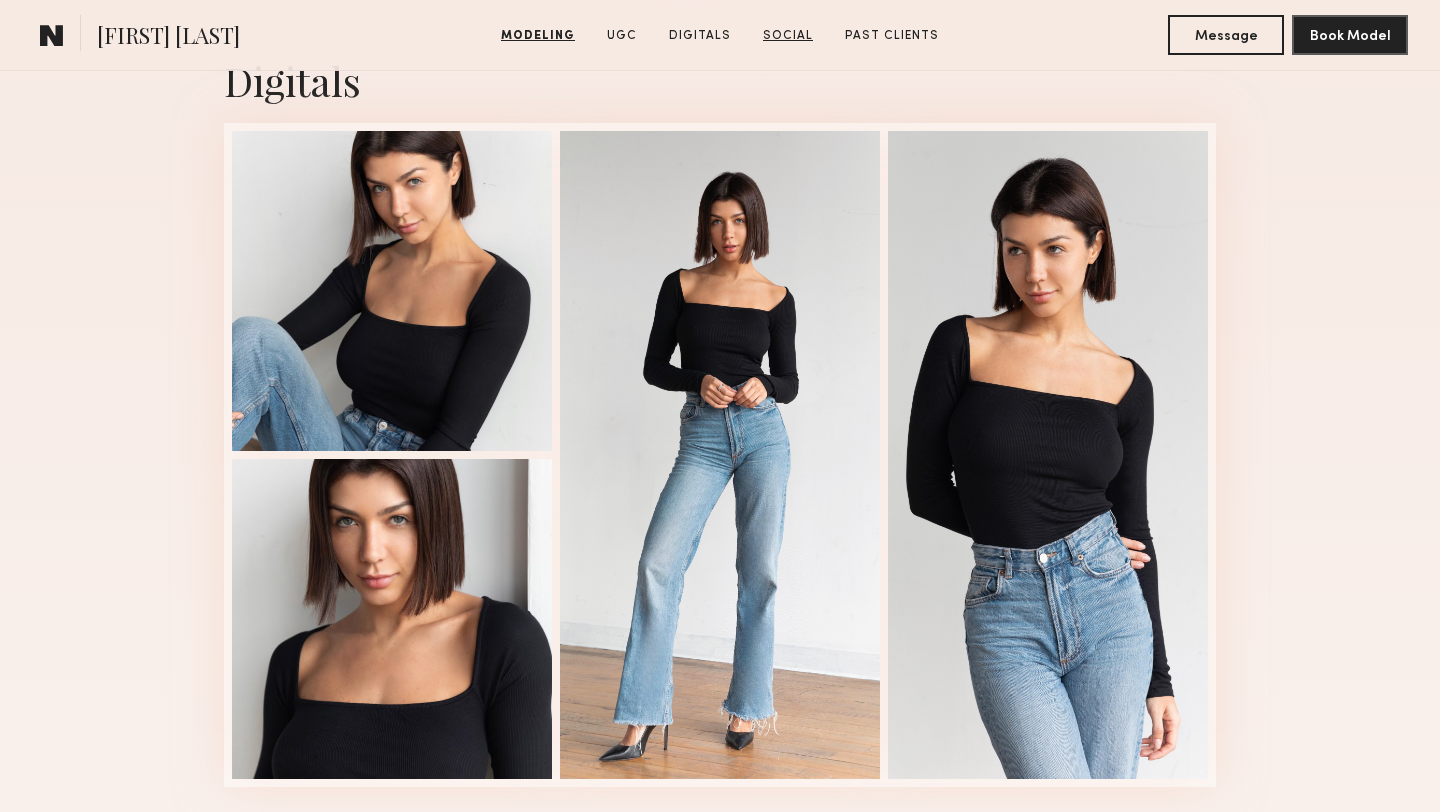scroll, scrollTop: 5363, scrollLeft: 0, axis: vertical 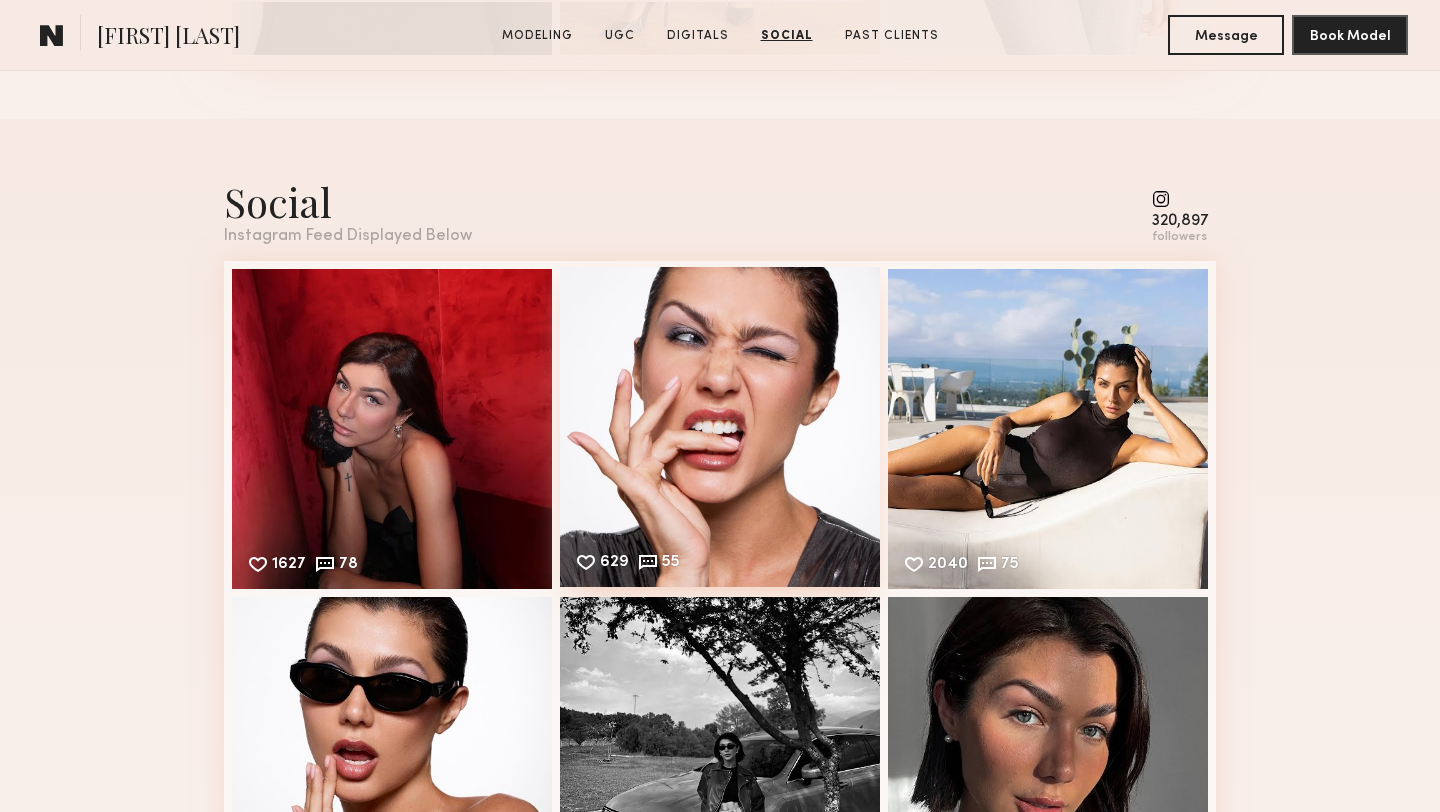 click on "629 55  Likes & comments displayed  to show model’s engagement" at bounding box center [720, 427] 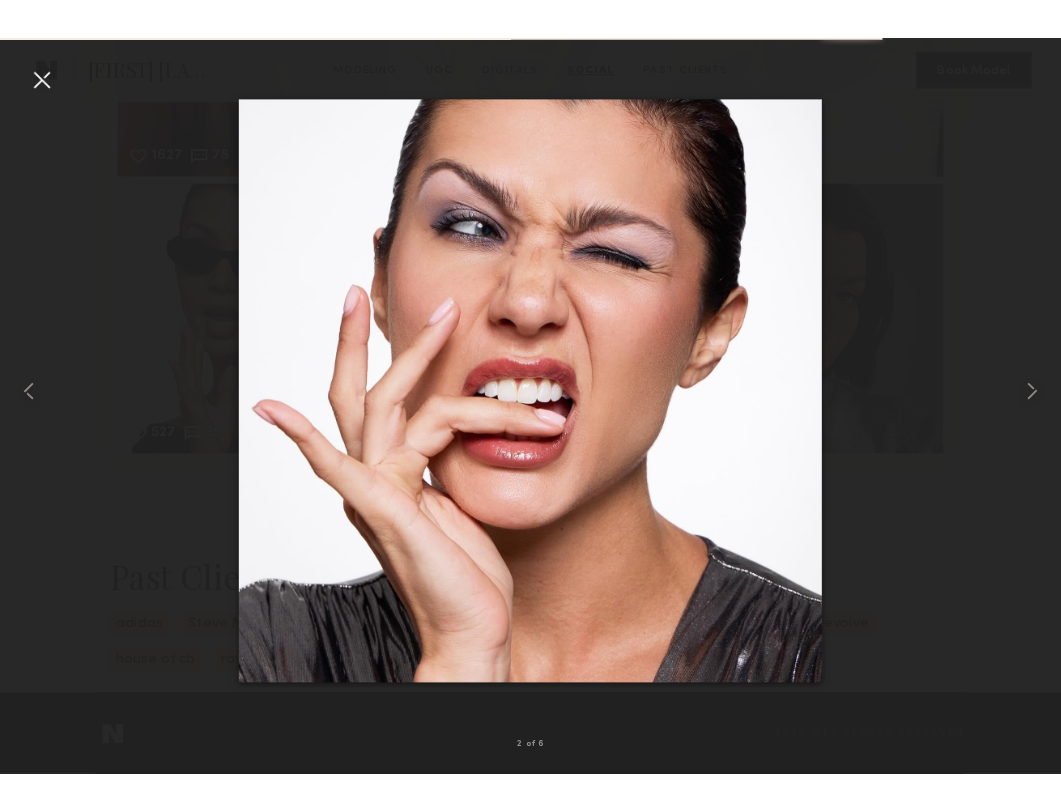 scroll, scrollTop: 5272, scrollLeft: 0, axis: vertical 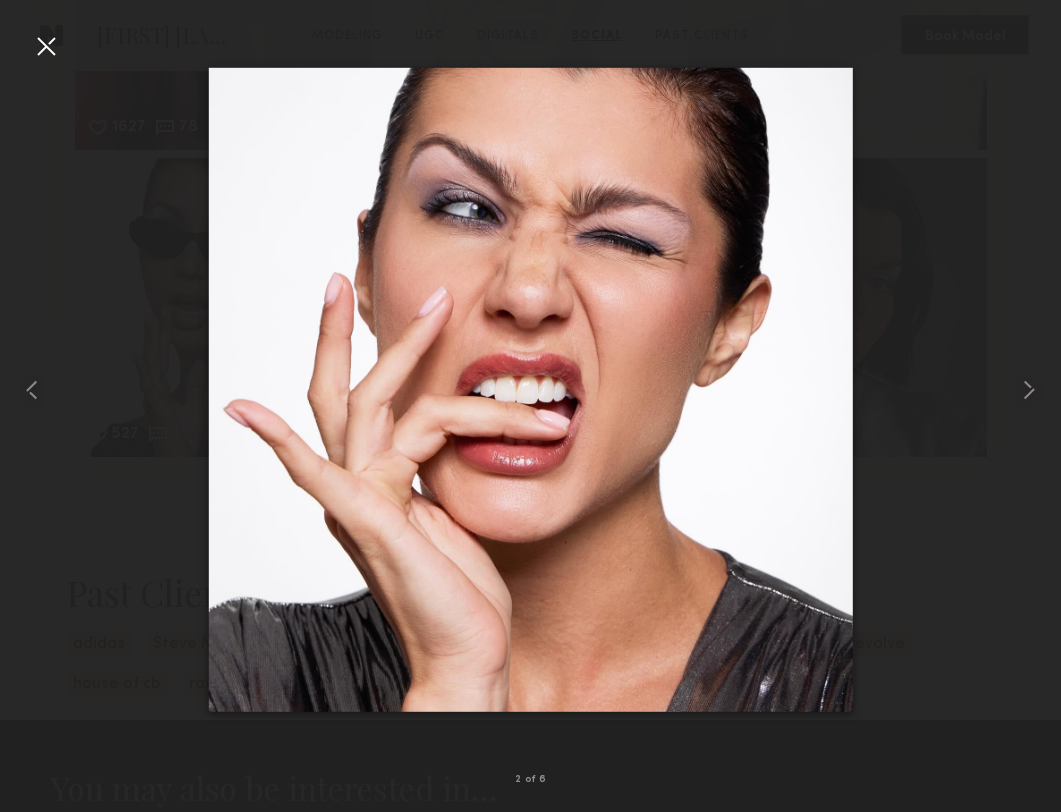 drag, startPoint x: 839, startPoint y: 412, endPoint x: 1005, endPoint y: 5, distance: 439.5509 